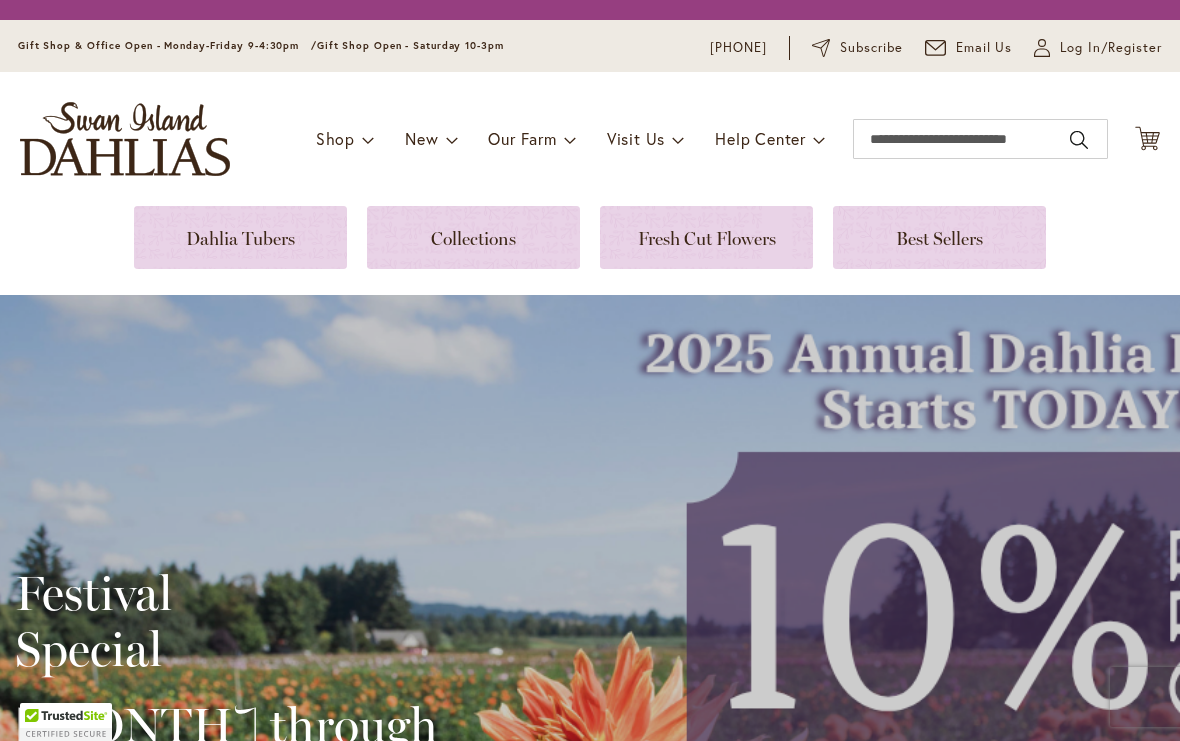 scroll, scrollTop: 0, scrollLeft: 0, axis: both 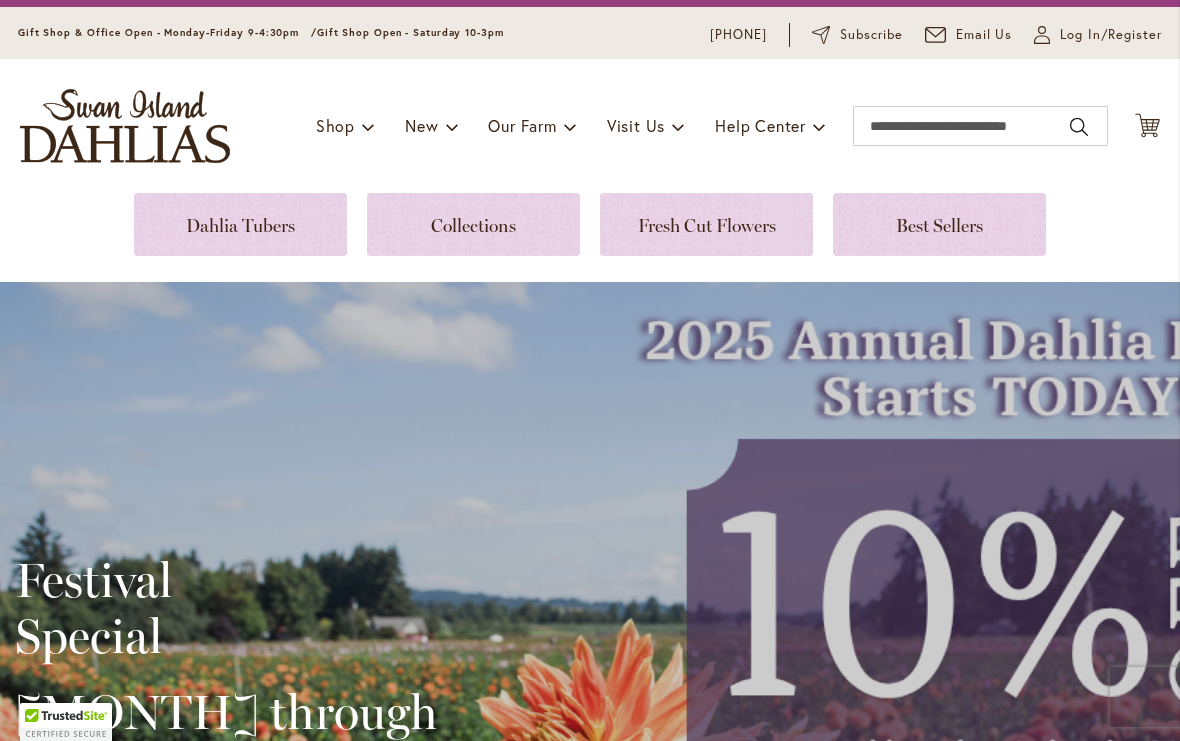click at bounding box center [240, 224] 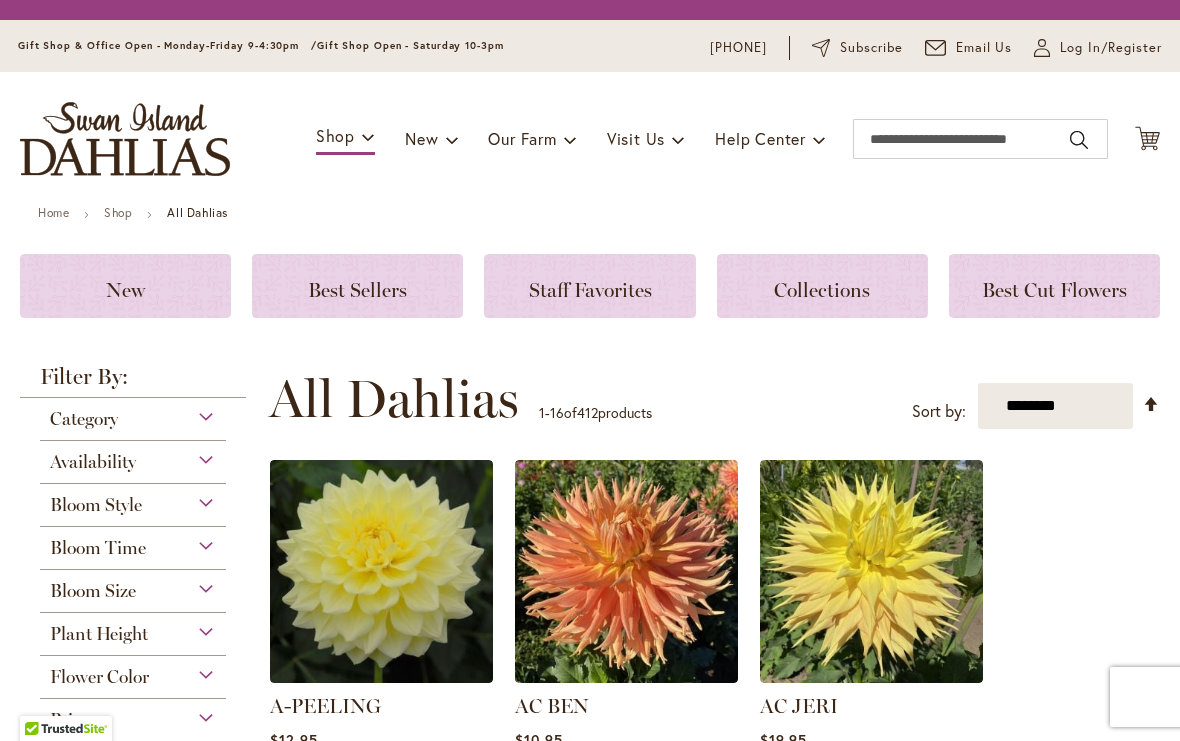 scroll, scrollTop: 0, scrollLeft: 0, axis: both 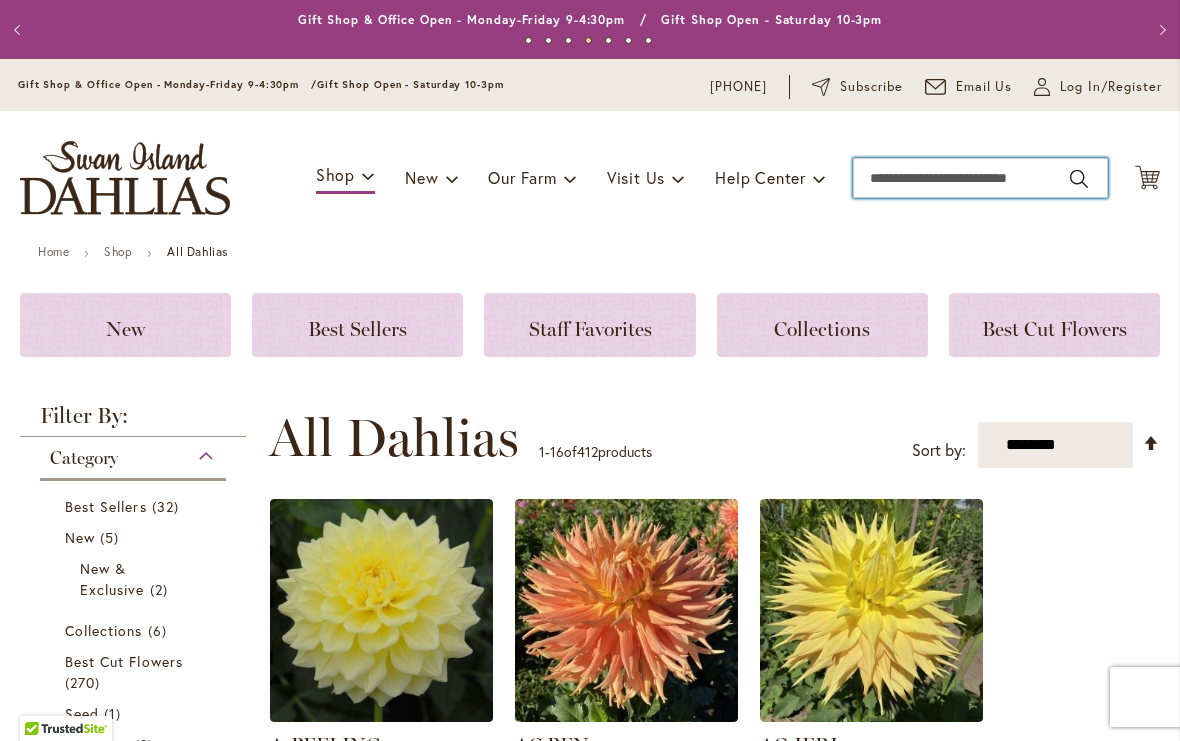 click on "Search" at bounding box center (980, 178) 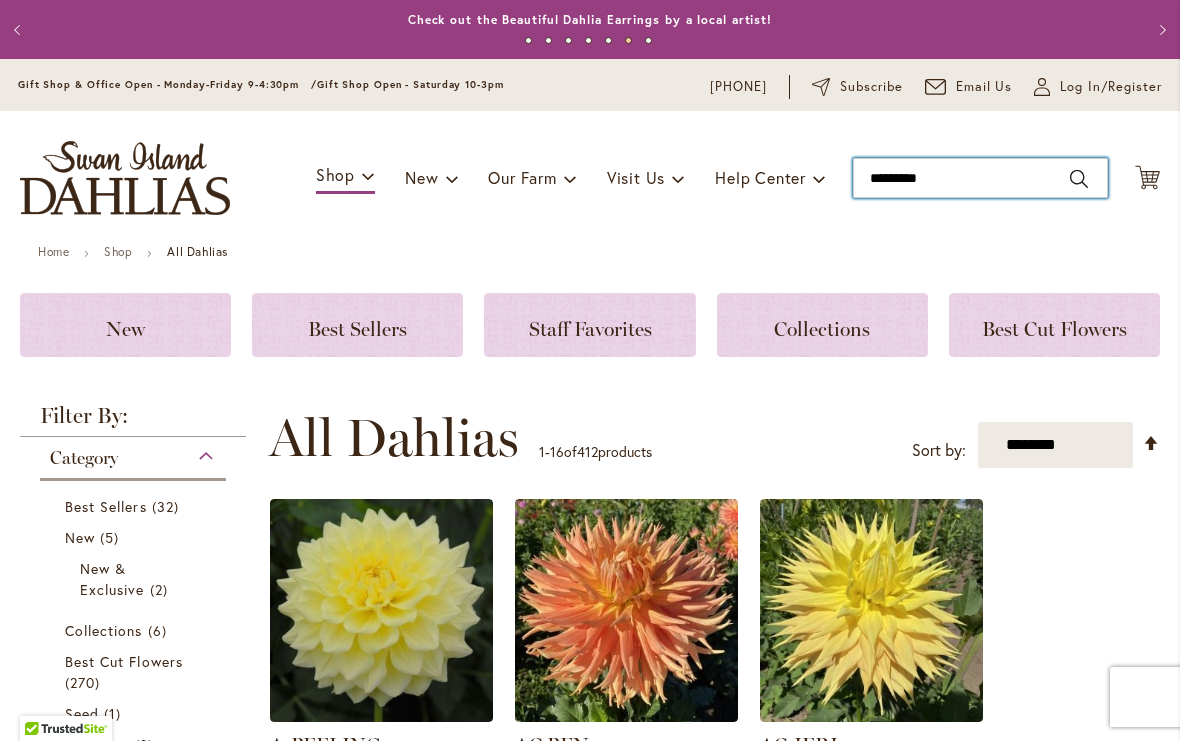 type on "**********" 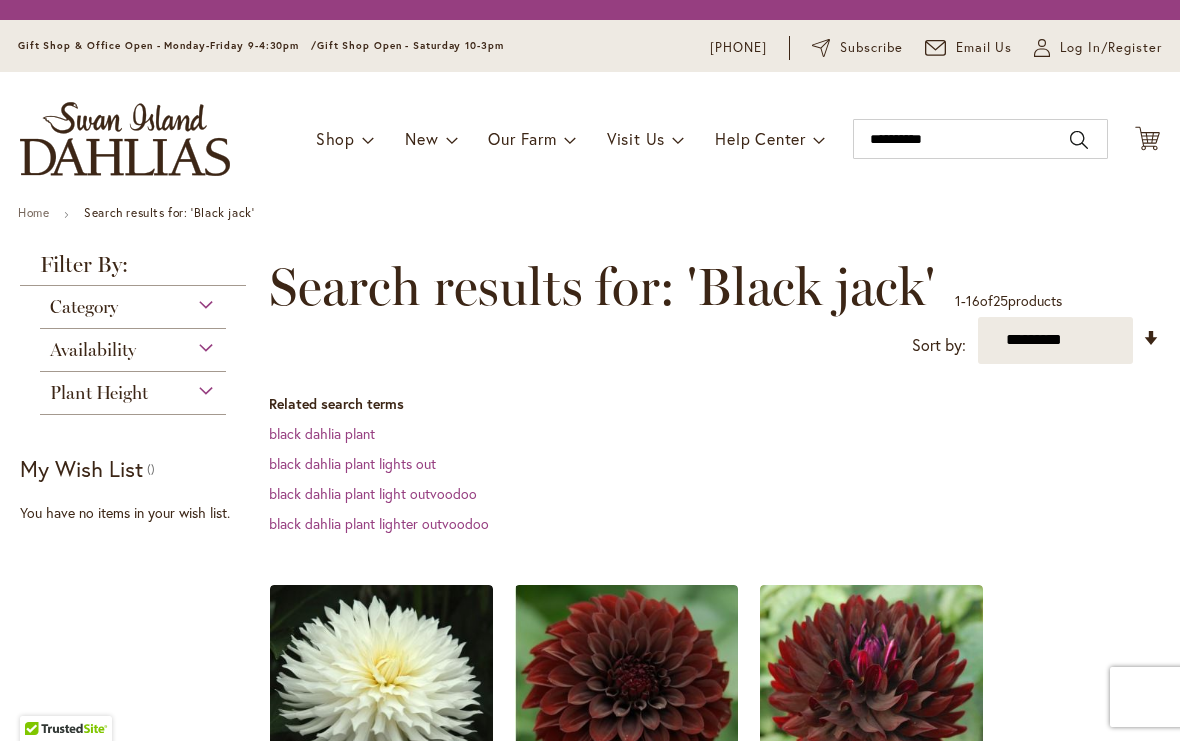 scroll, scrollTop: 0, scrollLeft: 0, axis: both 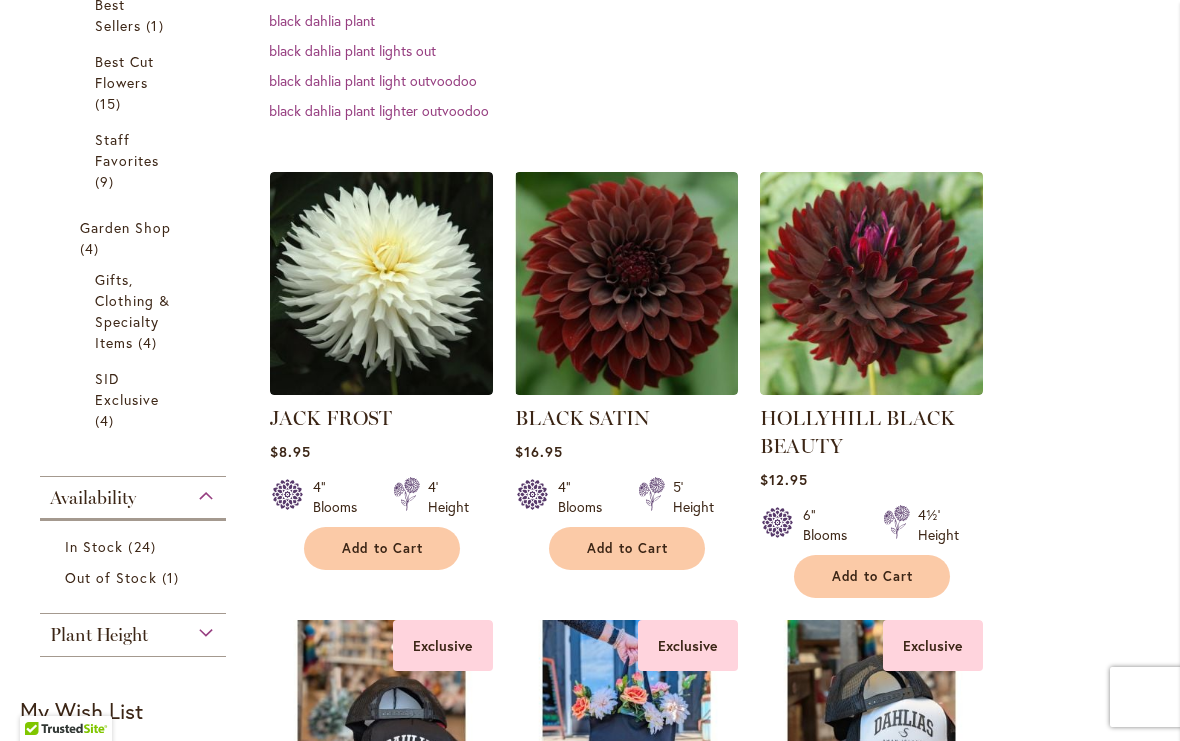 click on "Add to Cart" at bounding box center [627, 548] 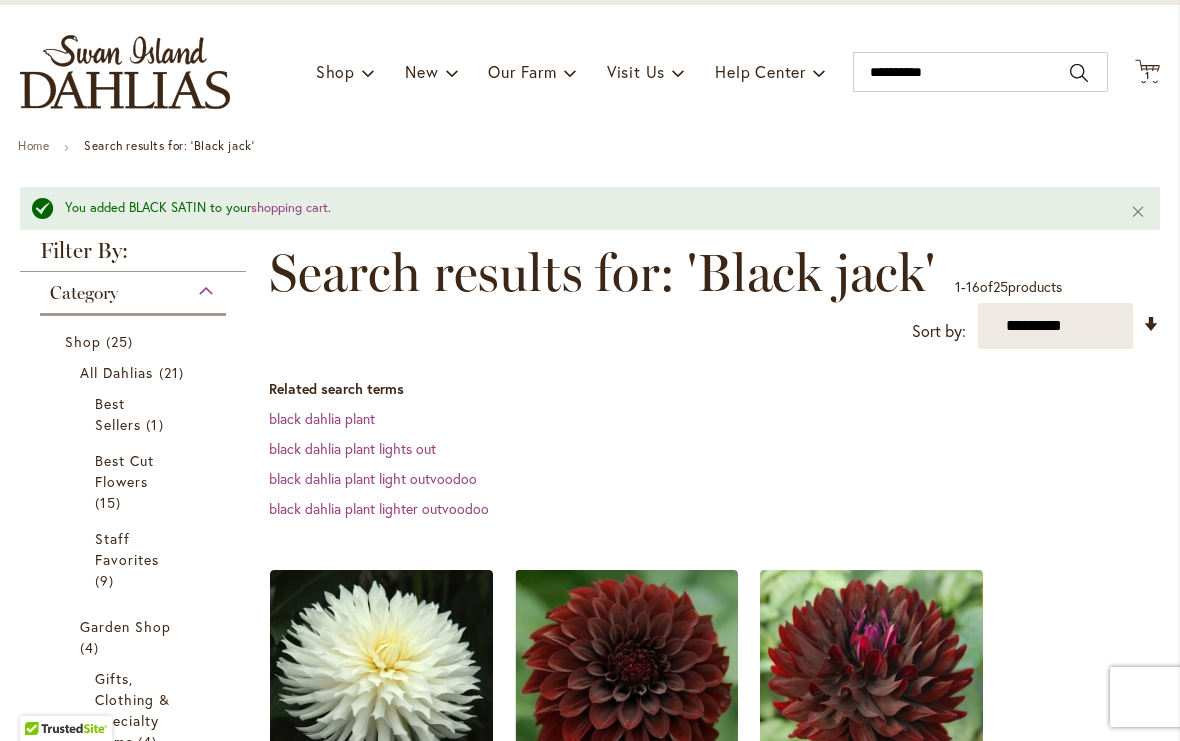 scroll, scrollTop: 105, scrollLeft: 0, axis: vertical 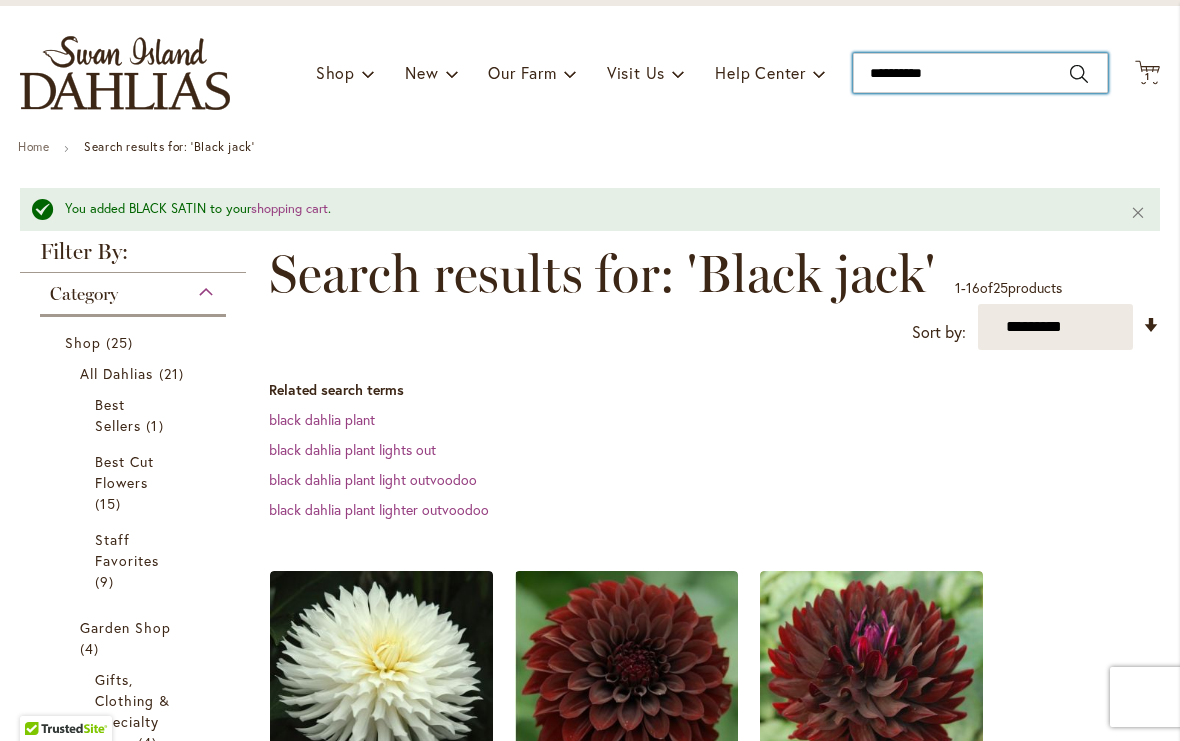 click on "**********" at bounding box center [980, 73] 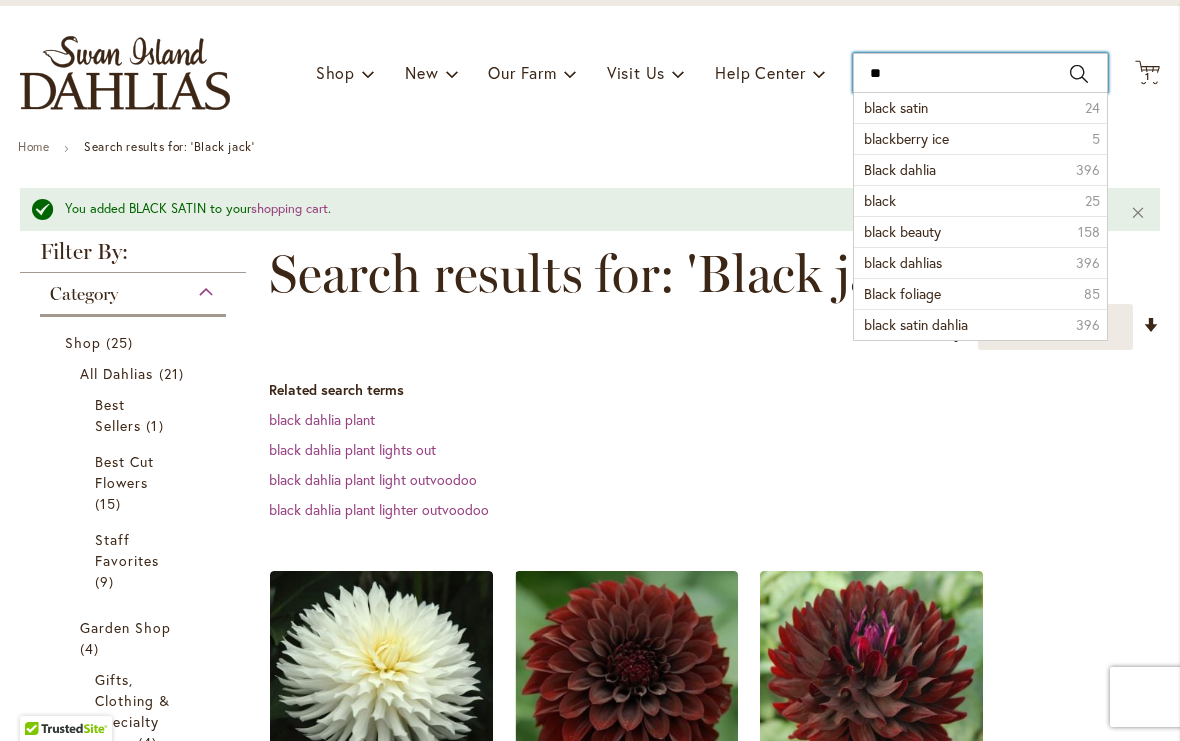 type on "*" 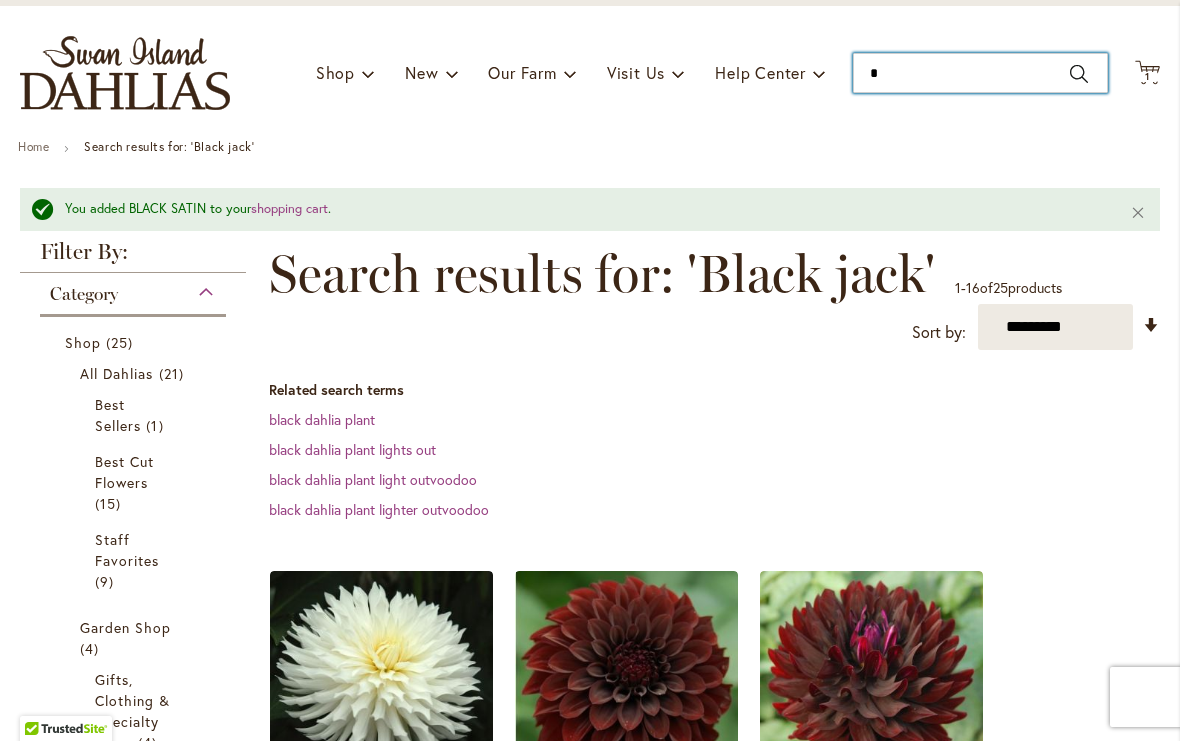 type 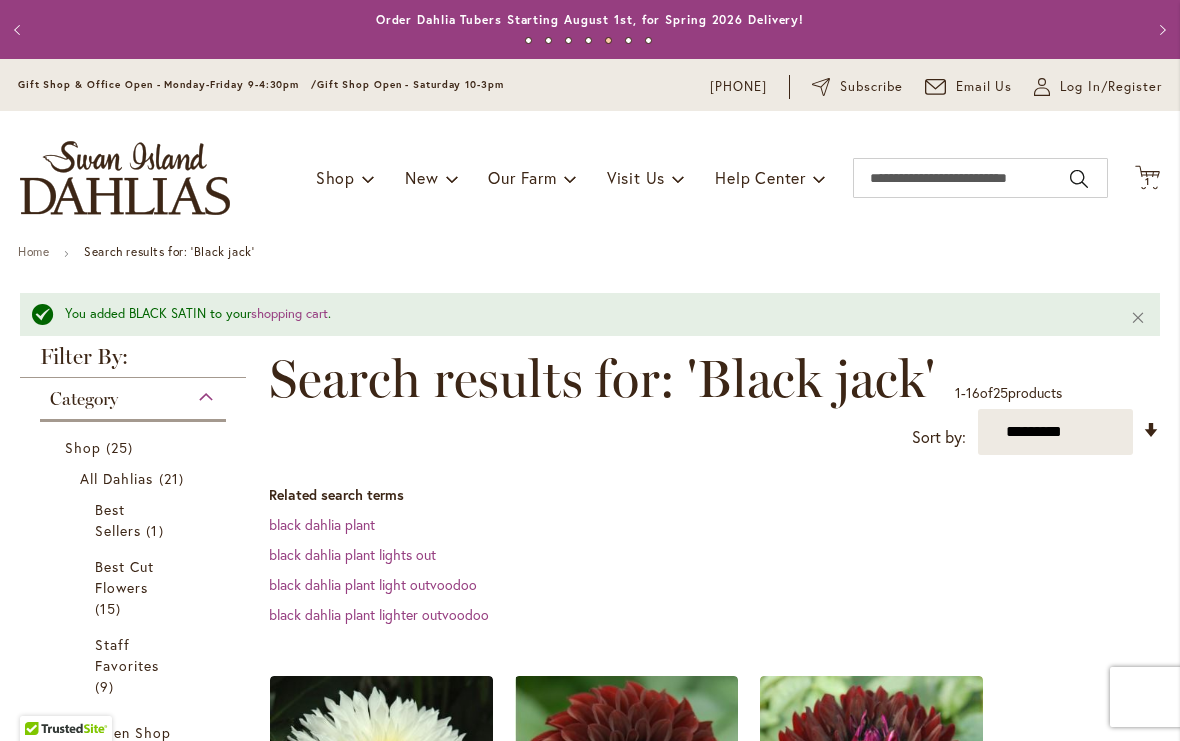scroll, scrollTop: 0, scrollLeft: 0, axis: both 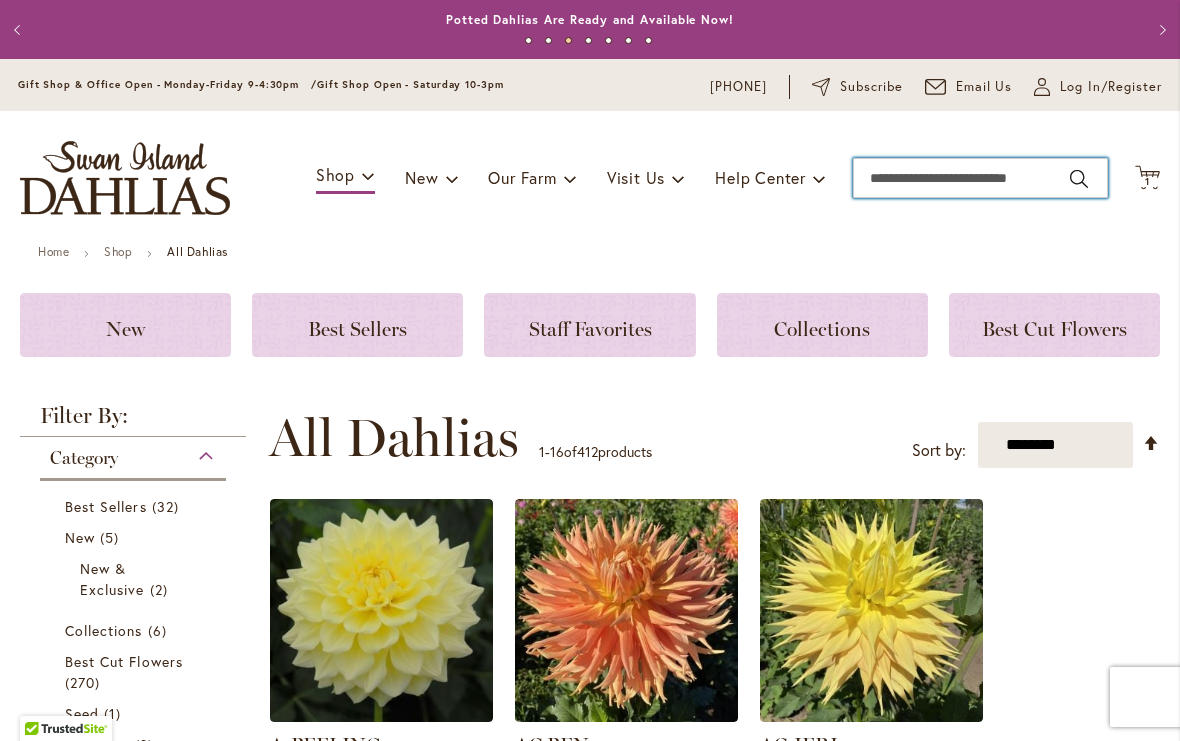 click on "Search" at bounding box center [980, 178] 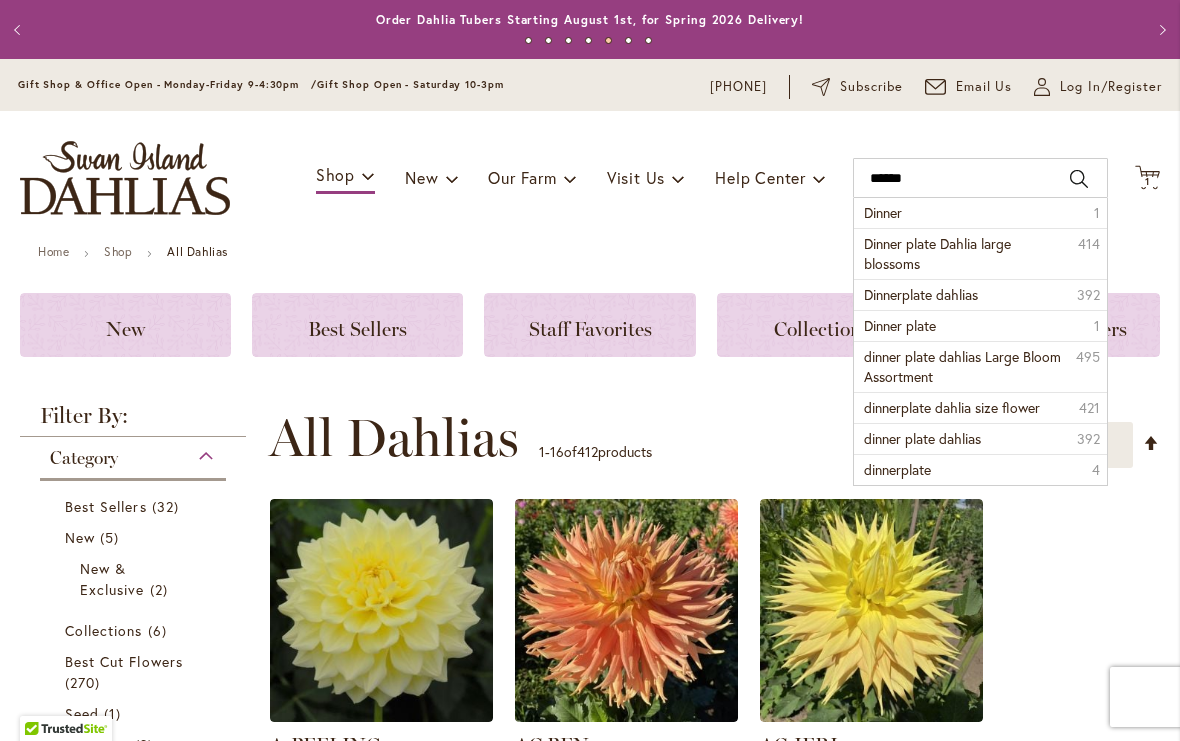 click on "Dinner plate Dahlia large blossoms" at bounding box center (937, 253) 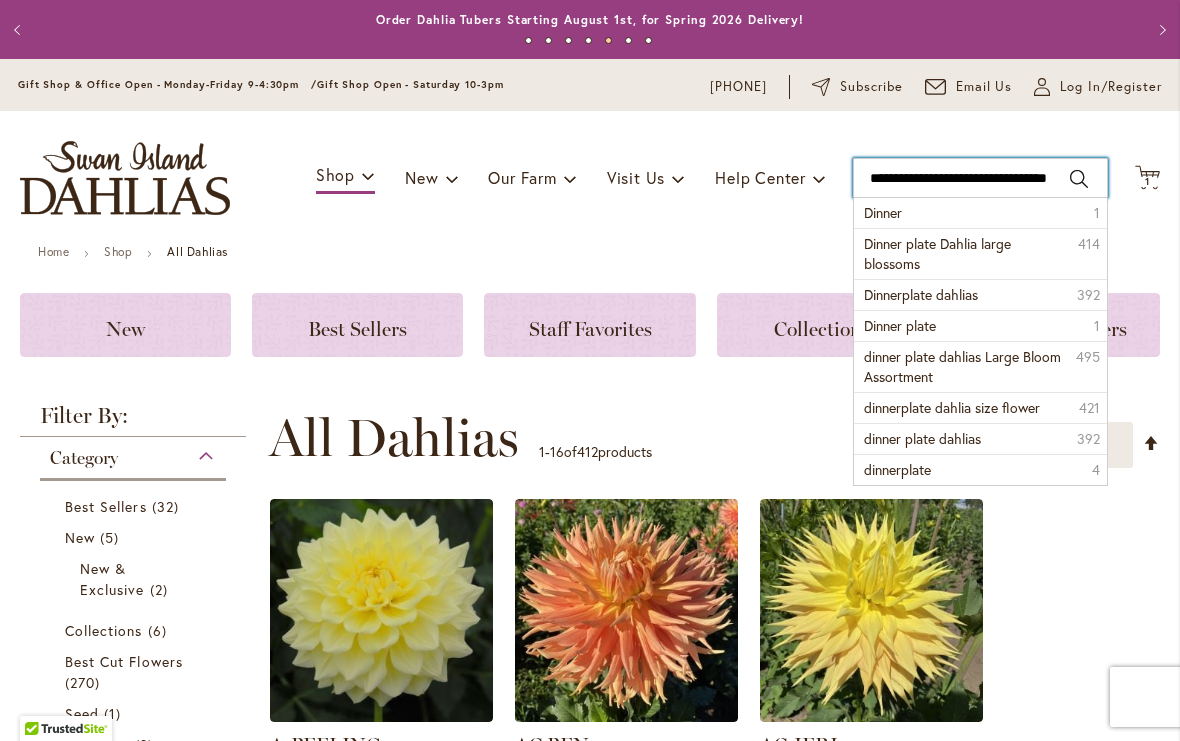 type on "**********" 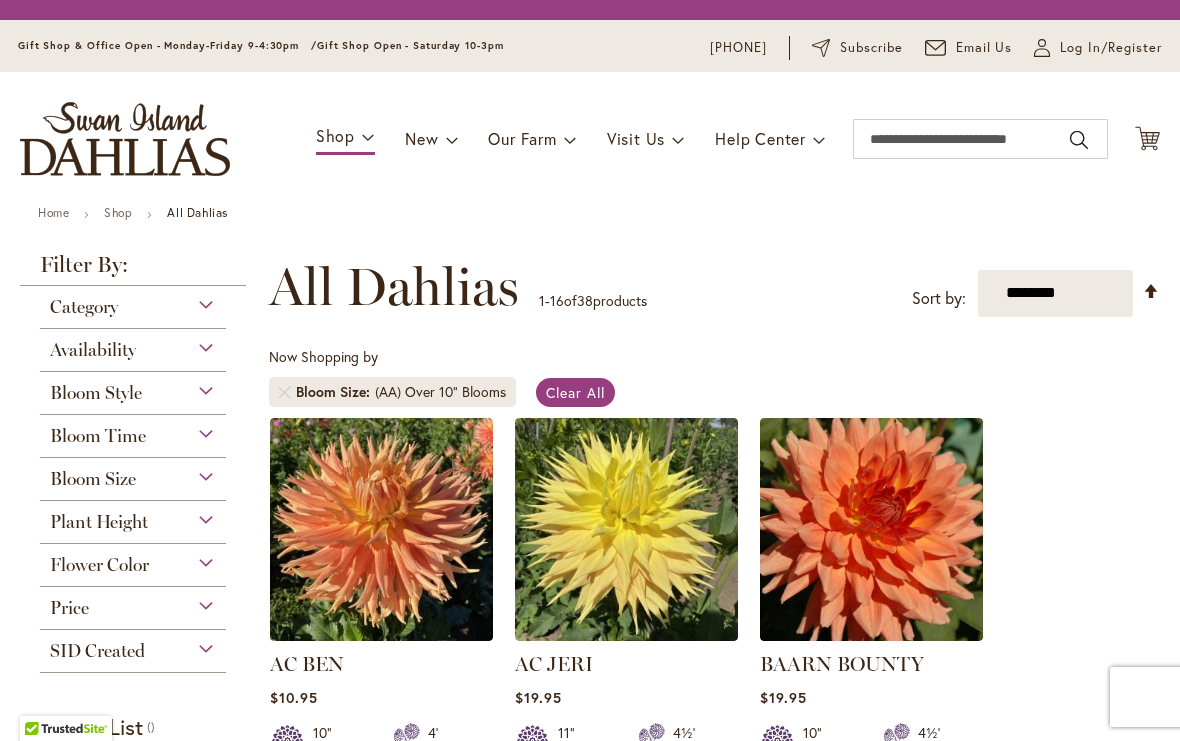 scroll, scrollTop: 0, scrollLeft: 0, axis: both 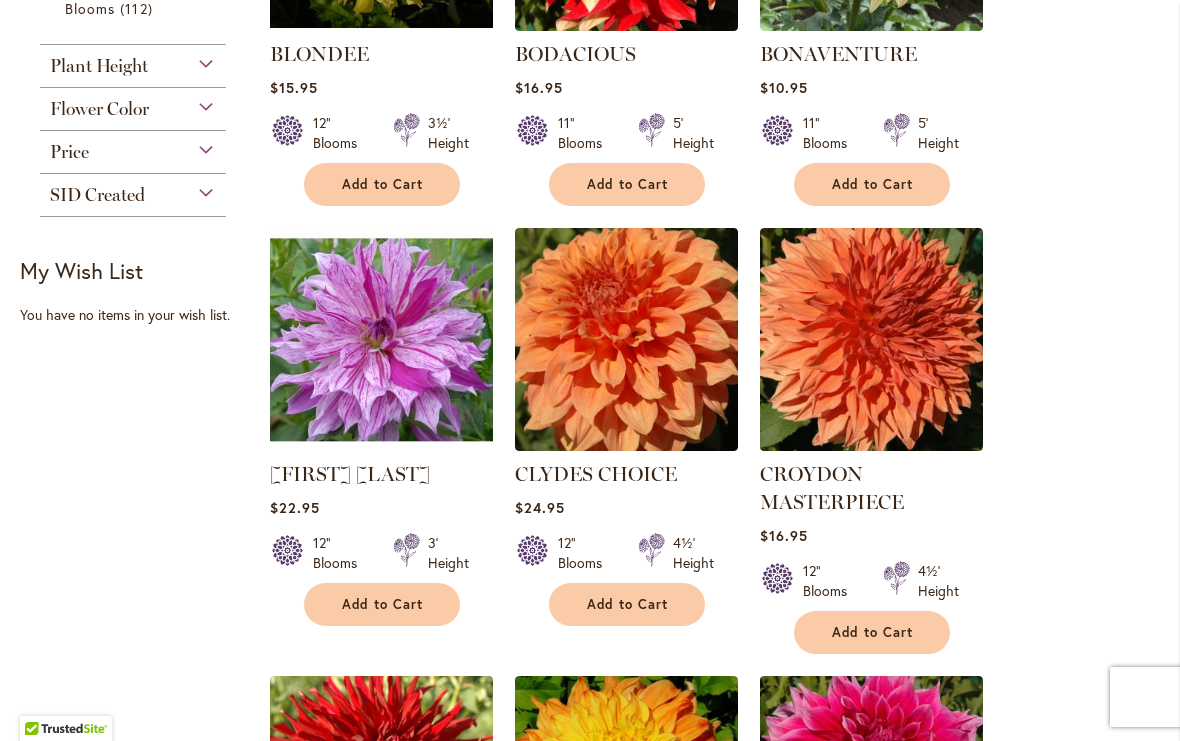 click on "Add to Cart" at bounding box center (382, 604) 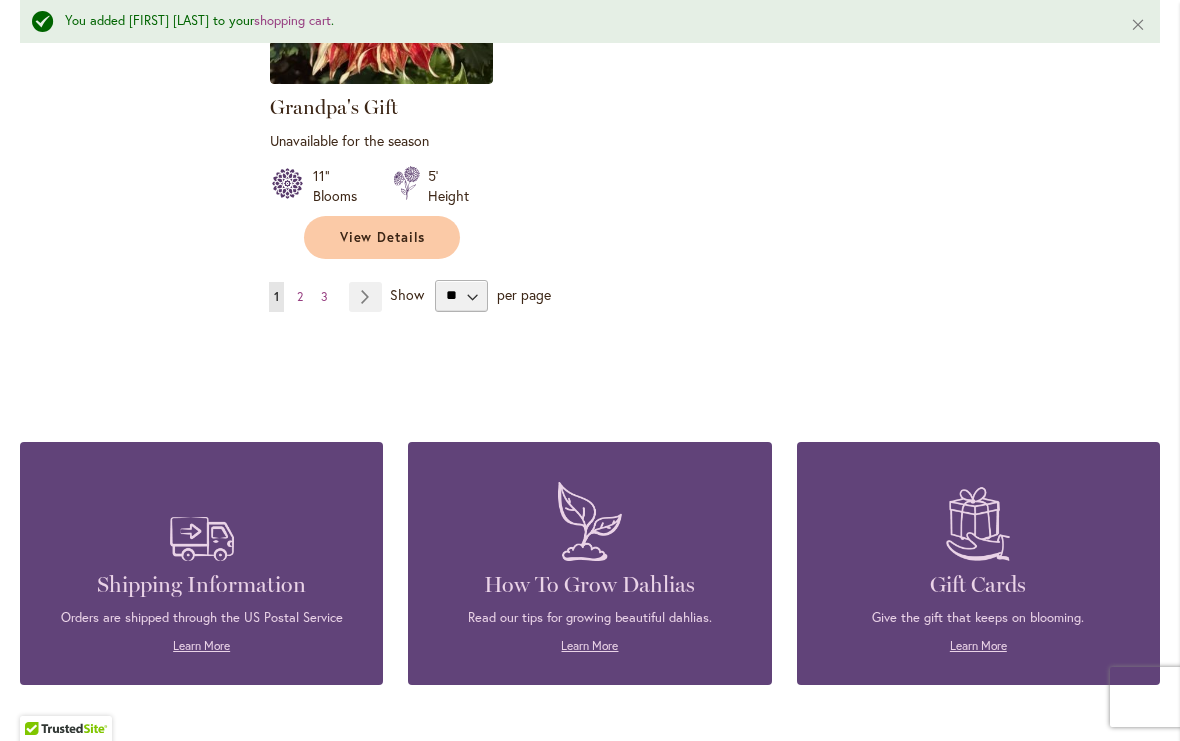 scroll, scrollTop: 2774, scrollLeft: 0, axis: vertical 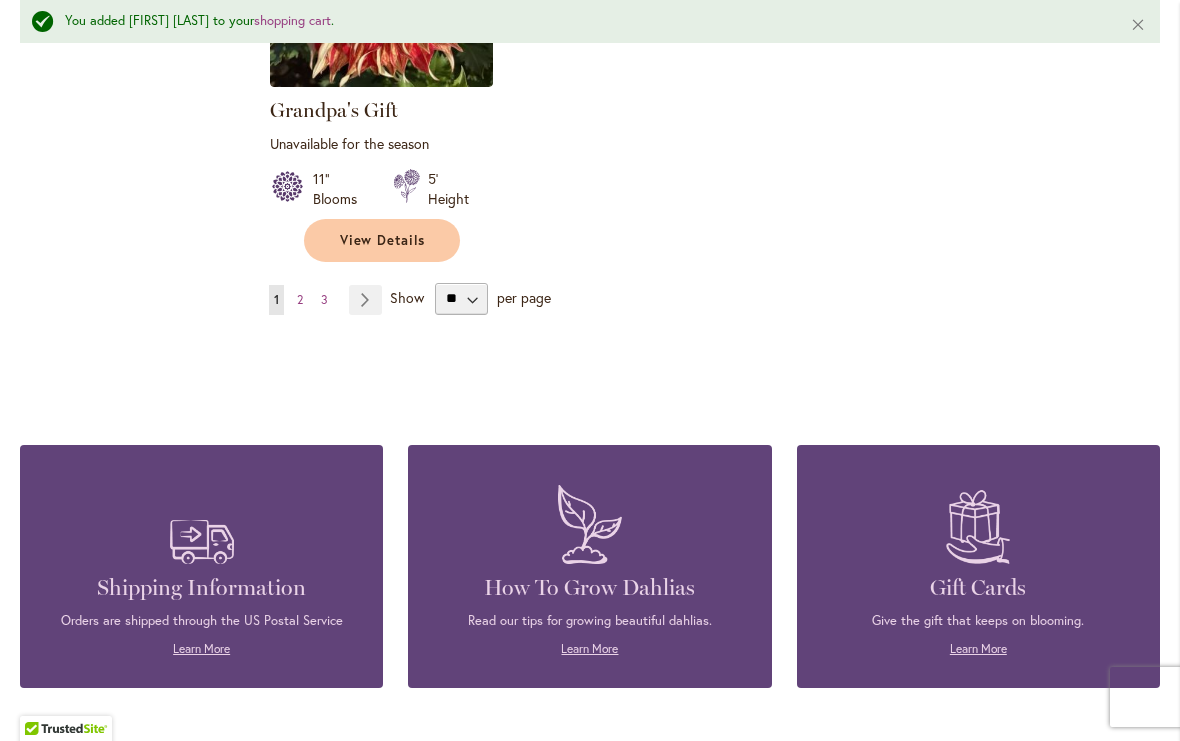 click on "Page
Next" at bounding box center (365, 300) 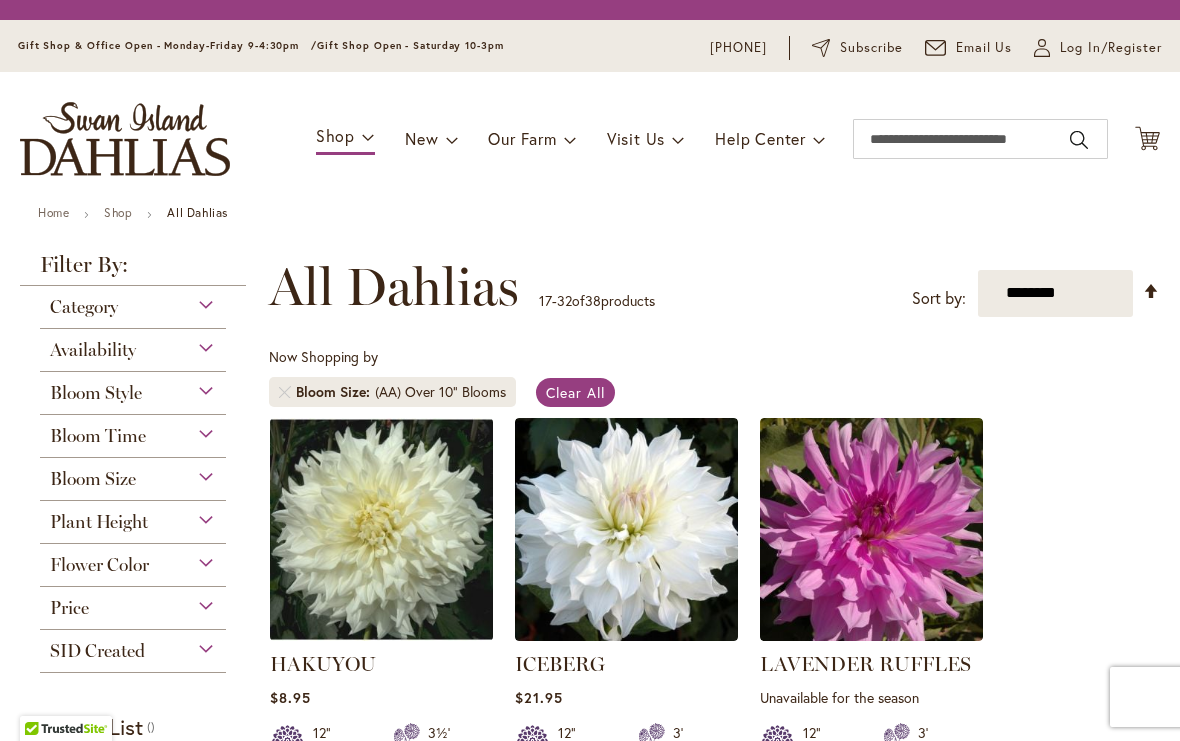 scroll, scrollTop: 0, scrollLeft: 0, axis: both 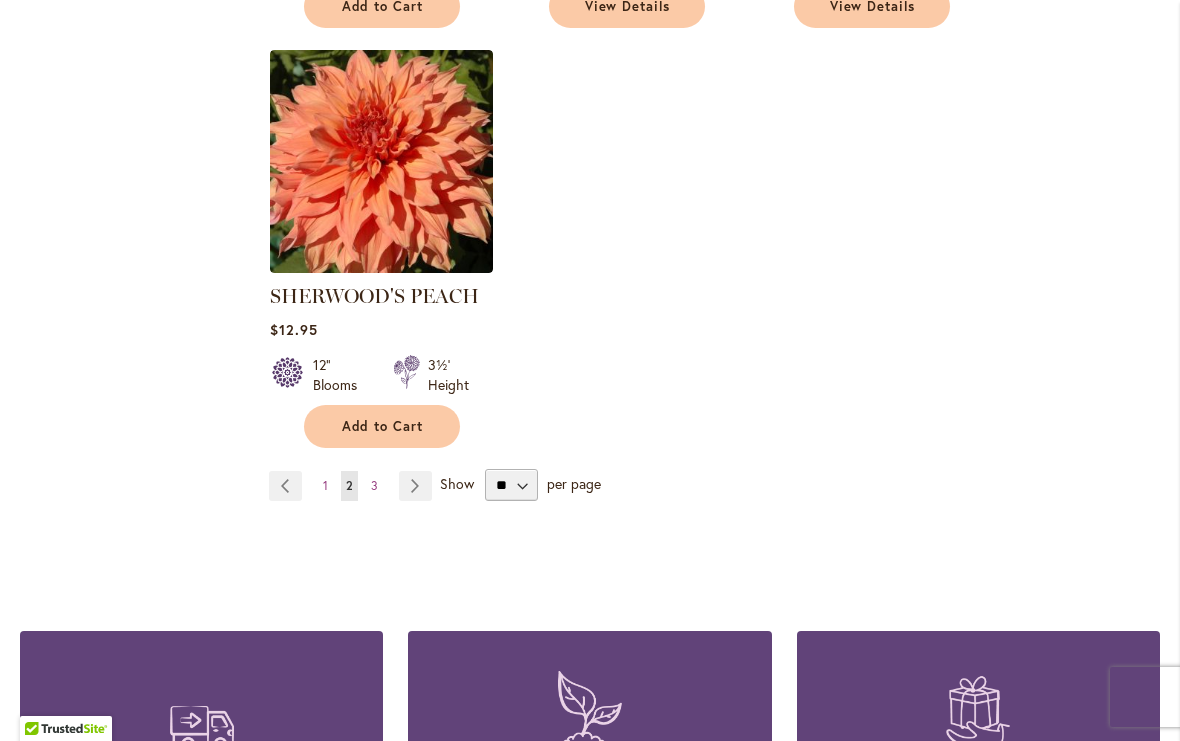 click on "Page
Next" at bounding box center [415, 486] 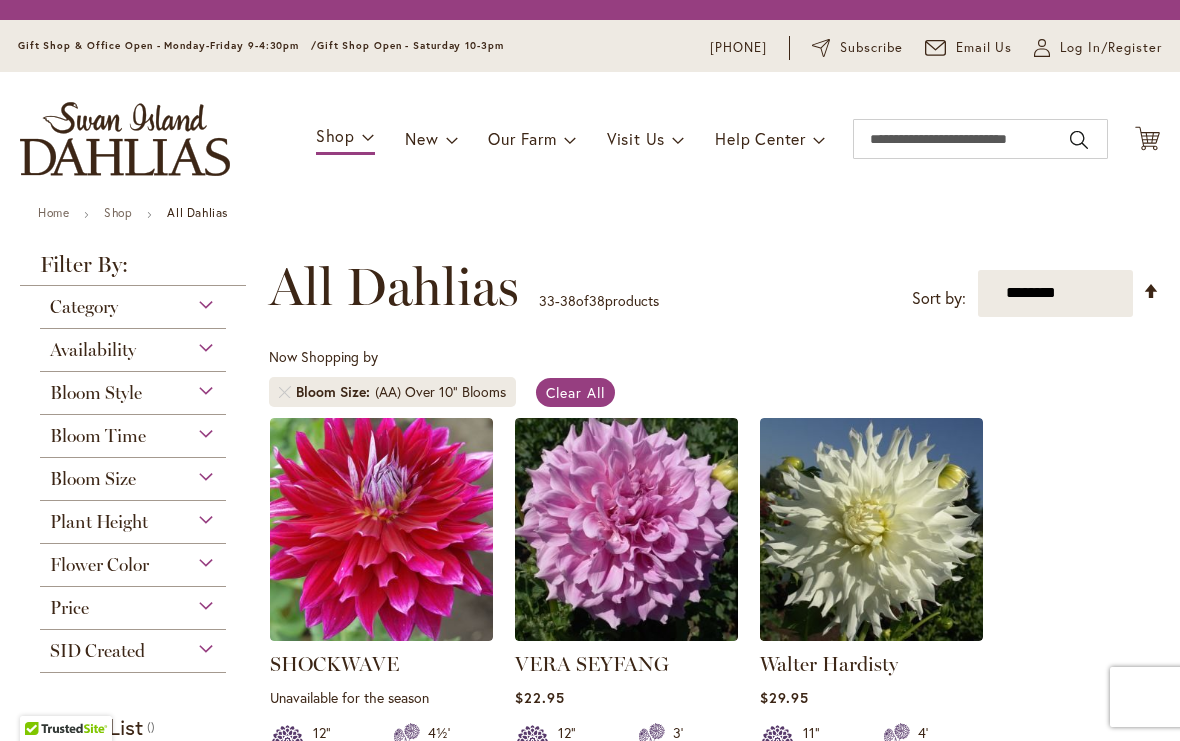 scroll, scrollTop: 0, scrollLeft: 0, axis: both 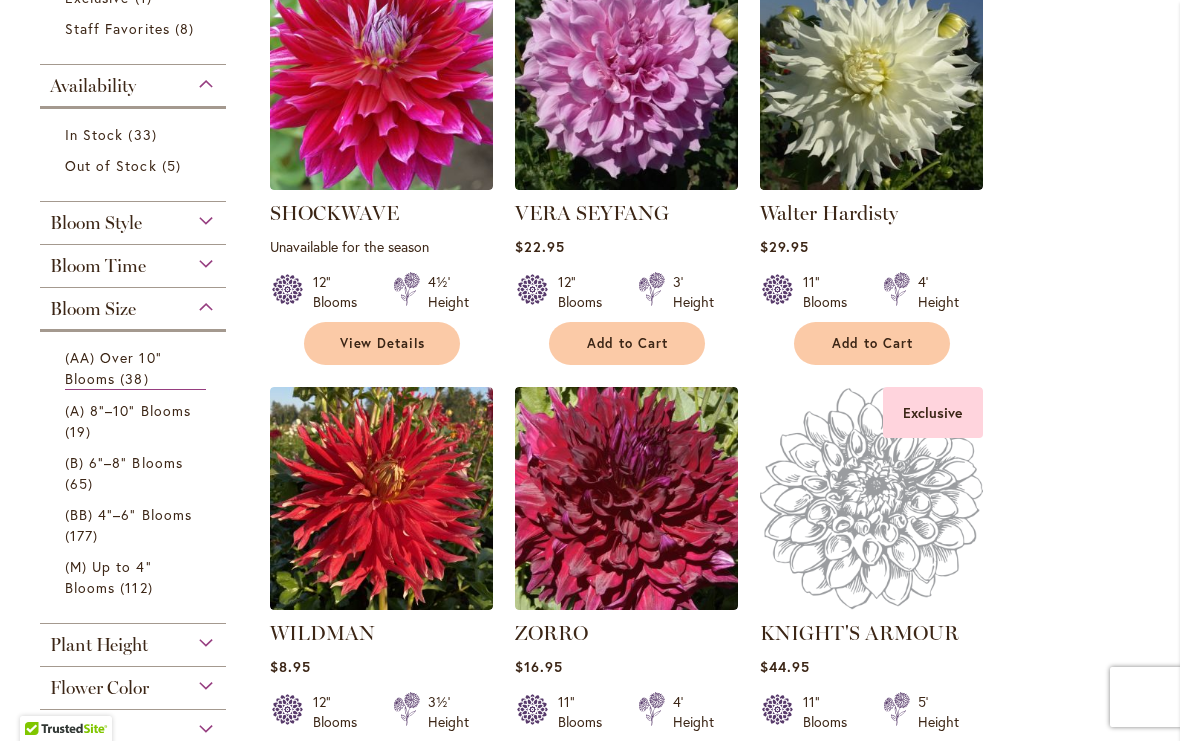 click on "(A) 8"–10" Blooms" at bounding box center [128, 410] 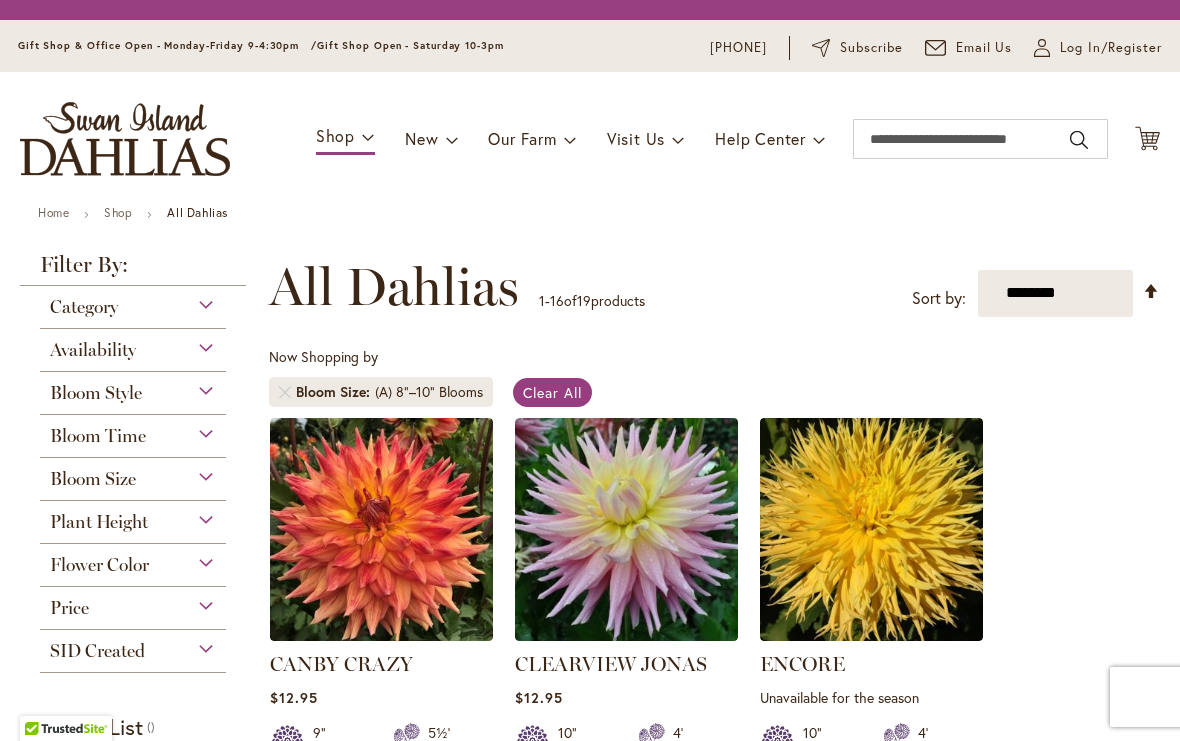scroll, scrollTop: 0, scrollLeft: 0, axis: both 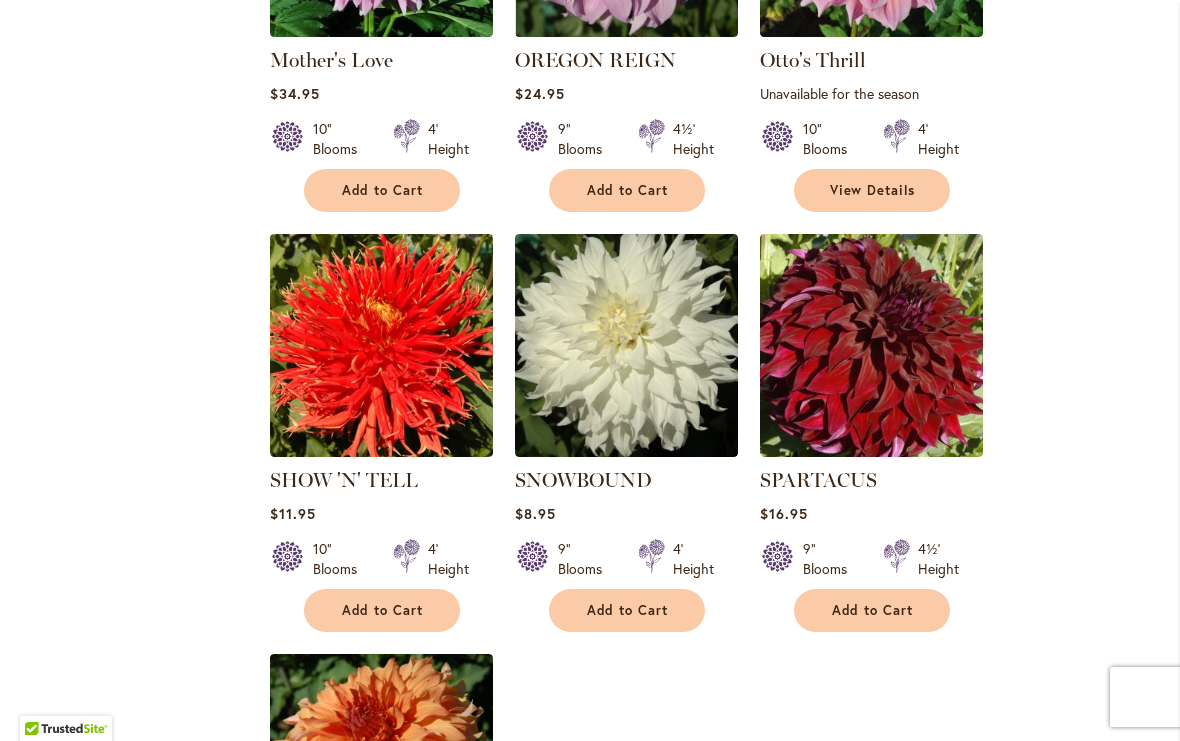 click on "Add to Cart" at bounding box center (383, 610) 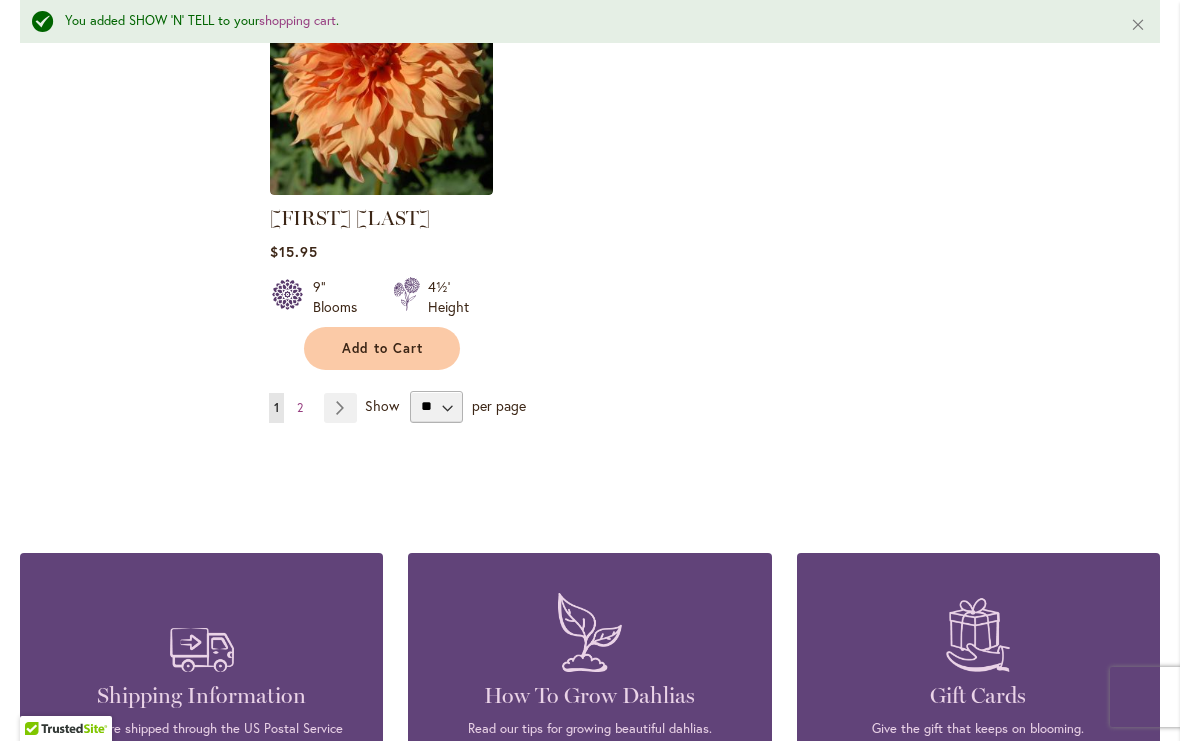 scroll, scrollTop: 2694, scrollLeft: 0, axis: vertical 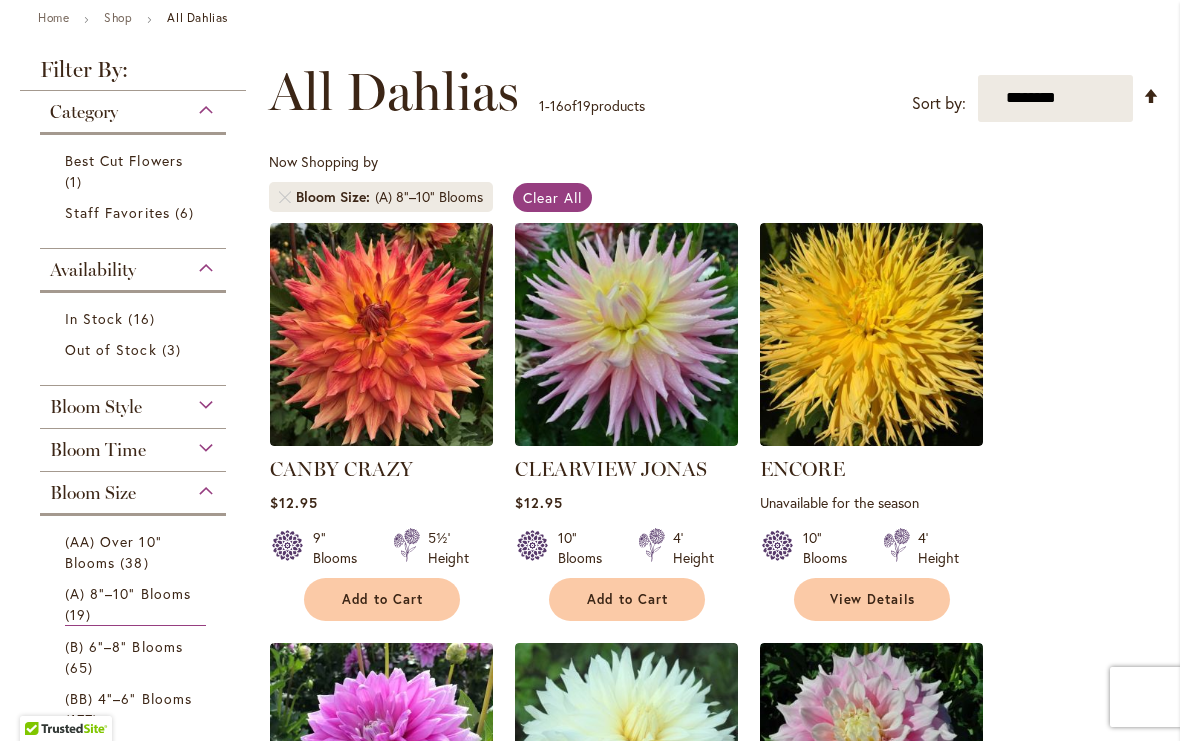 click on "Bloom Size" at bounding box center (93, 493) 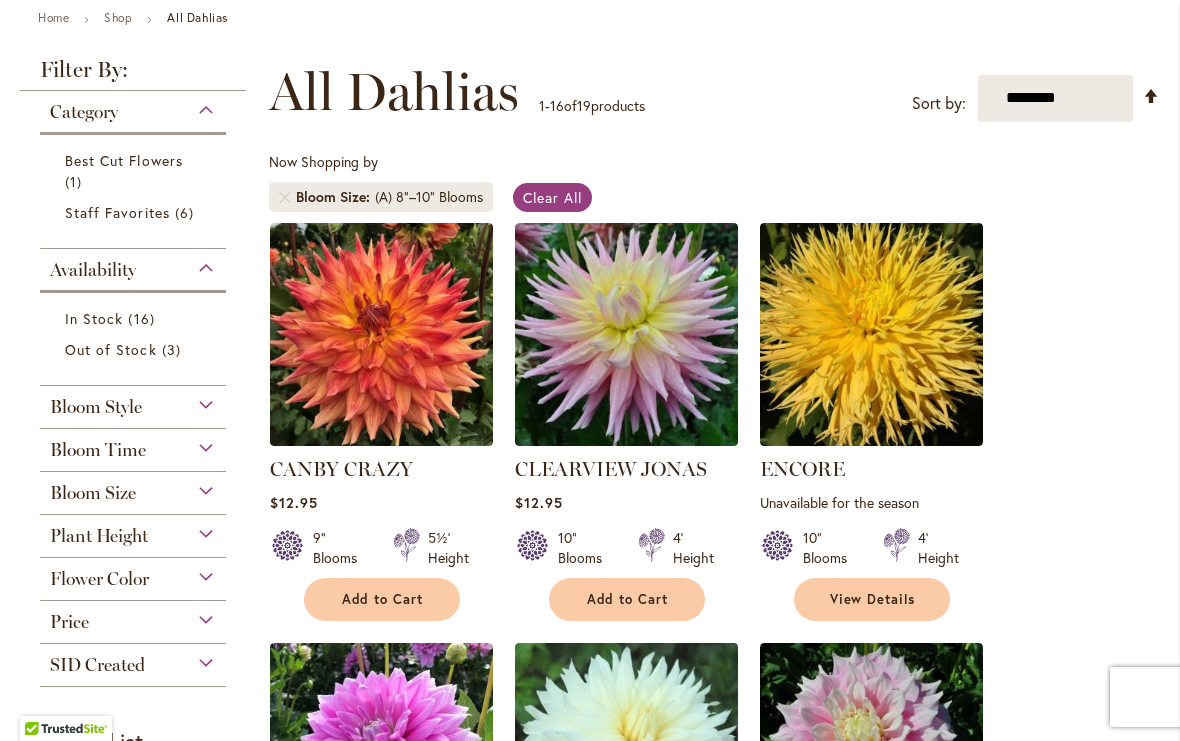 click on "Bloom Size" at bounding box center [93, 493] 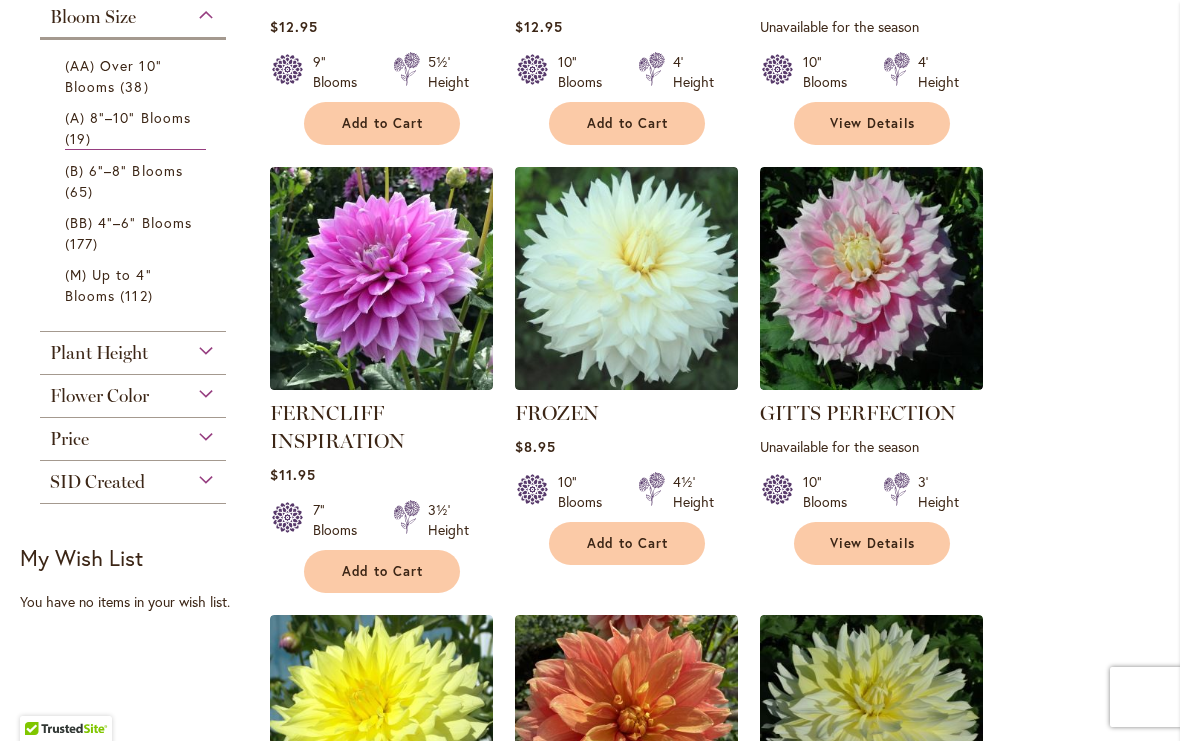 click on "(AA) Over 10" Blooms" at bounding box center [113, 76] 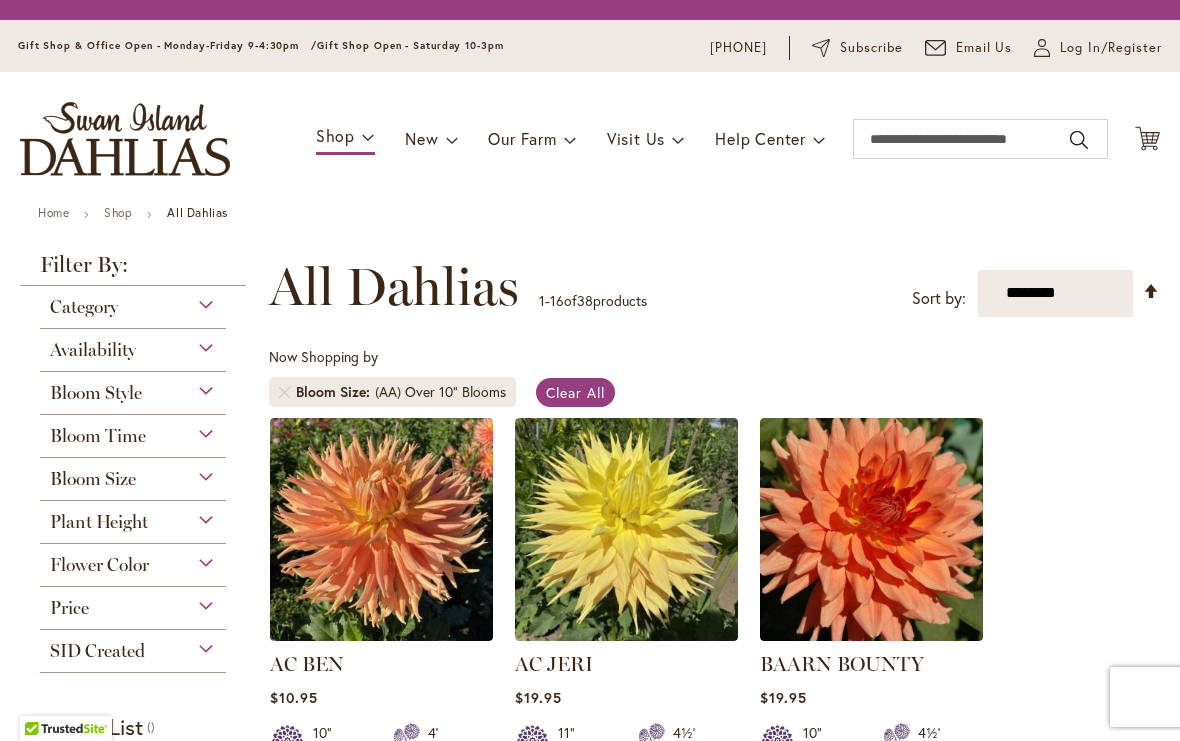 scroll, scrollTop: 0, scrollLeft: 0, axis: both 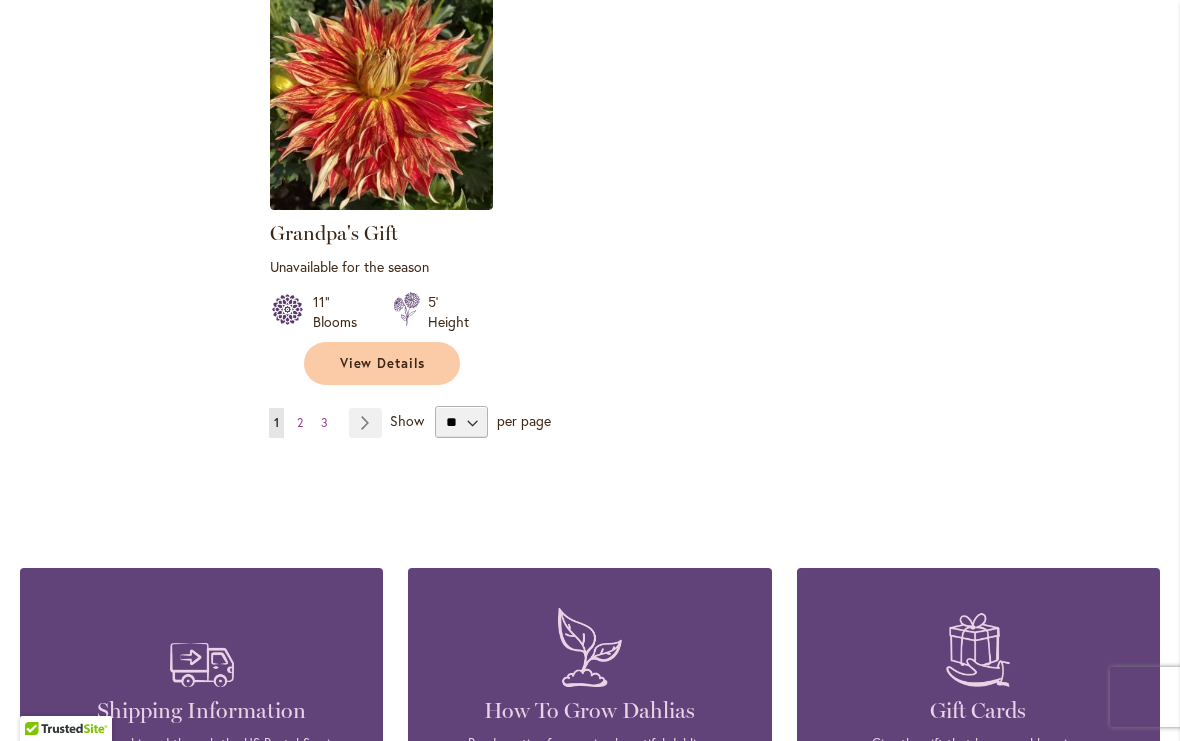 click on "Page
Next" at bounding box center (365, 423) 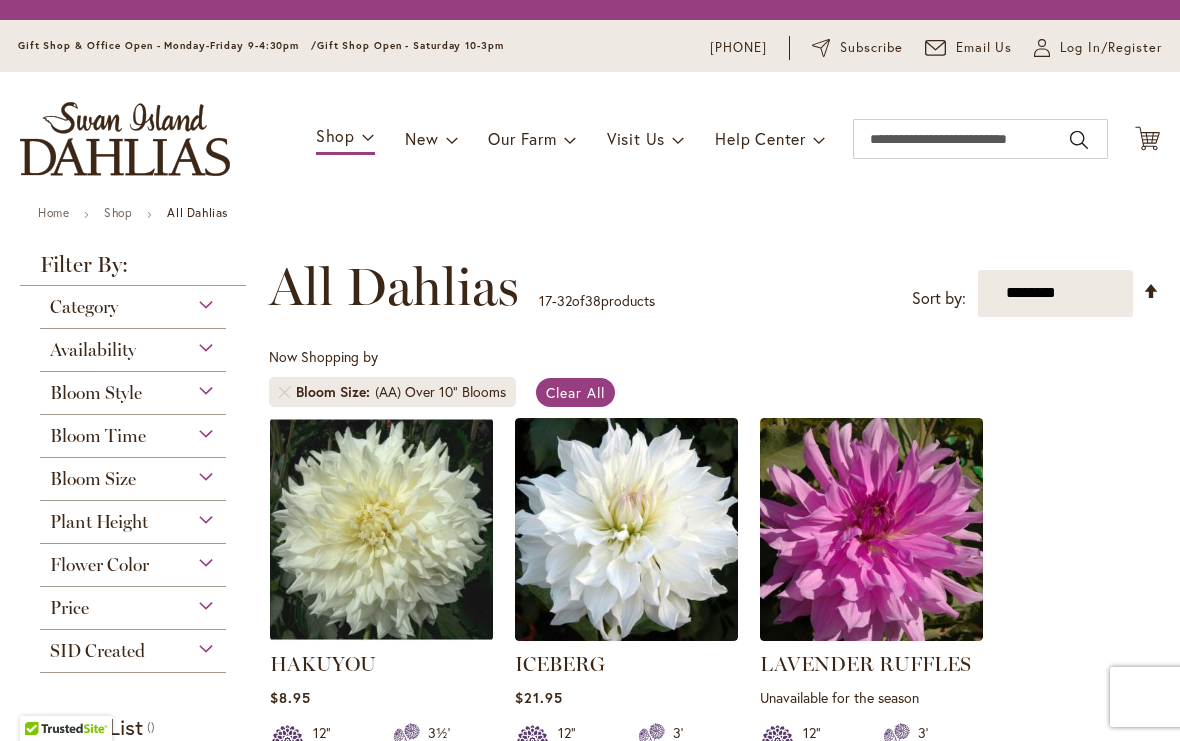 scroll, scrollTop: 0, scrollLeft: 0, axis: both 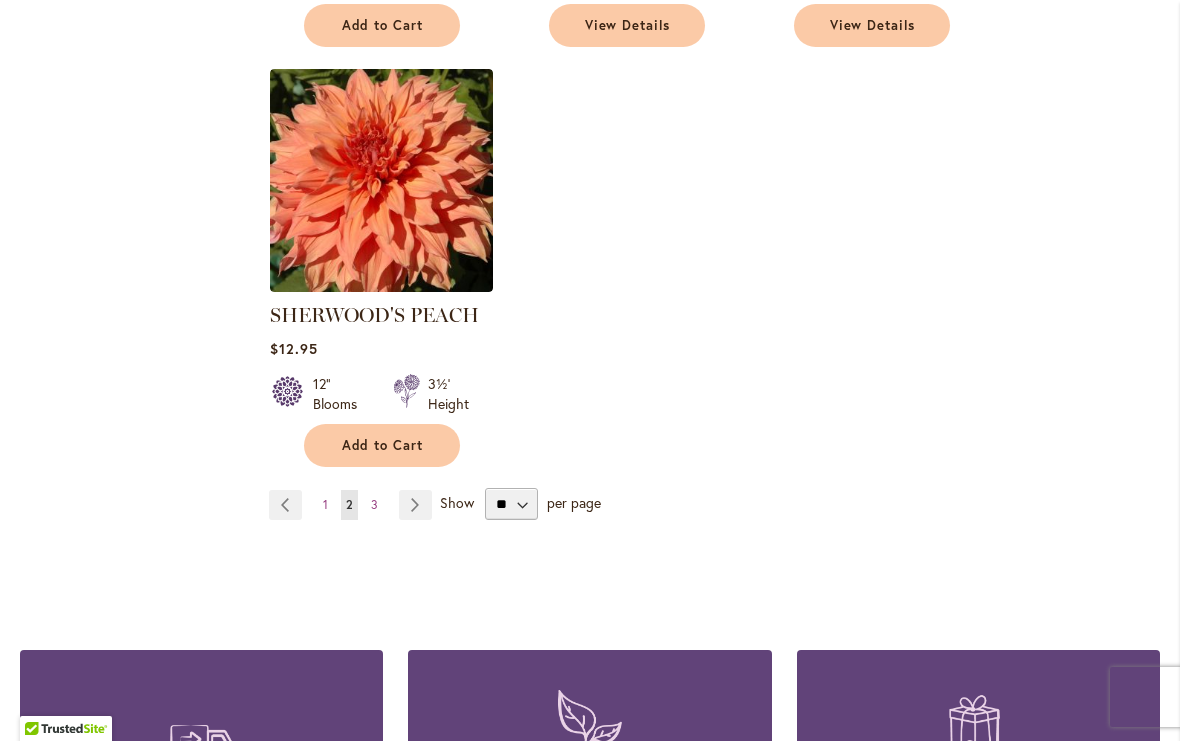 click on "Page
Next" at bounding box center (415, 505) 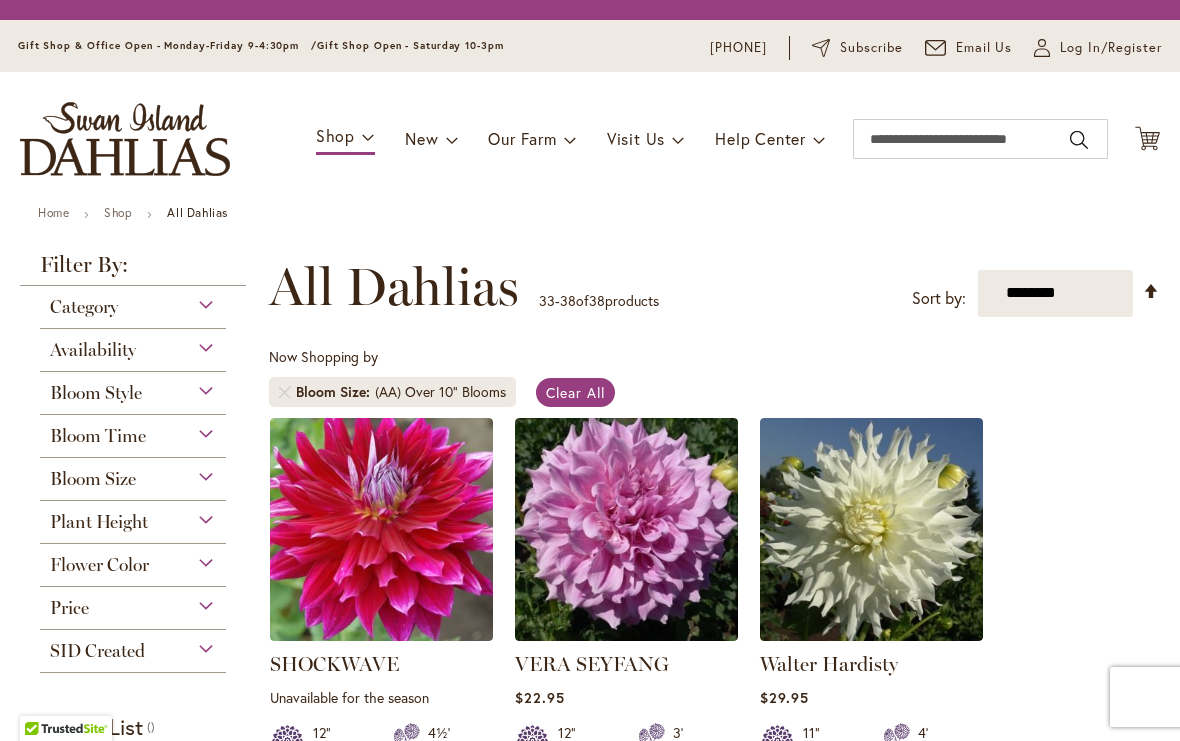 scroll, scrollTop: 0, scrollLeft: 0, axis: both 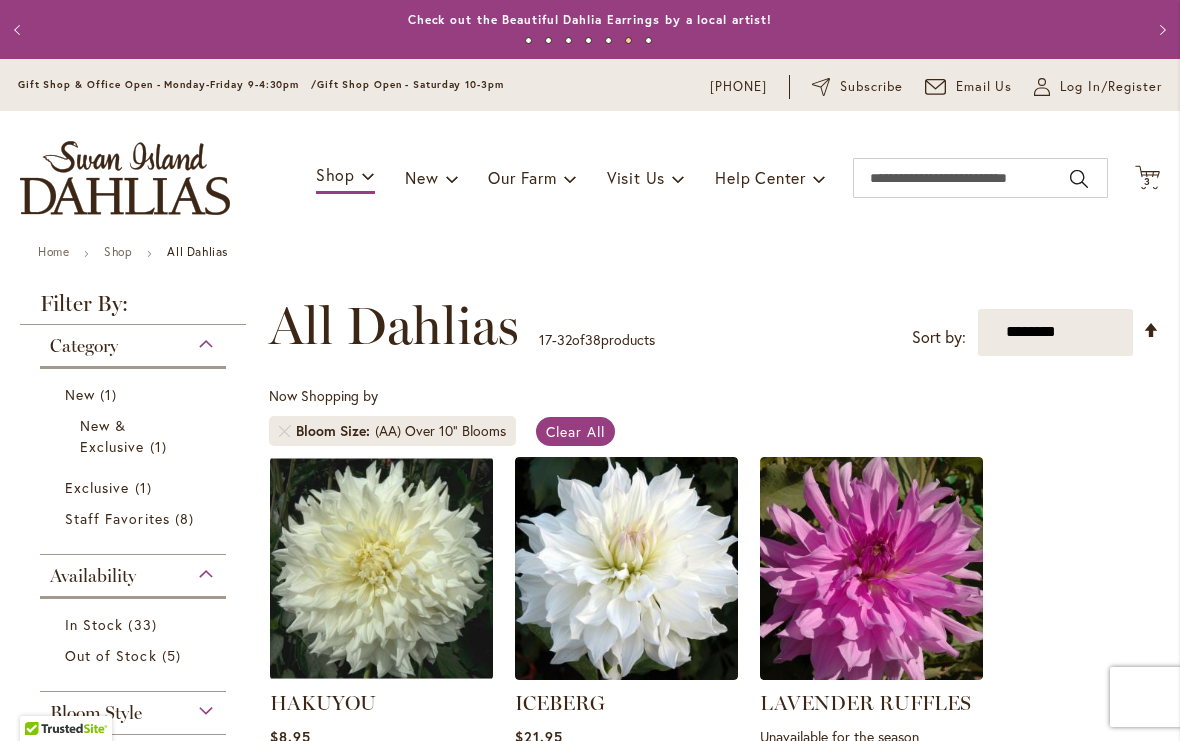 click on "Home
Shop
All Dahlias
New Best Sellers Staff Favorites Collections Best Cut Flowers
Filter by:
Filter By:
Category
New 1
item 1 5" at bounding box center (590, 1857) 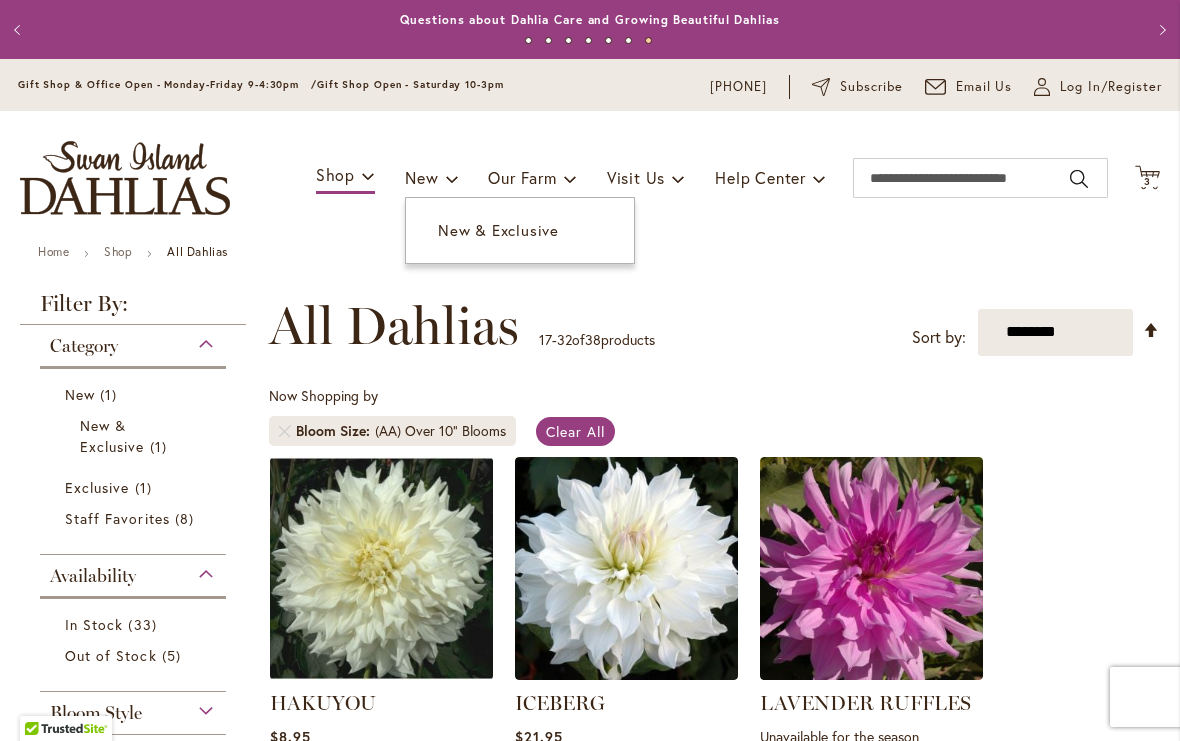 click on "New & Exclusive" at bounding box center (498, 230) 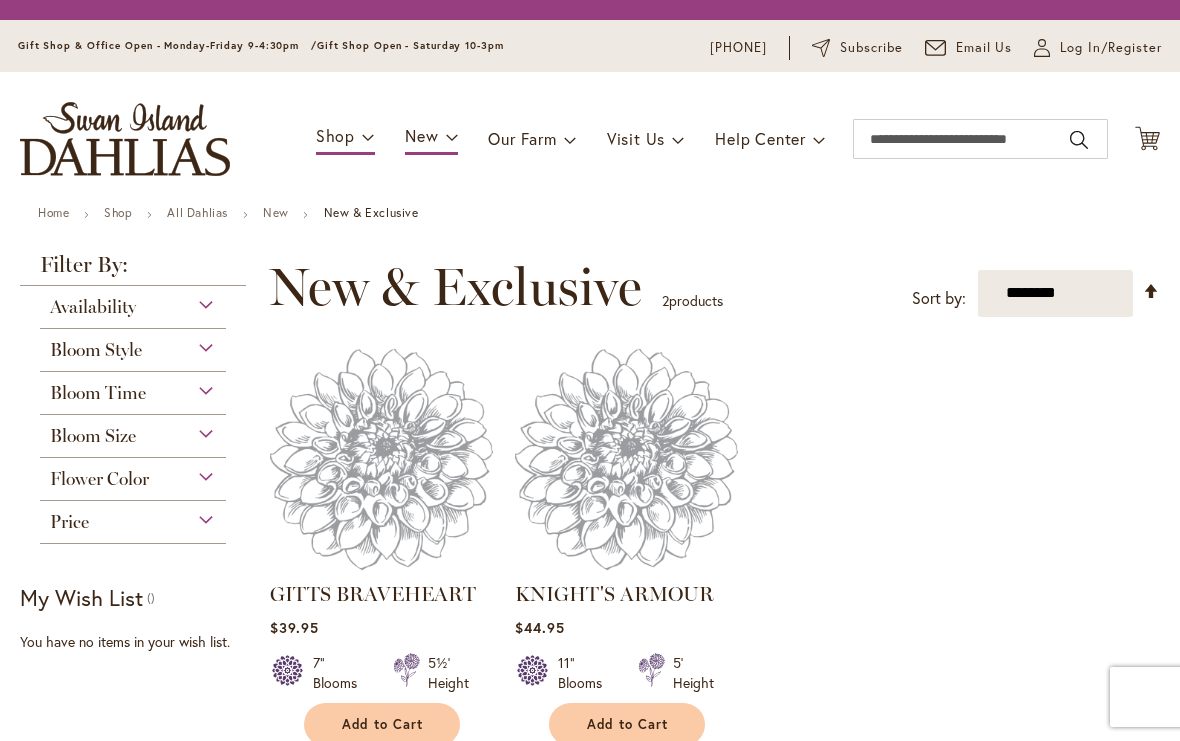scroll, scrollTop: 0, scrollLeft: 0, axis: both 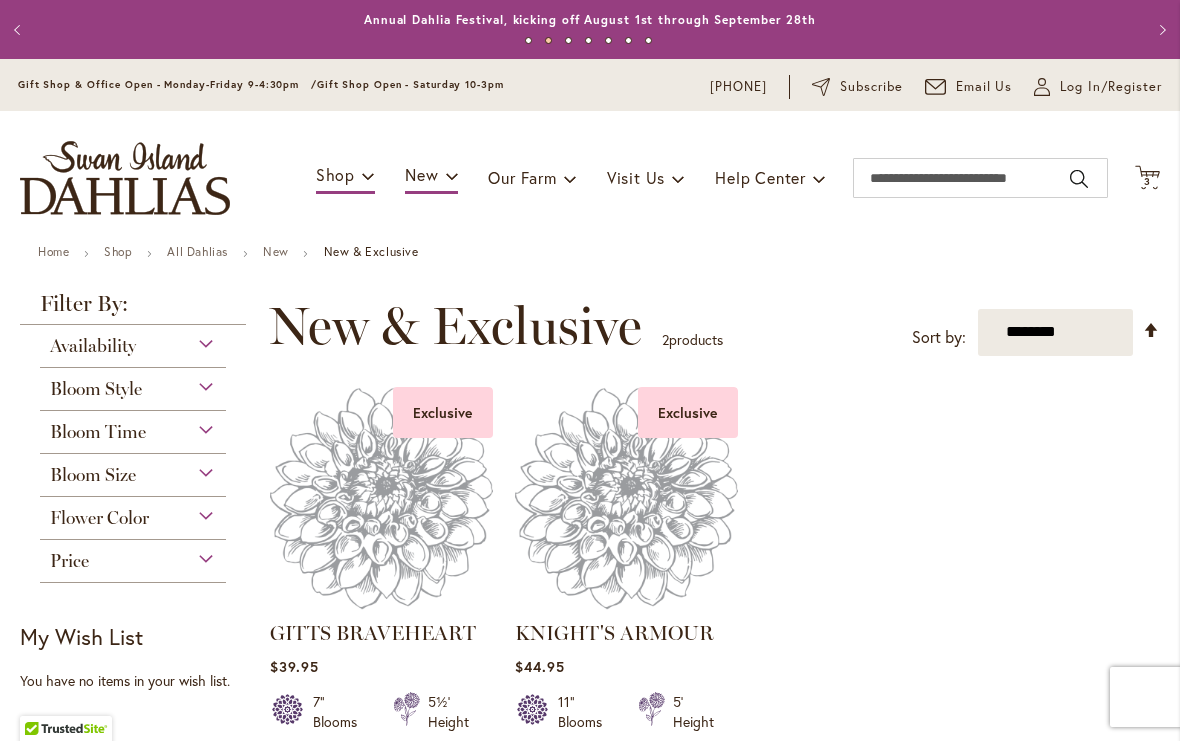 click on "All Dahlias" at bounding box center (197, 251) 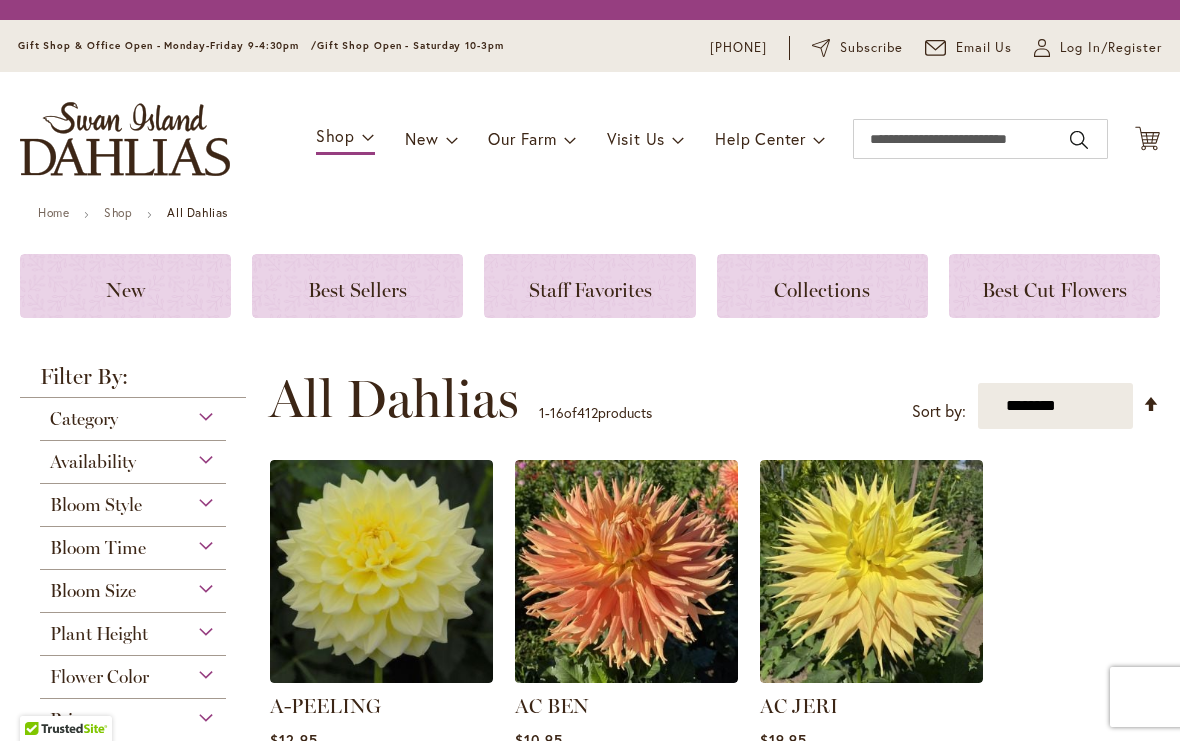 scroll, scrollTop: 0, scrollLeft: 0, axis: both 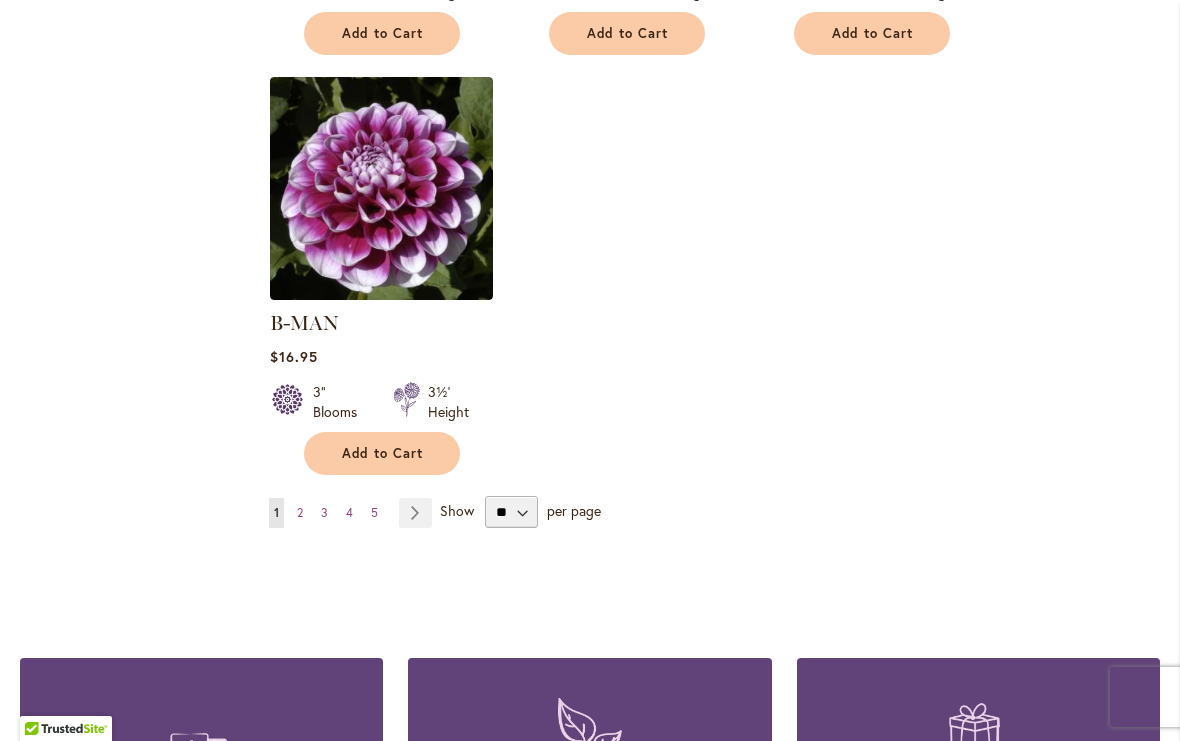 click on "Page
Next" at bounding box center (415, 513) 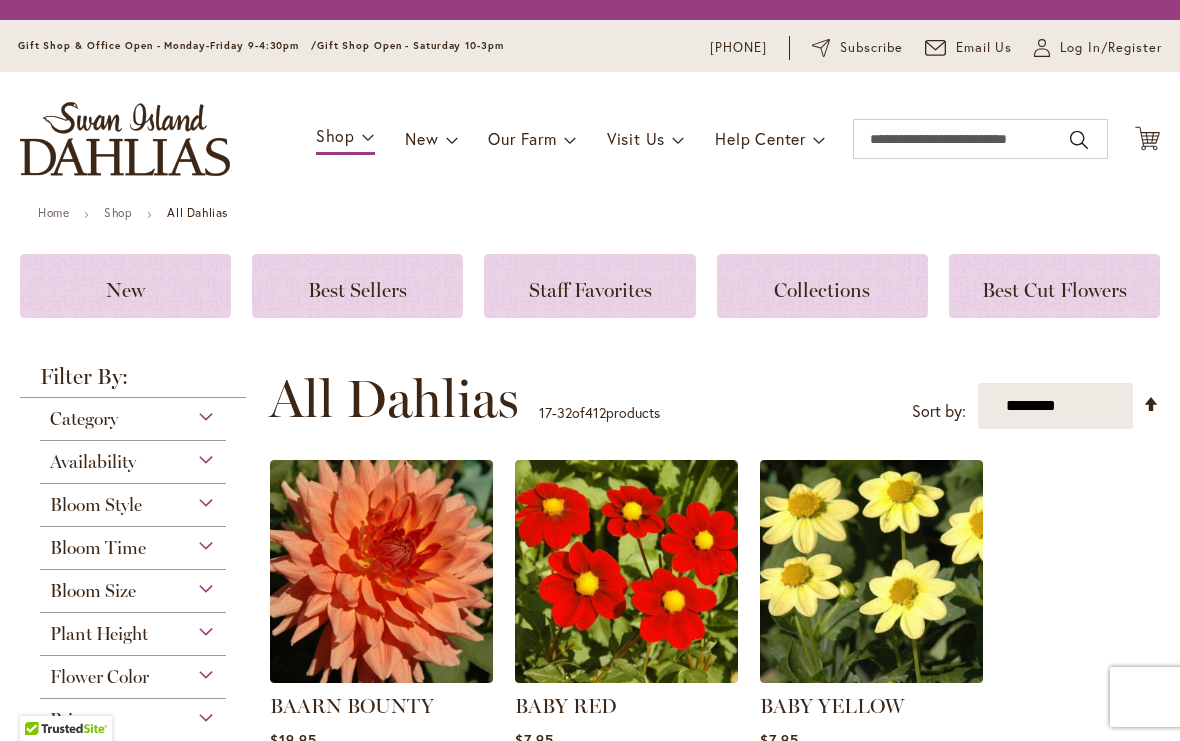 scroll, scrollTop: 0, scrollLeft: 0, axis: both 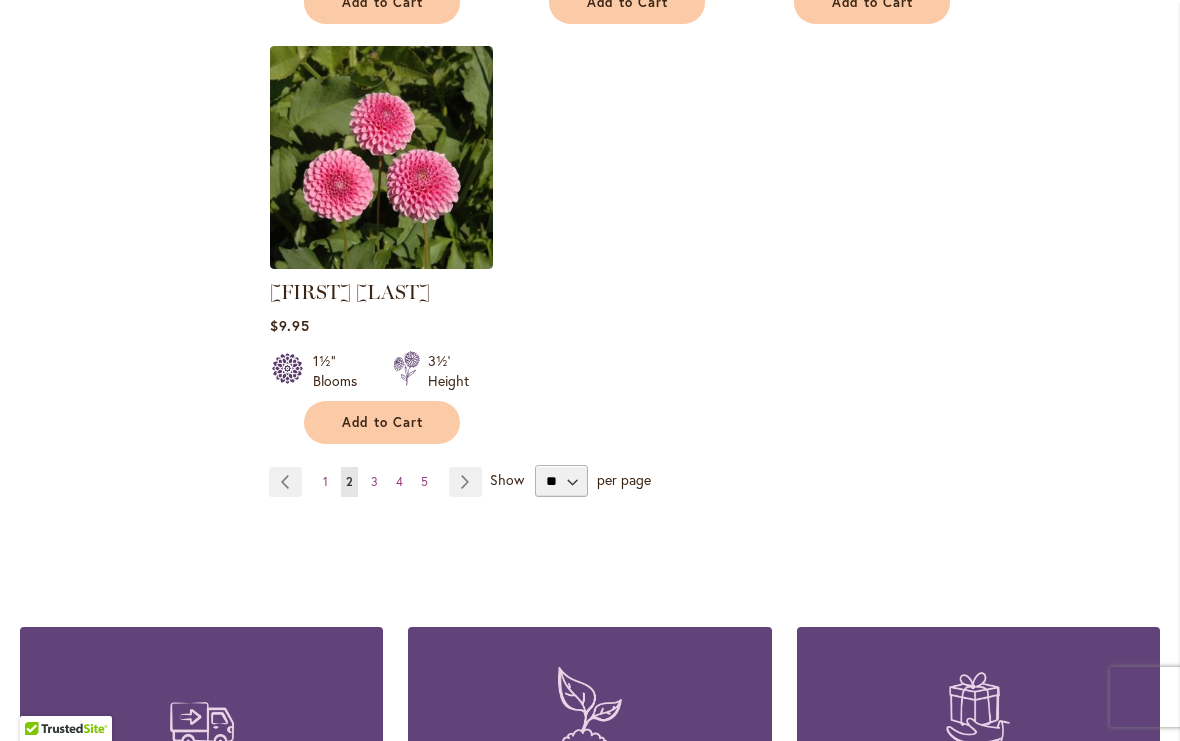 click on "Page
Next" at bounding box center [465, 482] 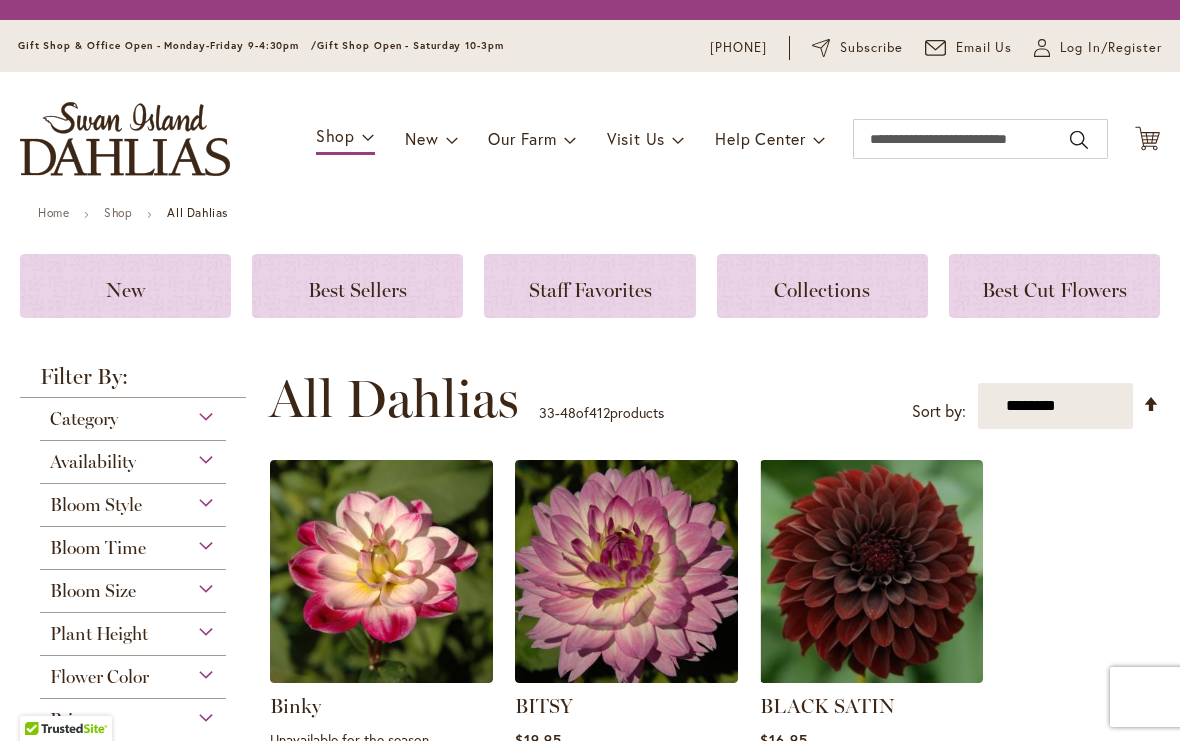 scroll, scrollTop: 0, scrollLeft: 0, axis: both 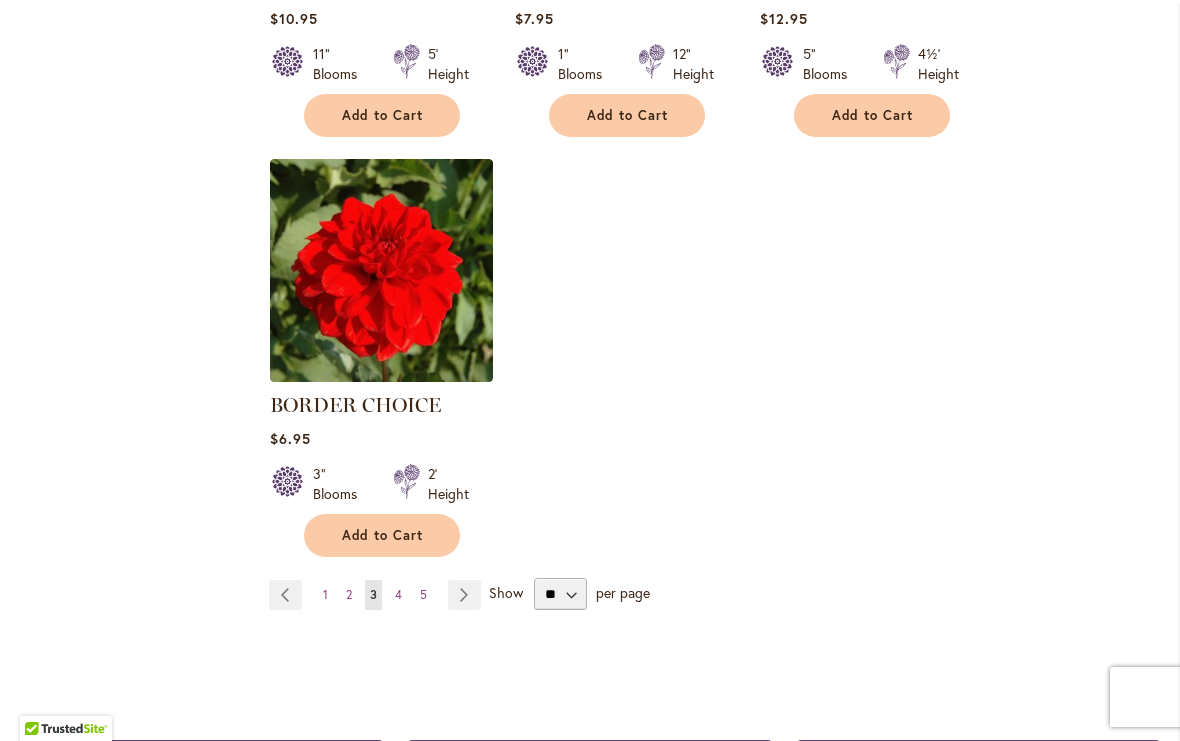 click on "Page
Next" at bounding box center (464, 595) 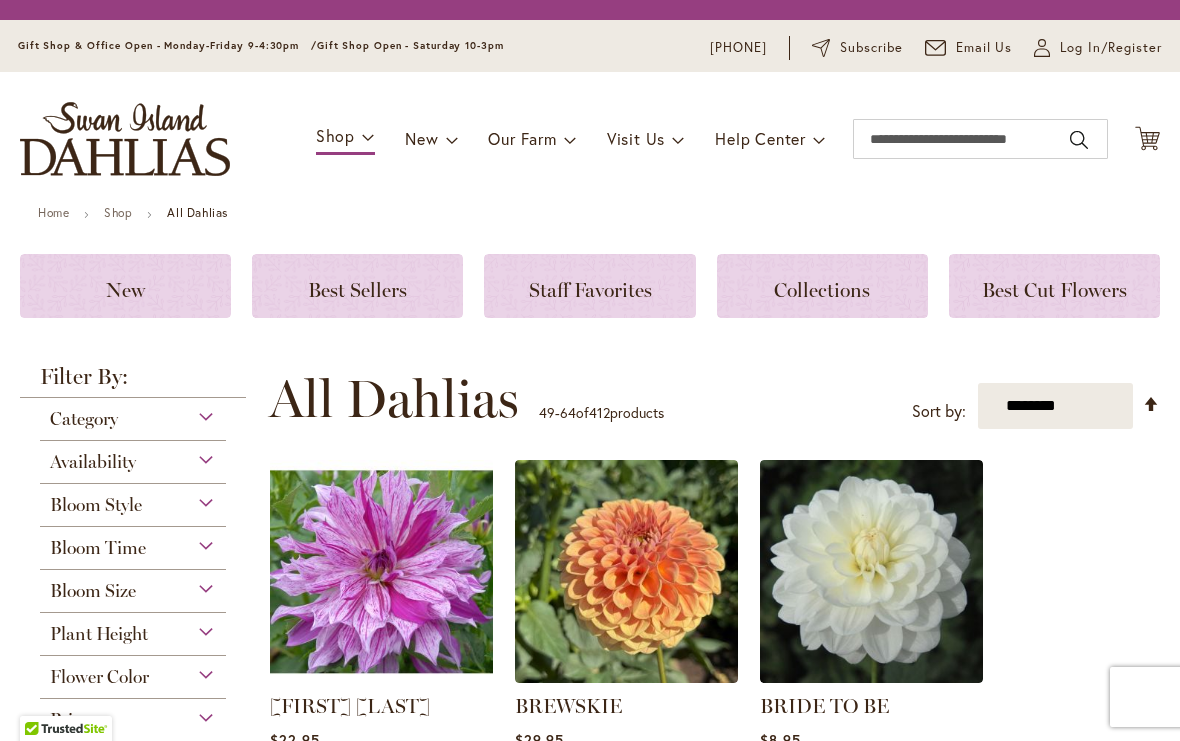 scroll, scrollTop: 0, scrollLeft: 0, axis: both 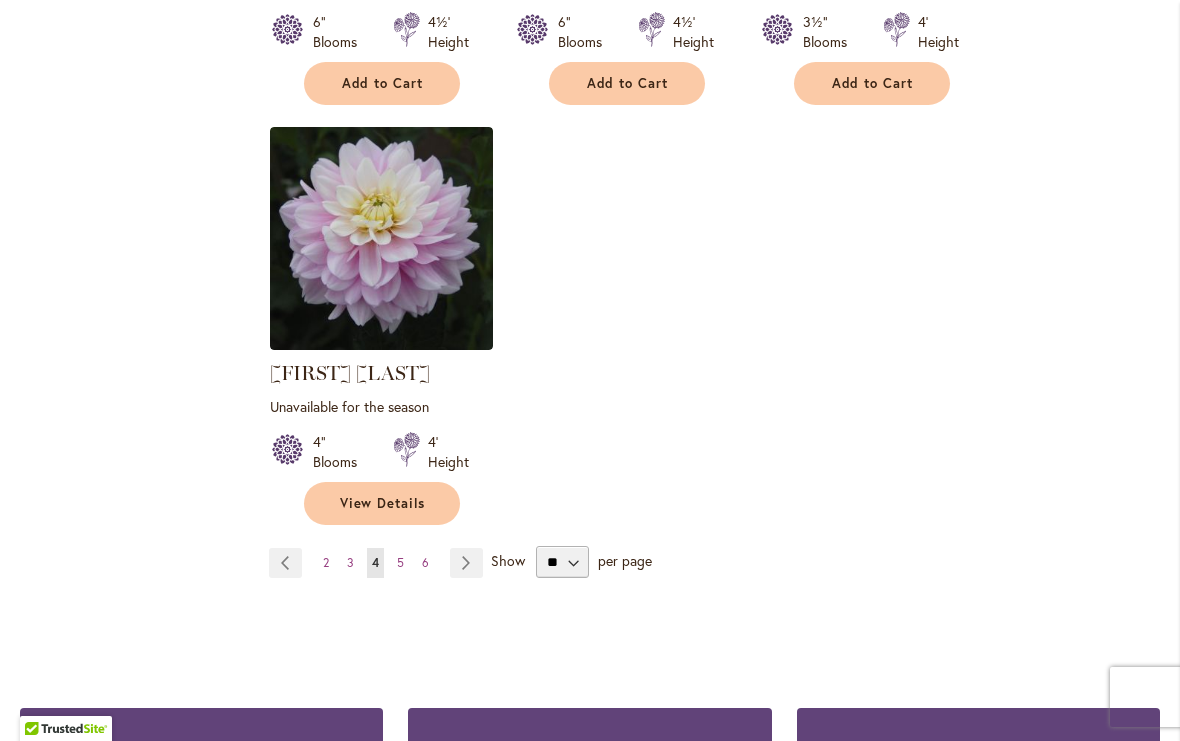 click on "Page
Next" at bounding box center (466, 563) 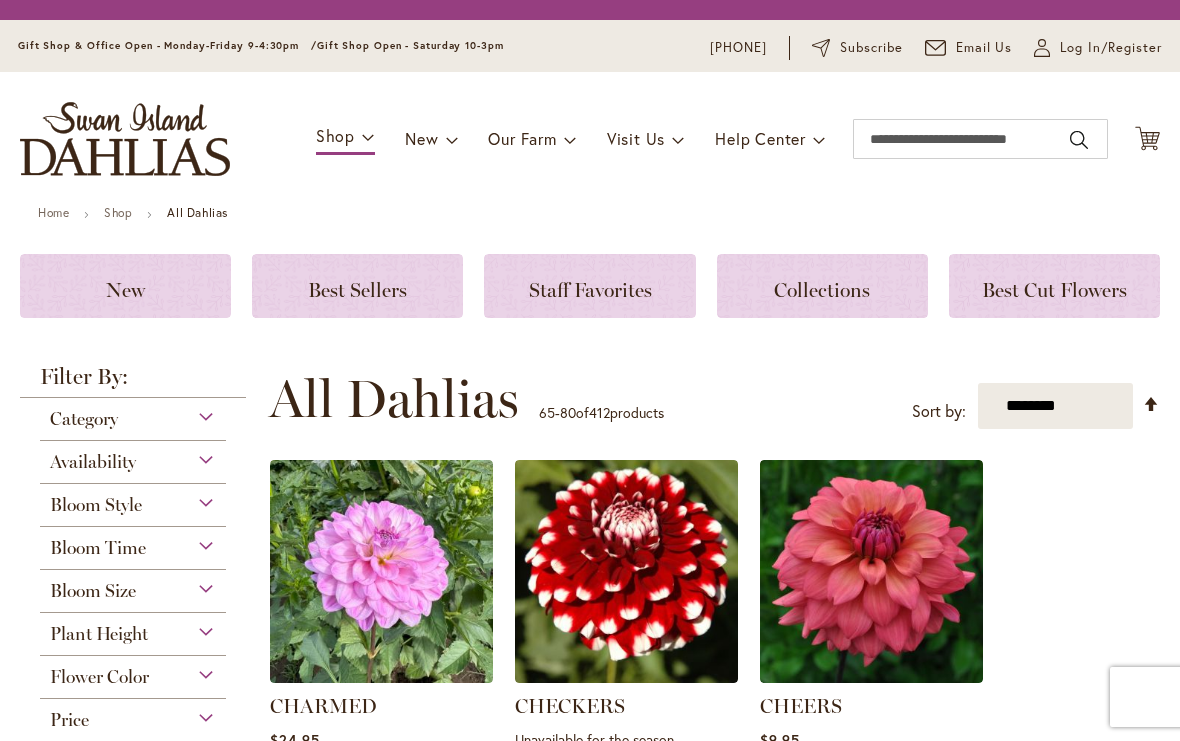 scroll, scrollTop: 0, scrollLeft: 0, axis: both 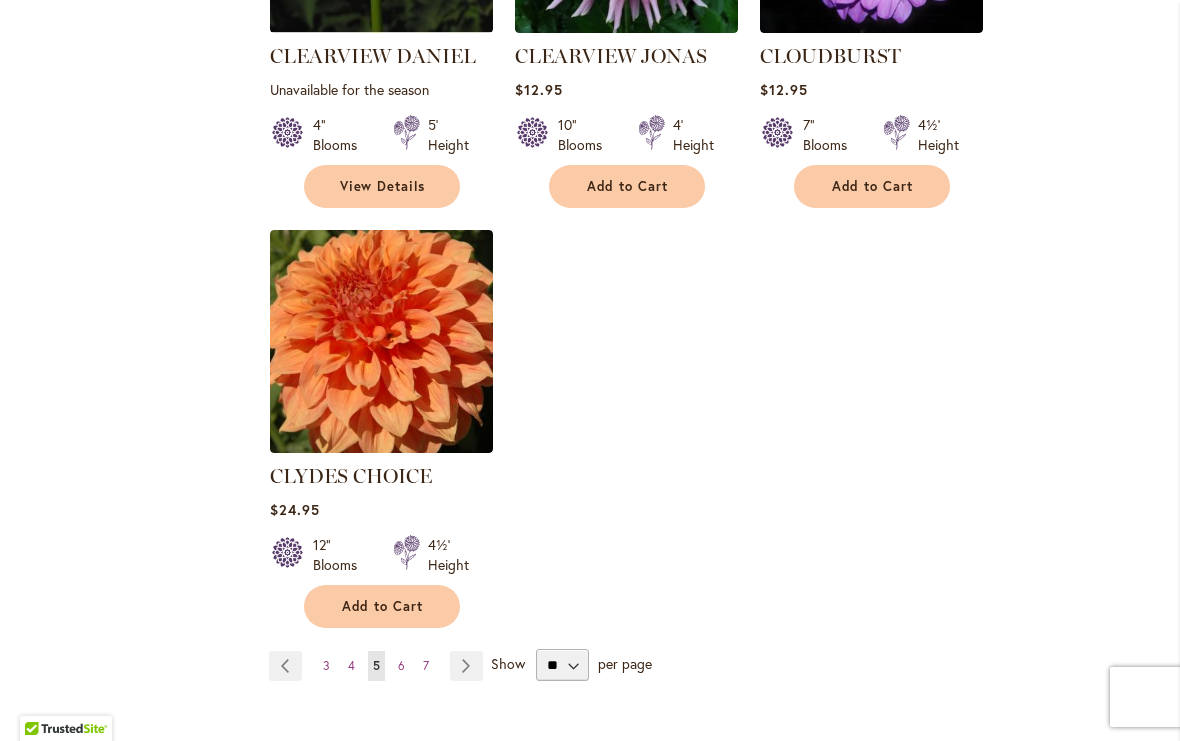 click on "Page
Next" at bounding box center (466, 666) 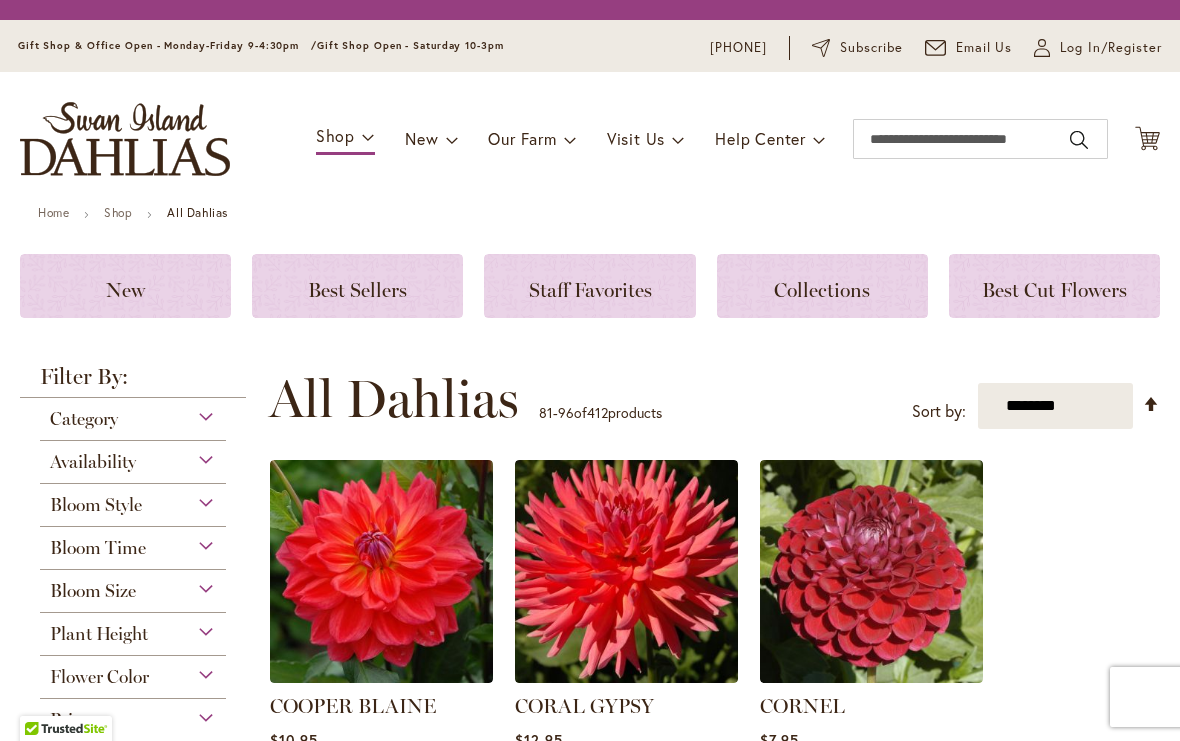 scroll, scrollTop: 0, scrollLeft: 0, axis: both 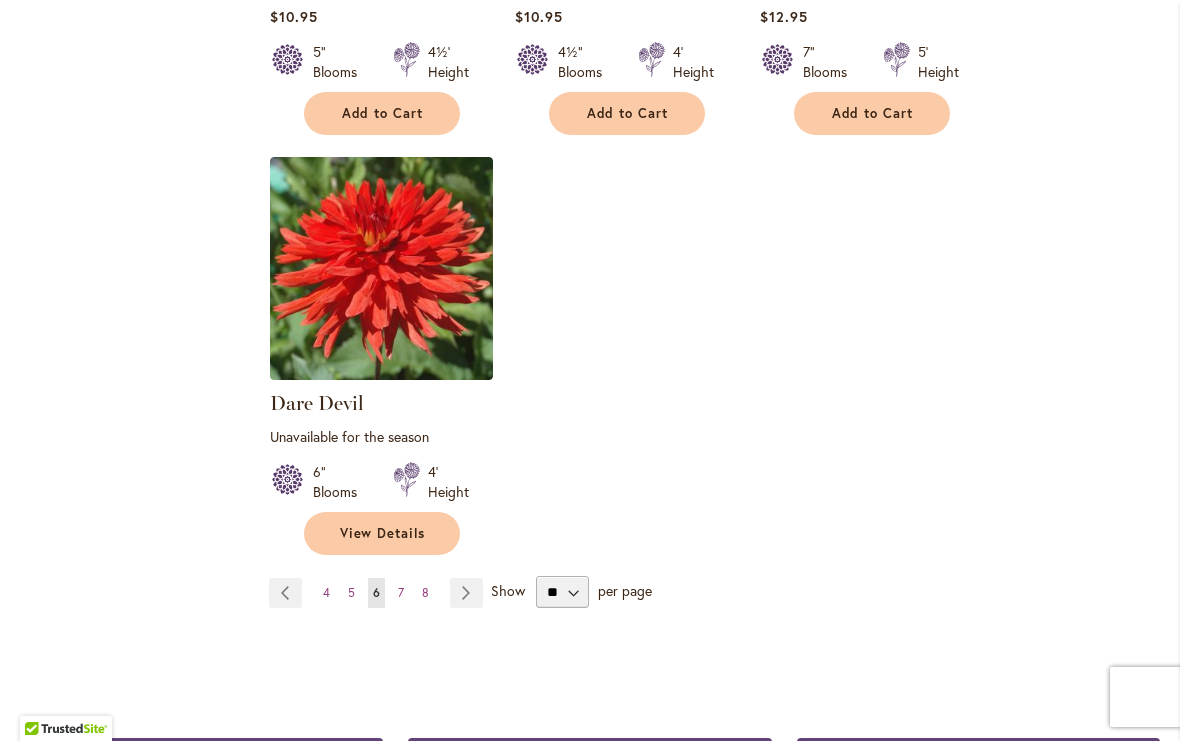 click on "Page
Next" at bounding box center (466, 593) 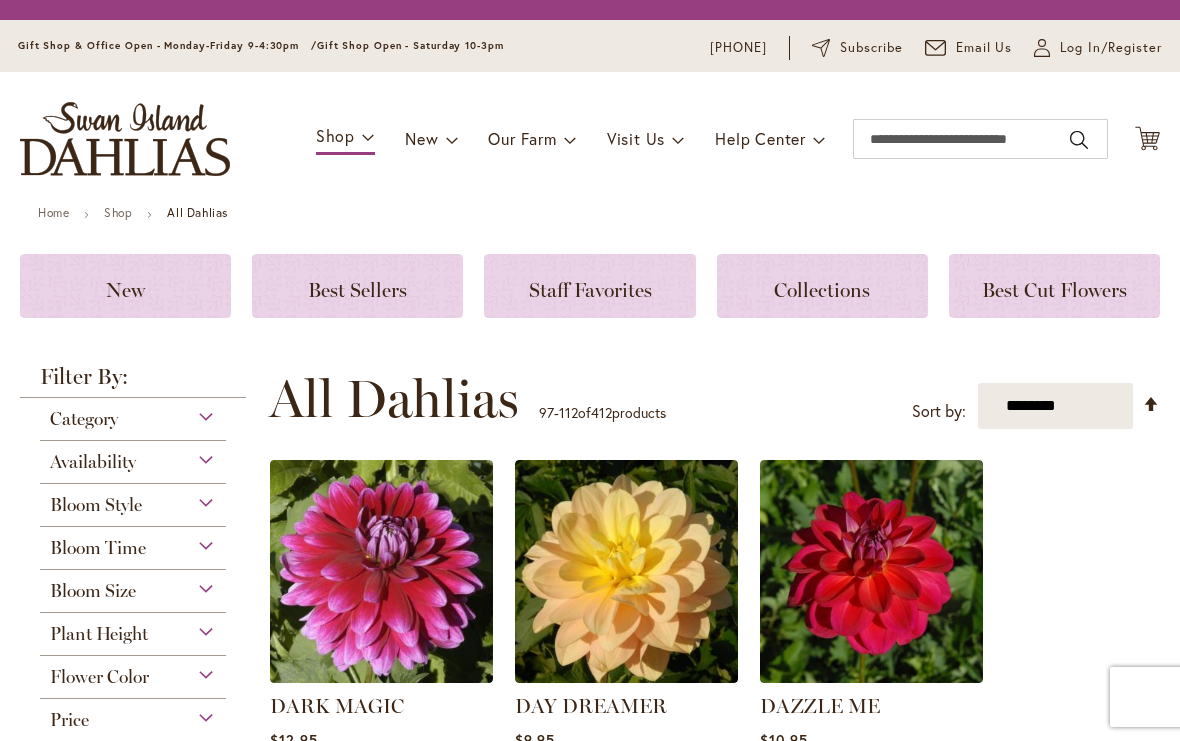 scroll, scrollTop: 0, scrollLeft: 0, axis: both 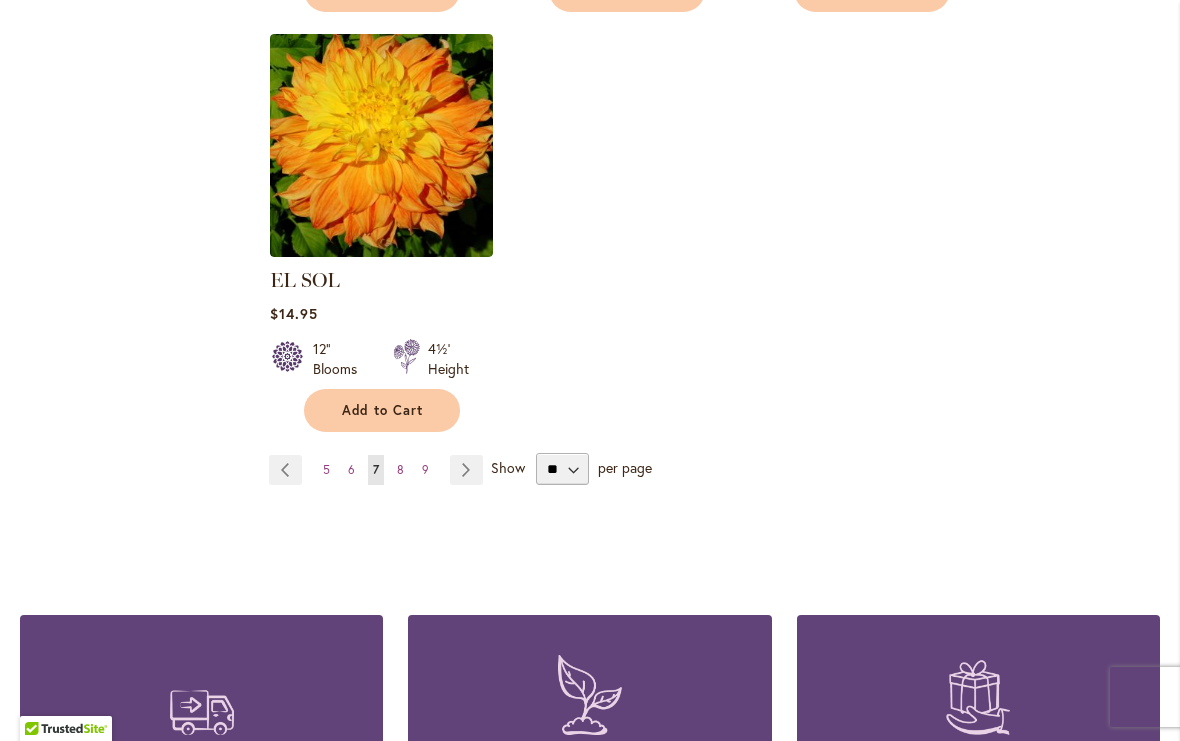 click on "Page
Next" at bounding box center (466, 470) 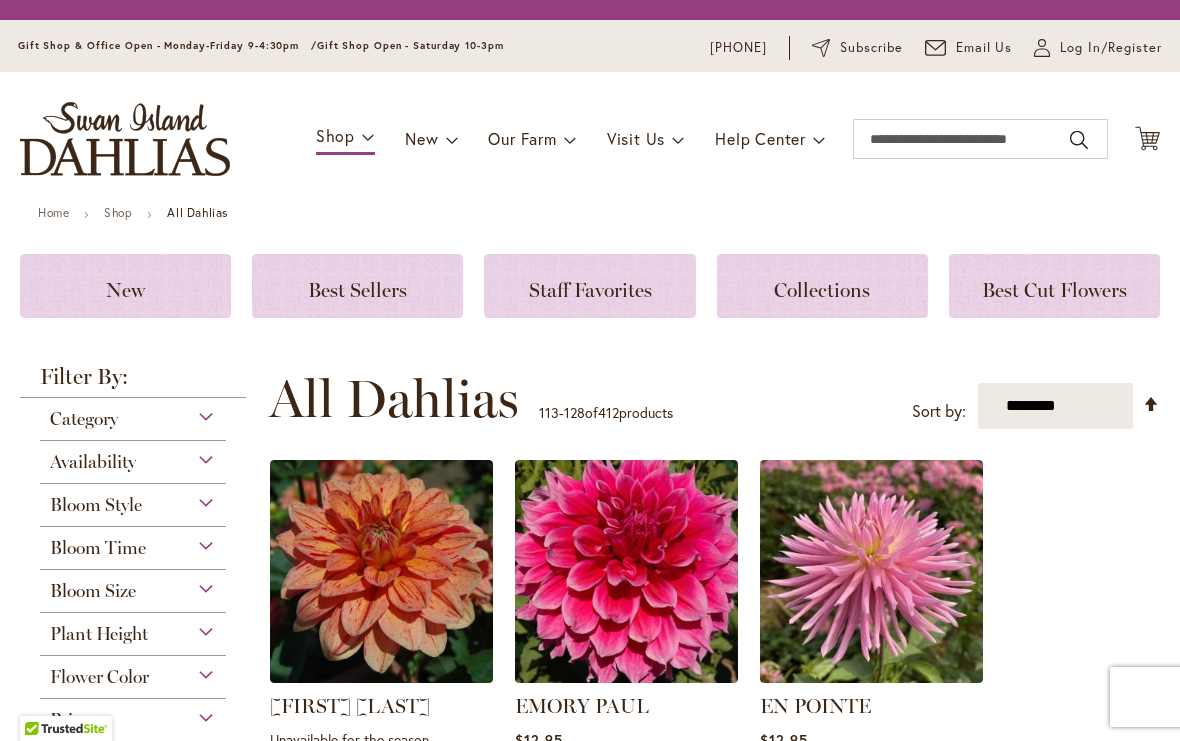 scroll, scrollTop: 0, scrollLeft: 0, axis: both 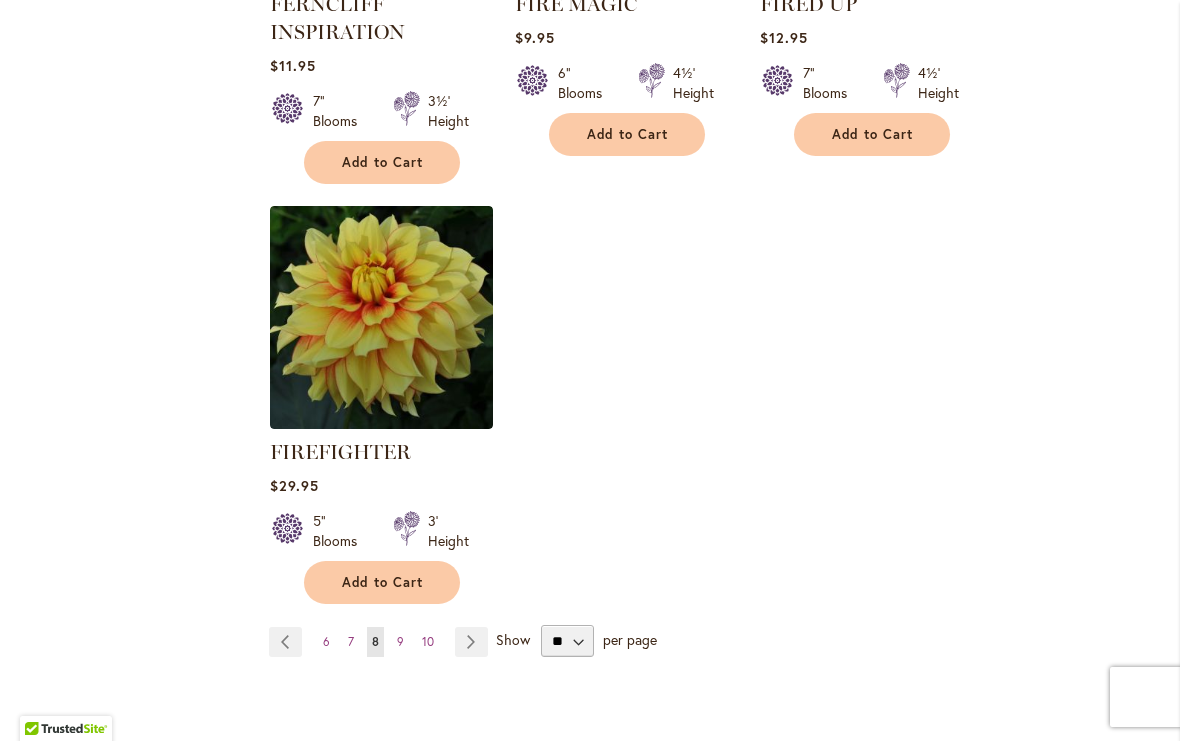 click on "Page
Next" at bounding box center (471, 642) 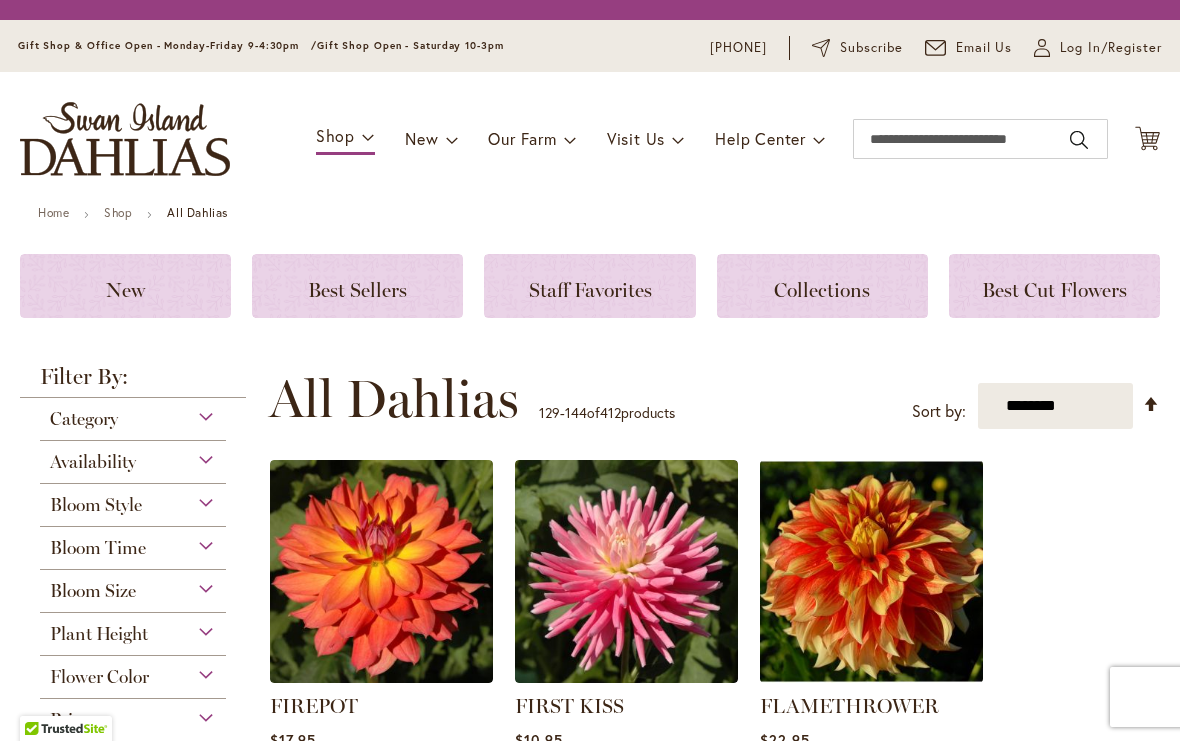 scroll, scrollTop: 0, scrollLeft: 0, axis: both 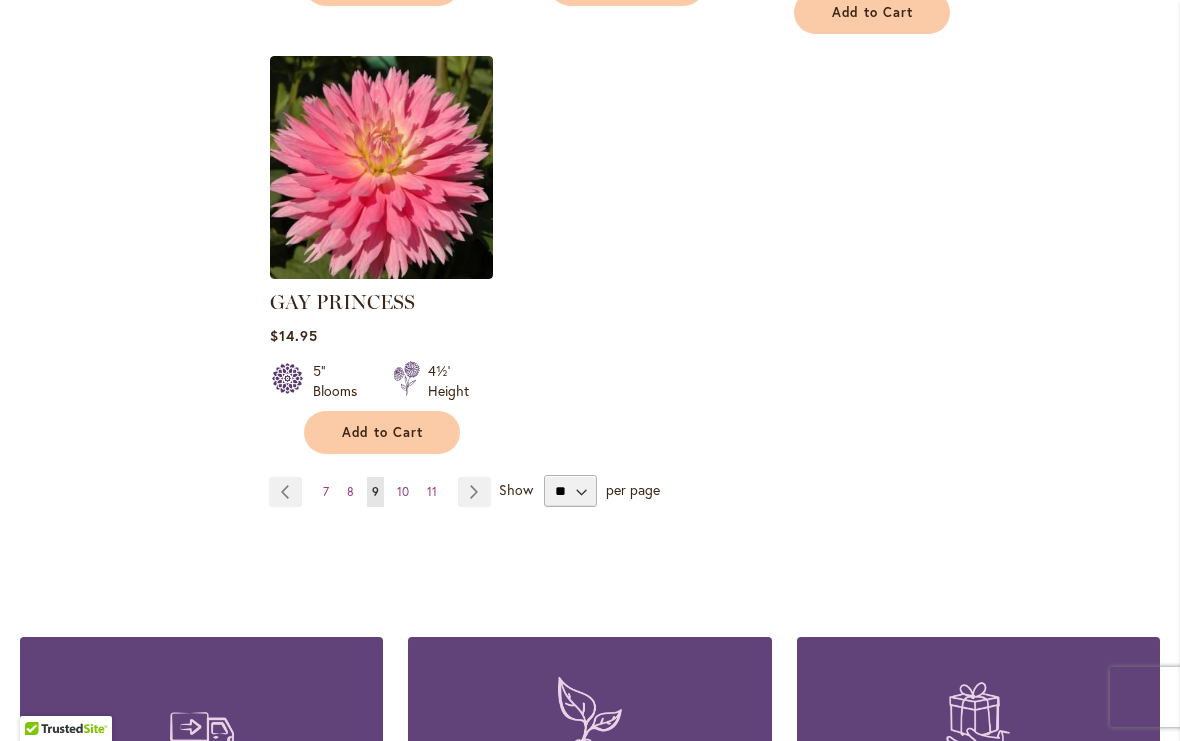 click on "Page
Next" at bounding box center [474, 492] 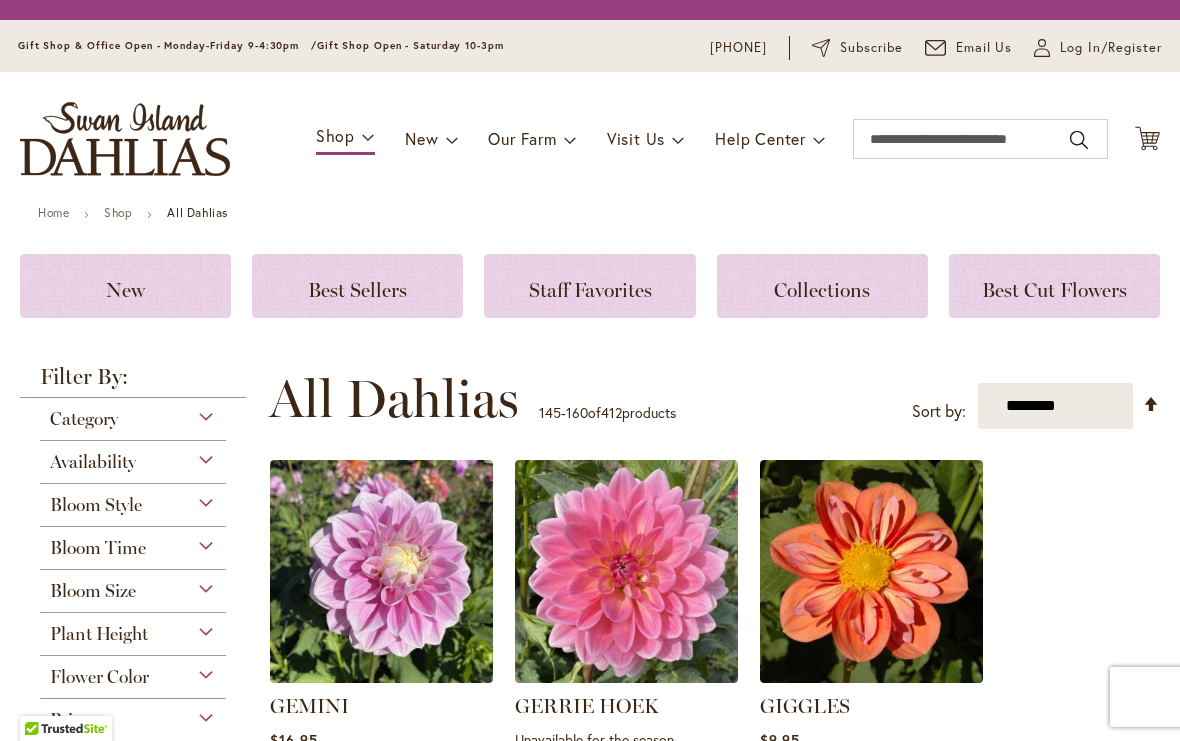 scroll, scrollTop: 0, scrollLeft: 0, axis: both 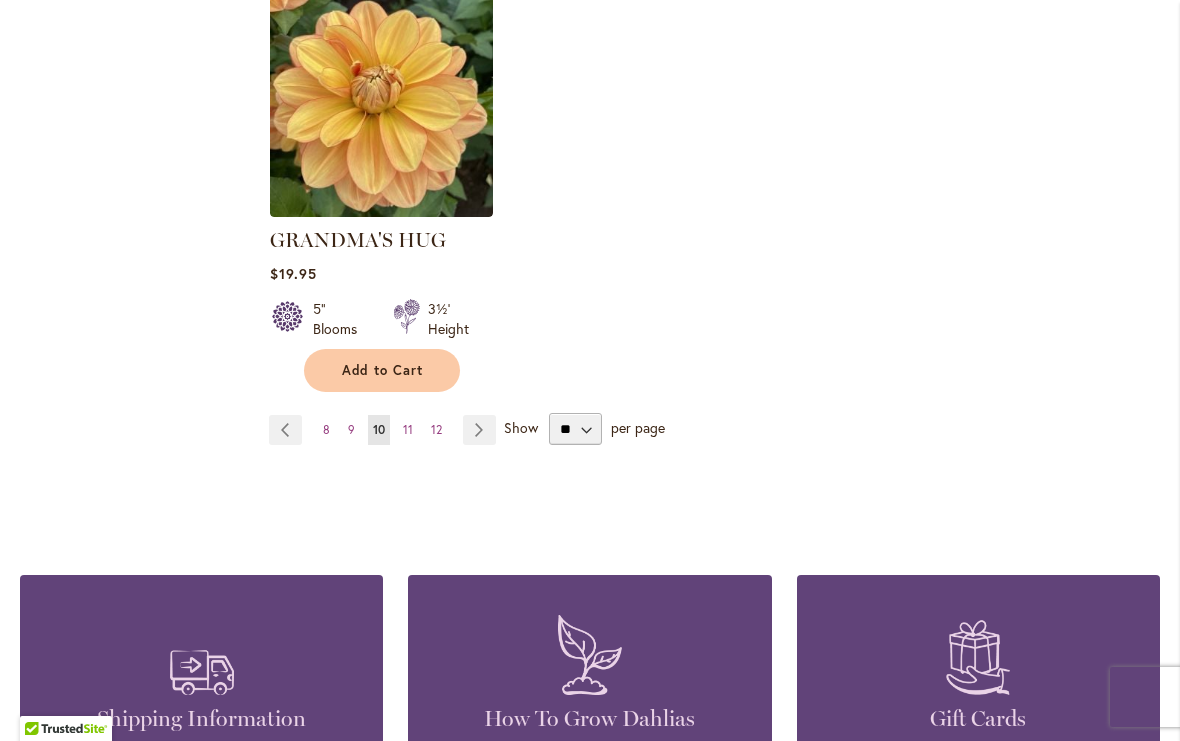 click on "Page
Next" at bounding box center (479, 430) 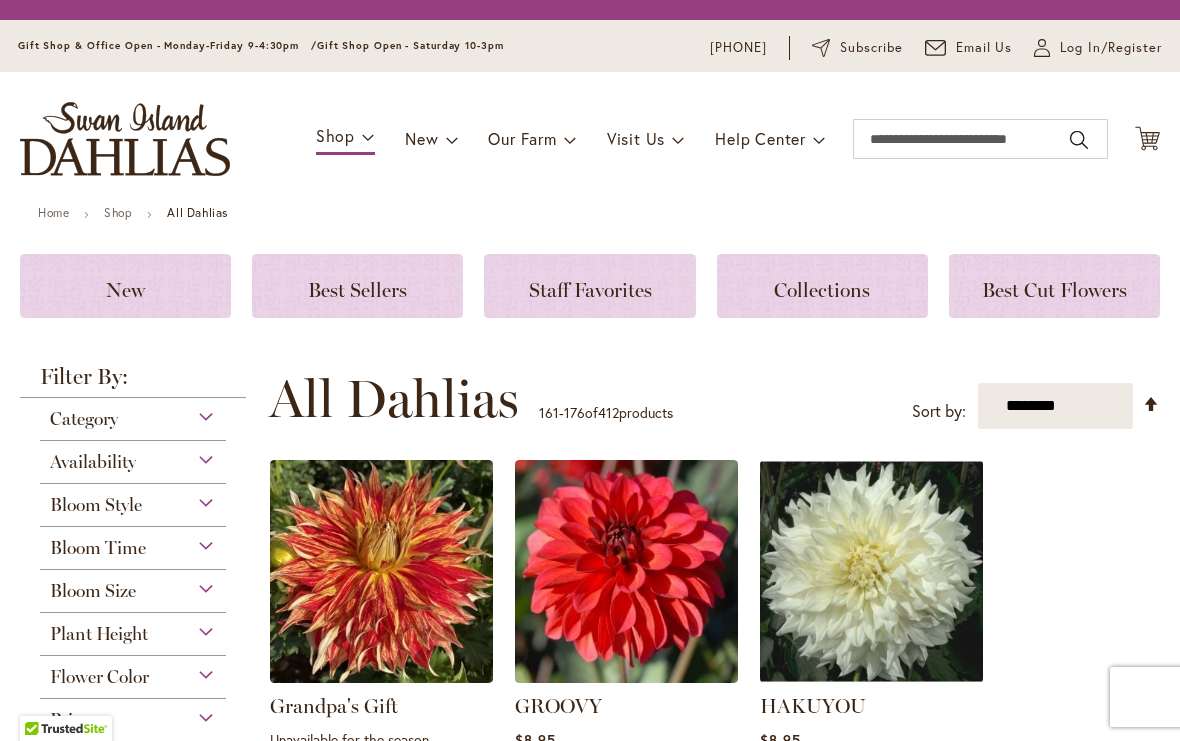 scroll, scrollTop: 0, scrollLeft: 0, axis: both 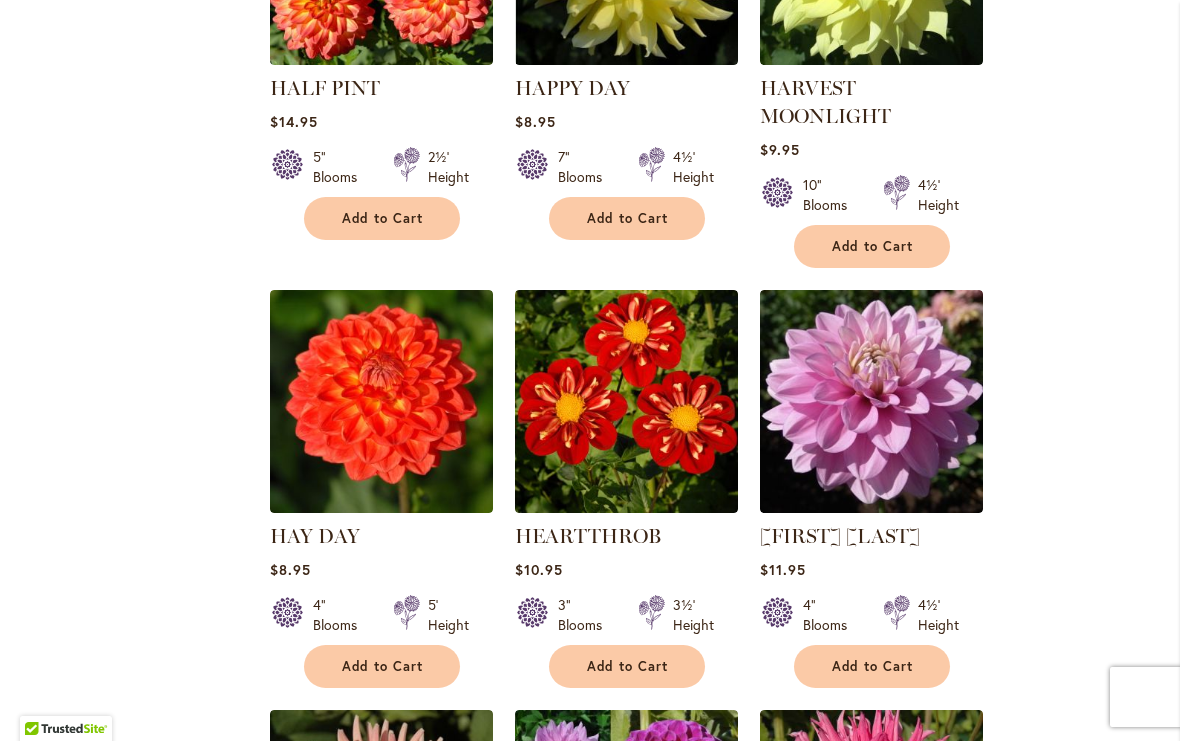 click on "**********" at bounding box center [709, 737] 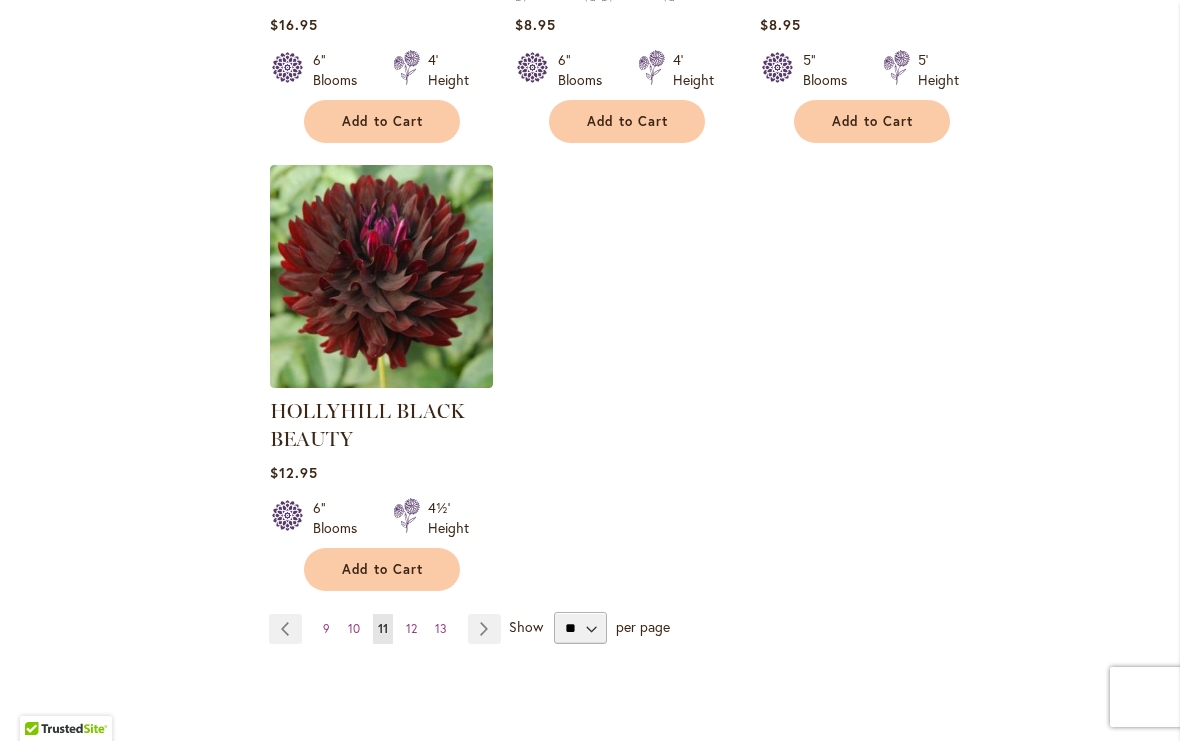 scroll, scrollTop: 2532, scrollLeft: 0, axis: vertical 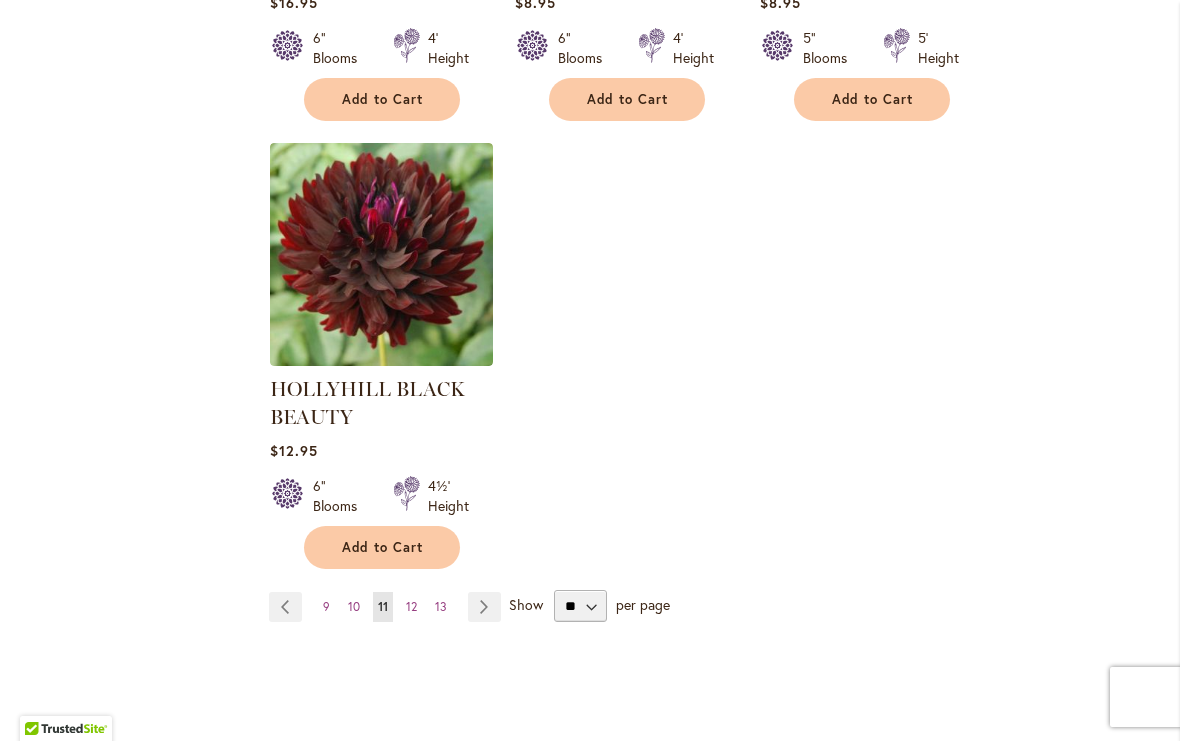 click on "Add to Cart" at bounding box center (383, 547) 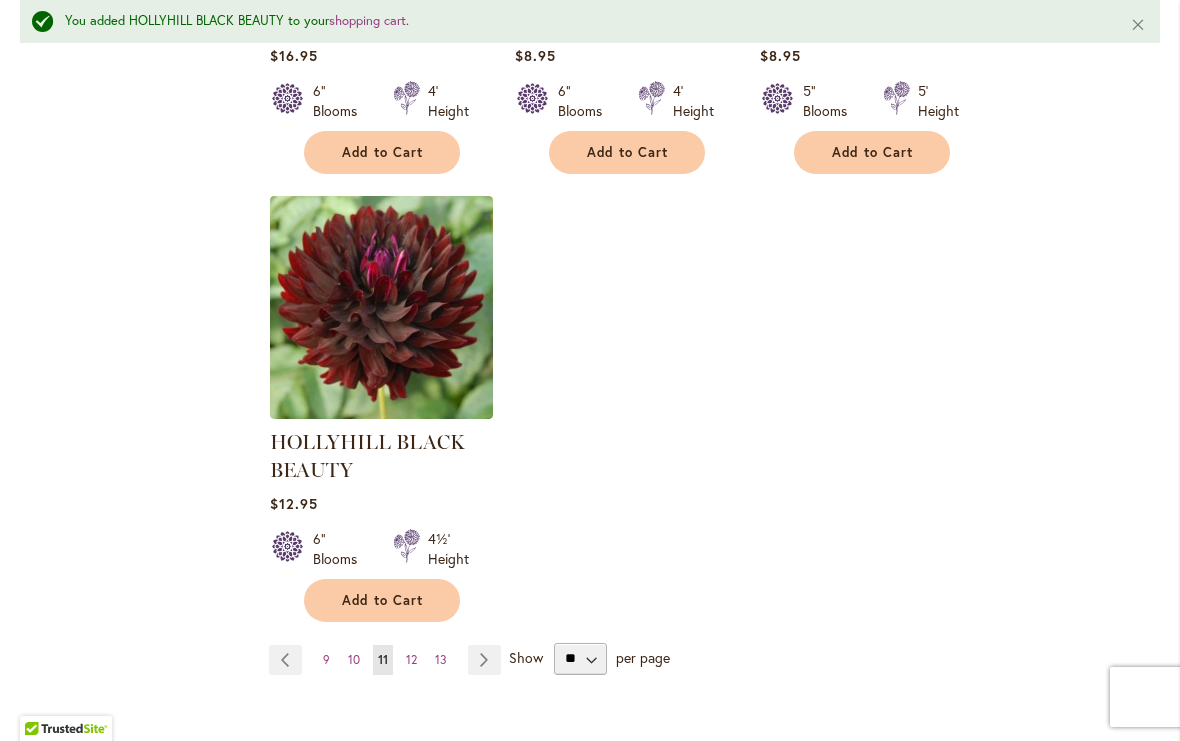 click on "Page
Next" at bounding box center [484, 660] 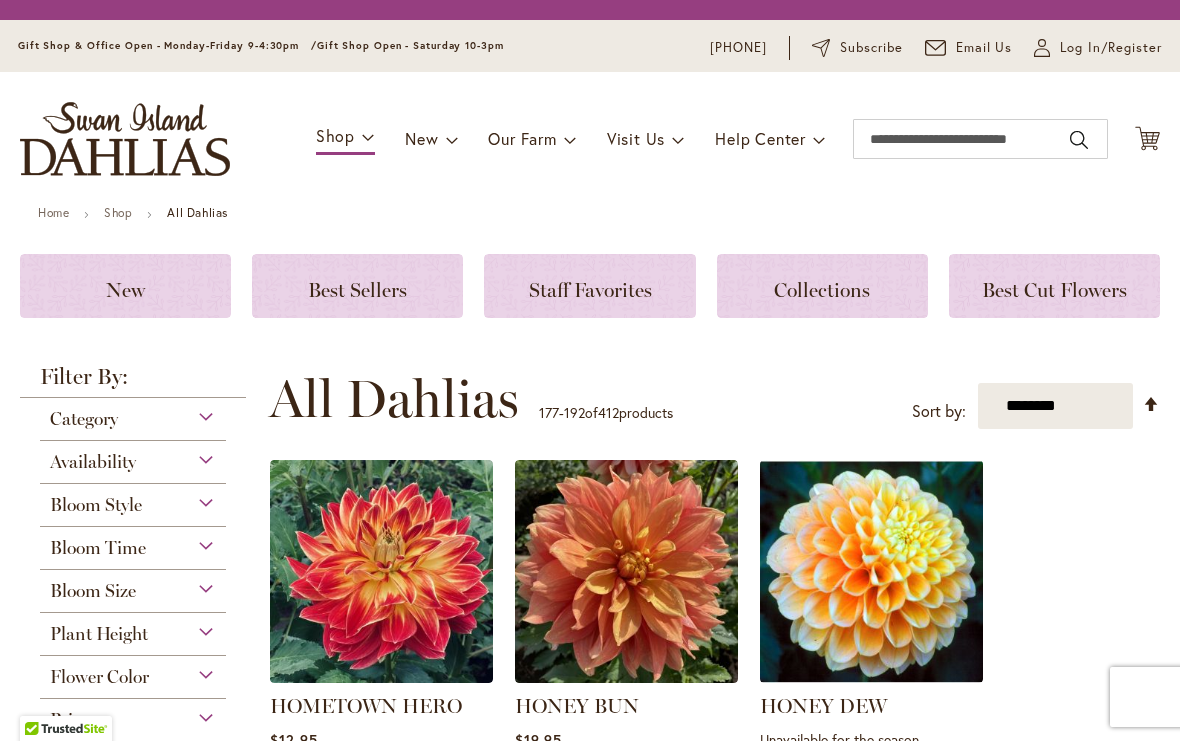 scroll, scrollTop: 0, scrollLeft: 0, axis: both 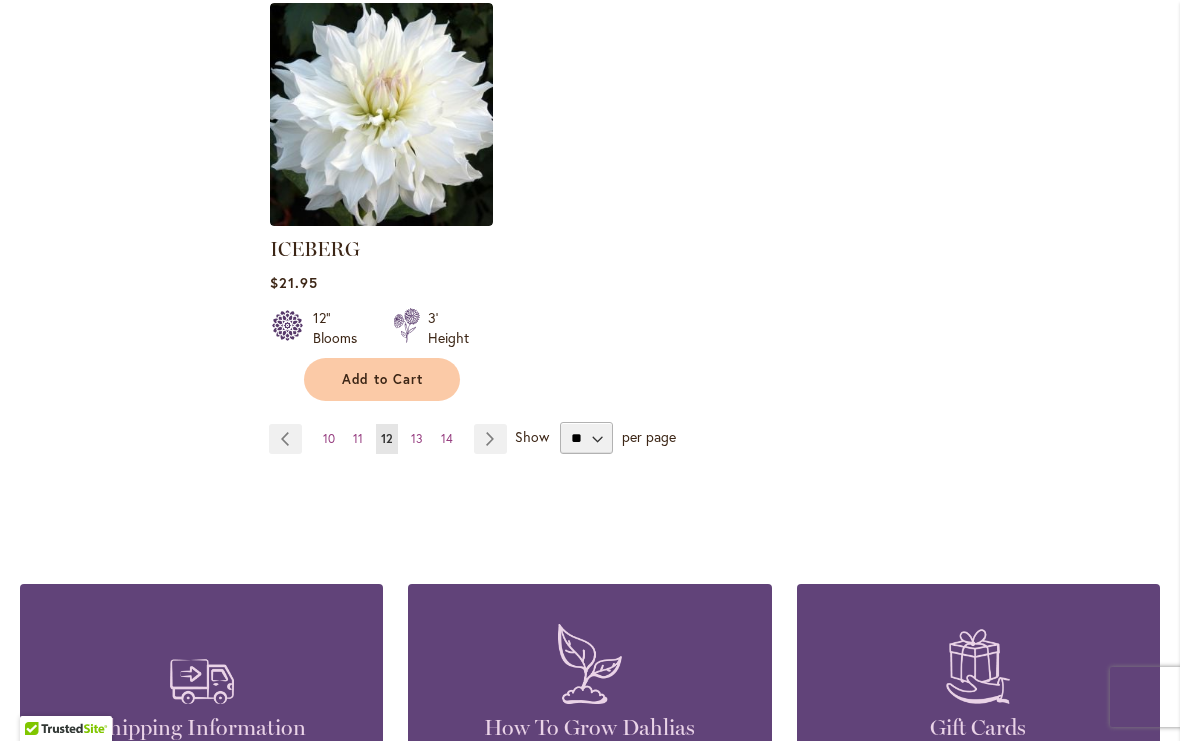 click on "Page
Next" at bounding box center [490, 439] 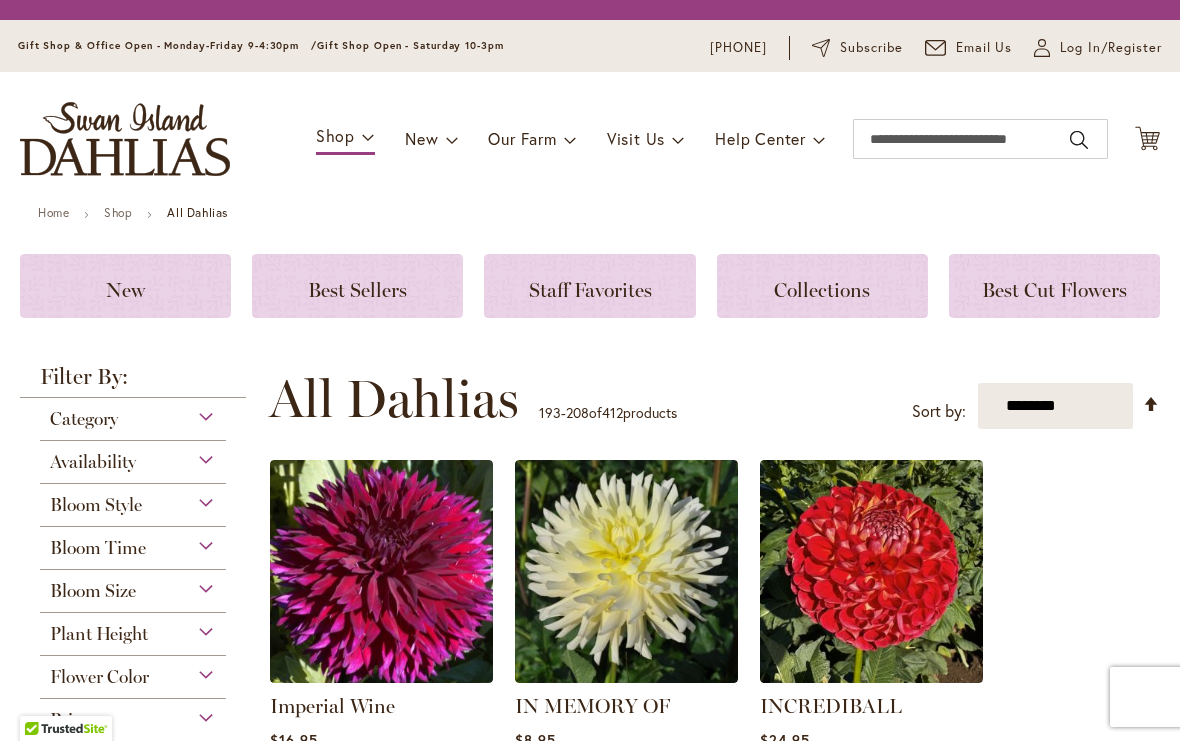 scroll, scrollTop: 0, scrollLeft: 0, axis: both 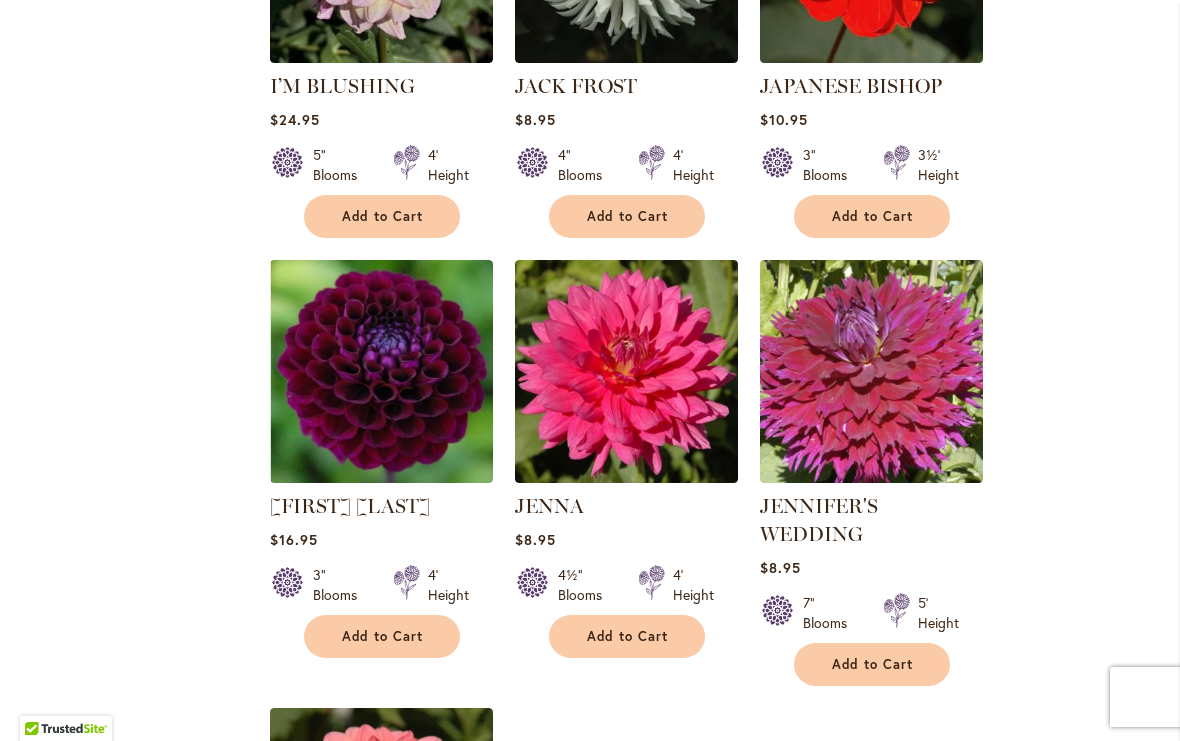 click on "Add to Cart" at bounding box center (382, 636) 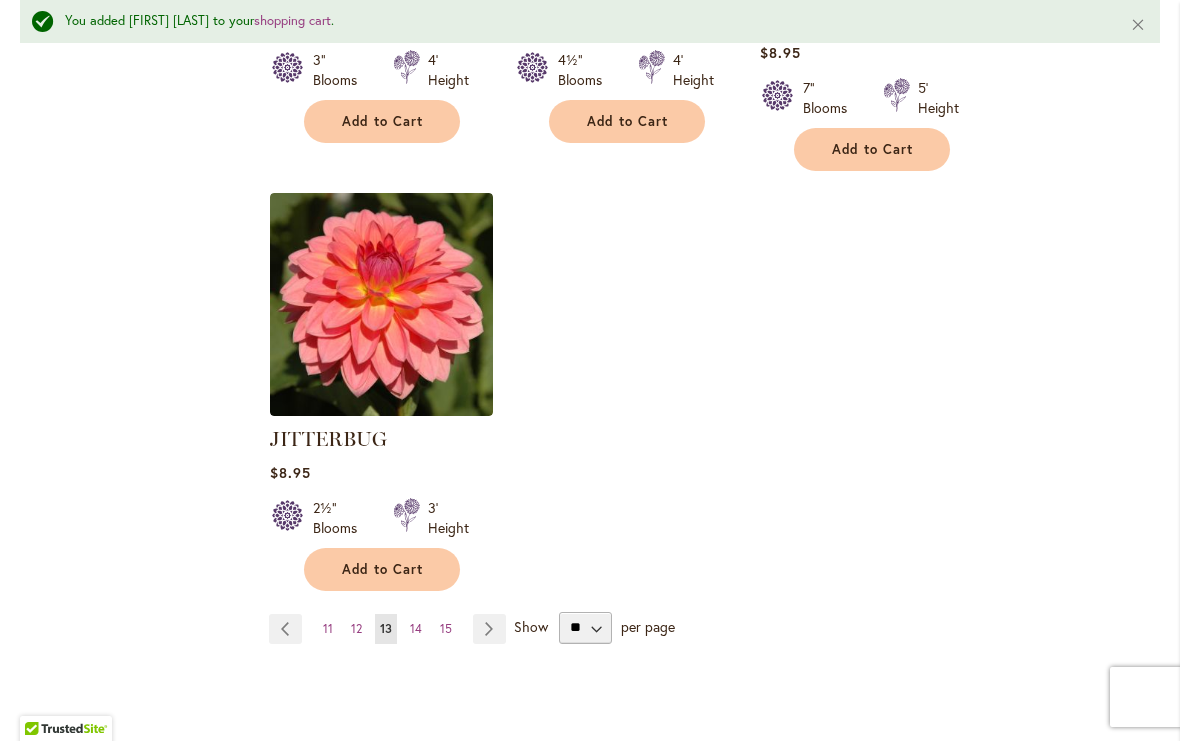 scroll, scrollTop: 2549, scrollLeft: 0, axis: vertical 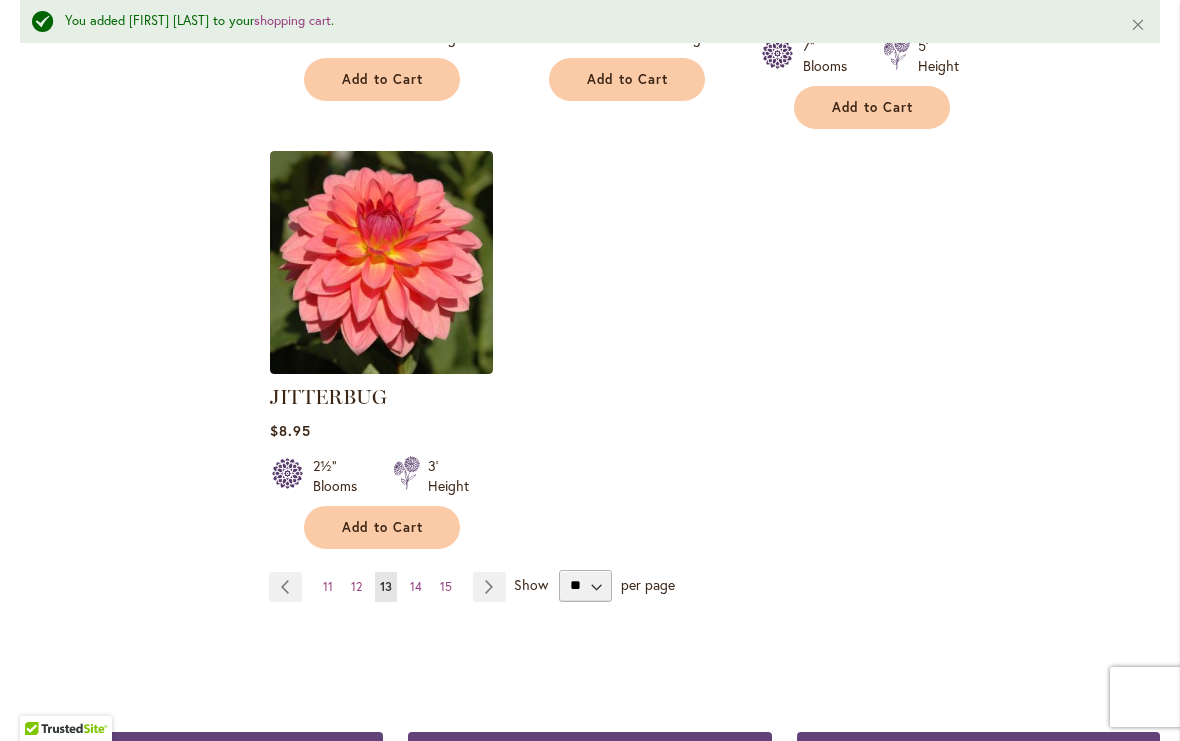 click on "Page
Next" at bounding box center [489, 587] 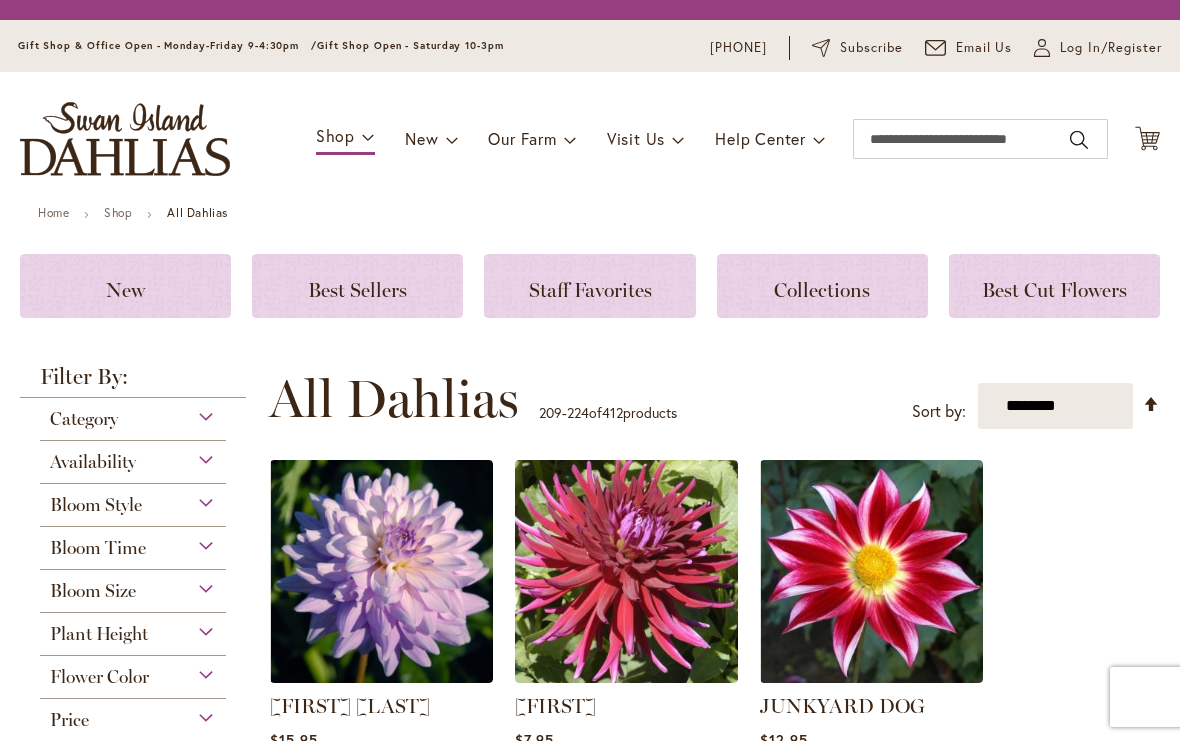 scroll, scrollTop: 0, scrollLeft: 0, axis: both 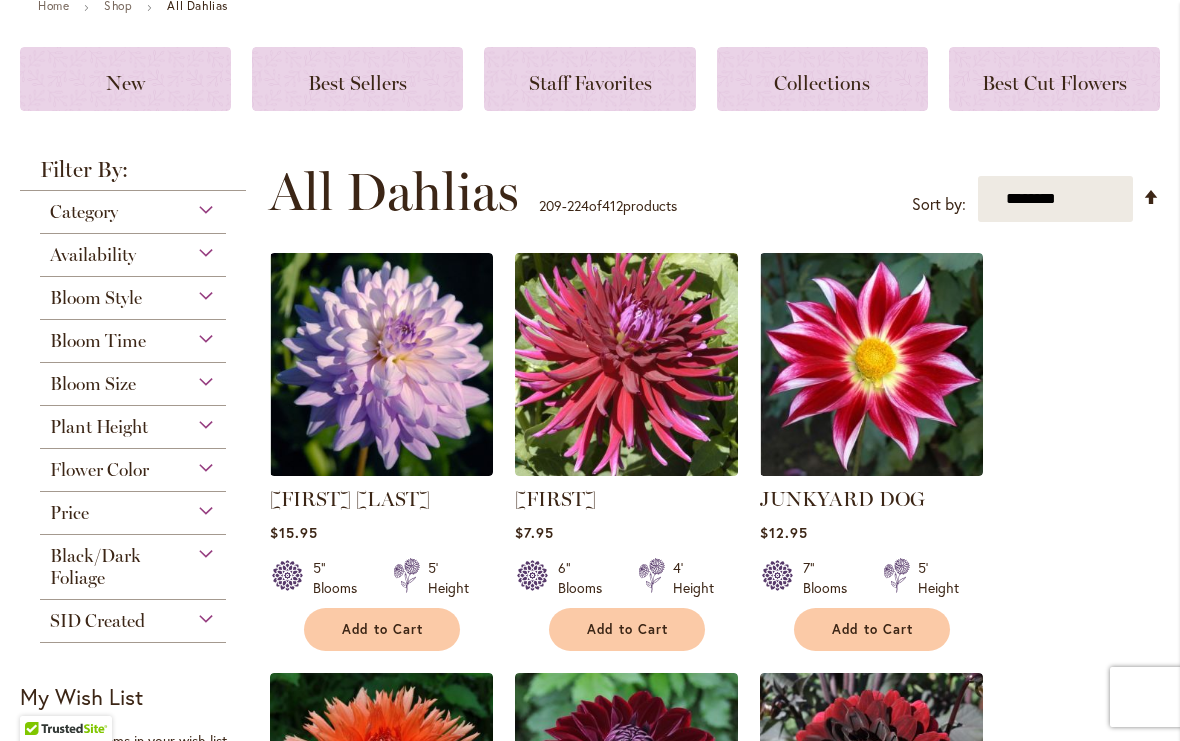 click on "Add to Cart" at bounding box center (383, 629) 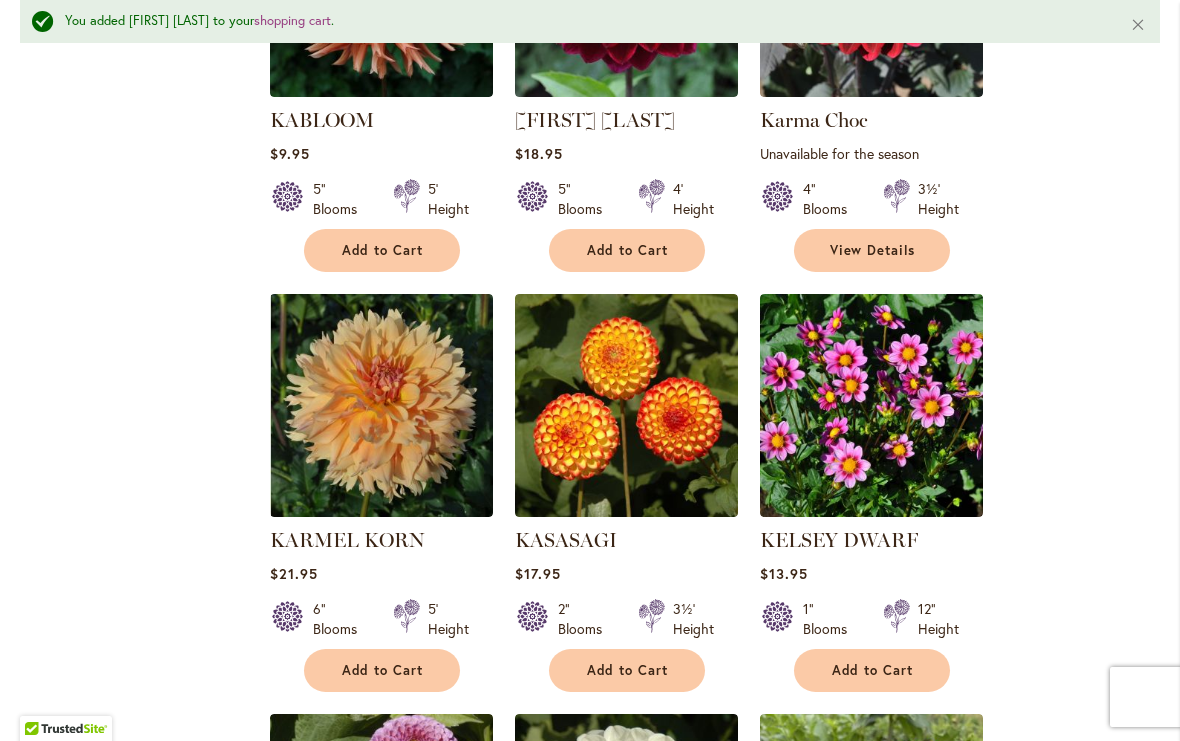 scroll, scrollTop: 1118, scrollLeft: 0, axis: vertical 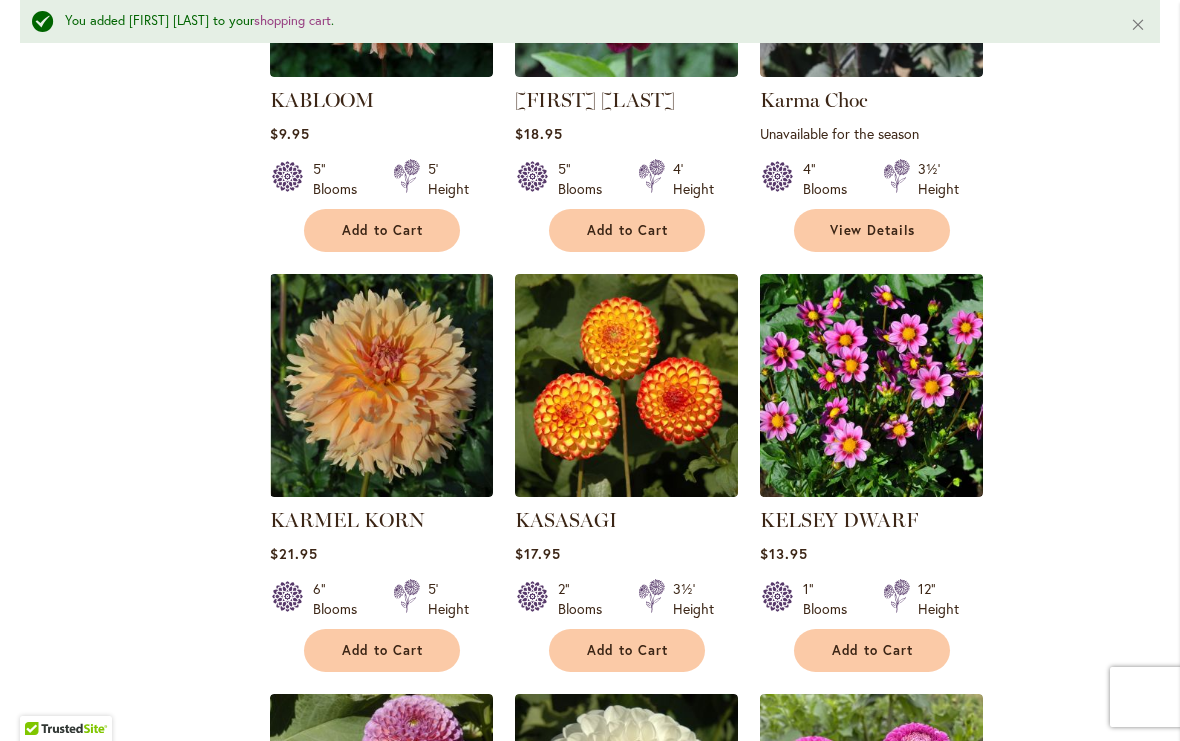 click on "Add to Cart" at bounding box center (383, 650) 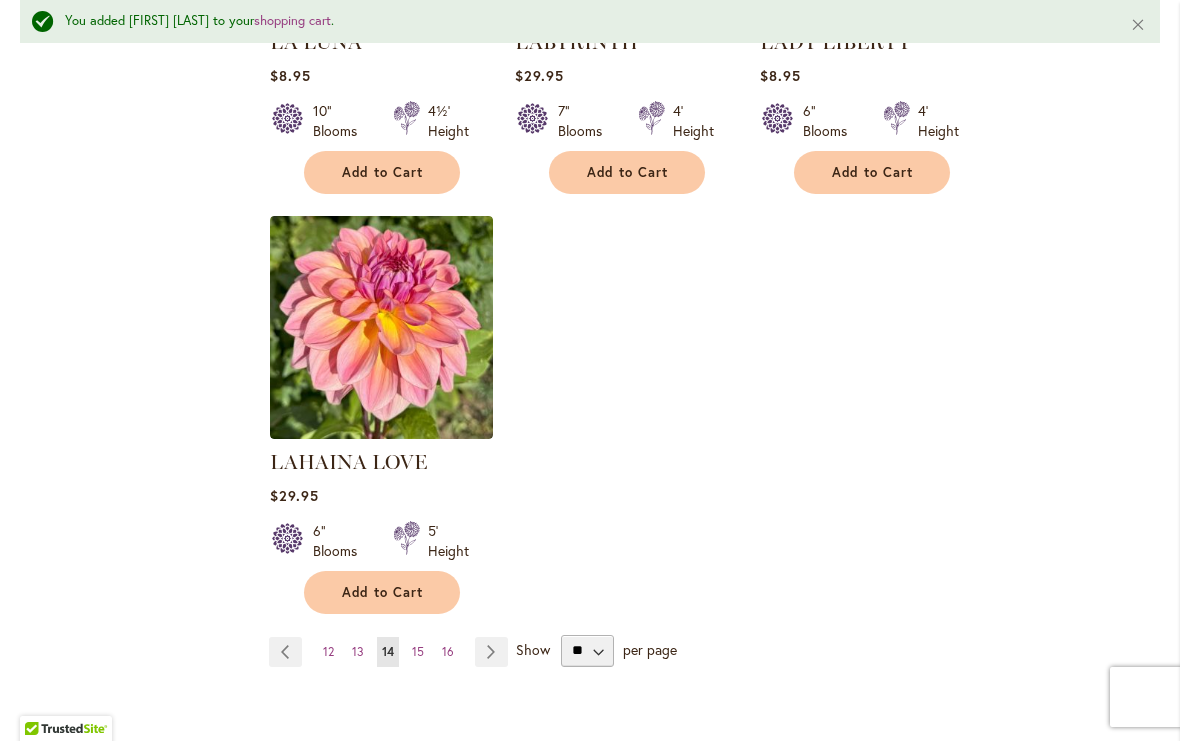scroll, scrollTop: 2469, scrollLeft: 0, axis: vertical 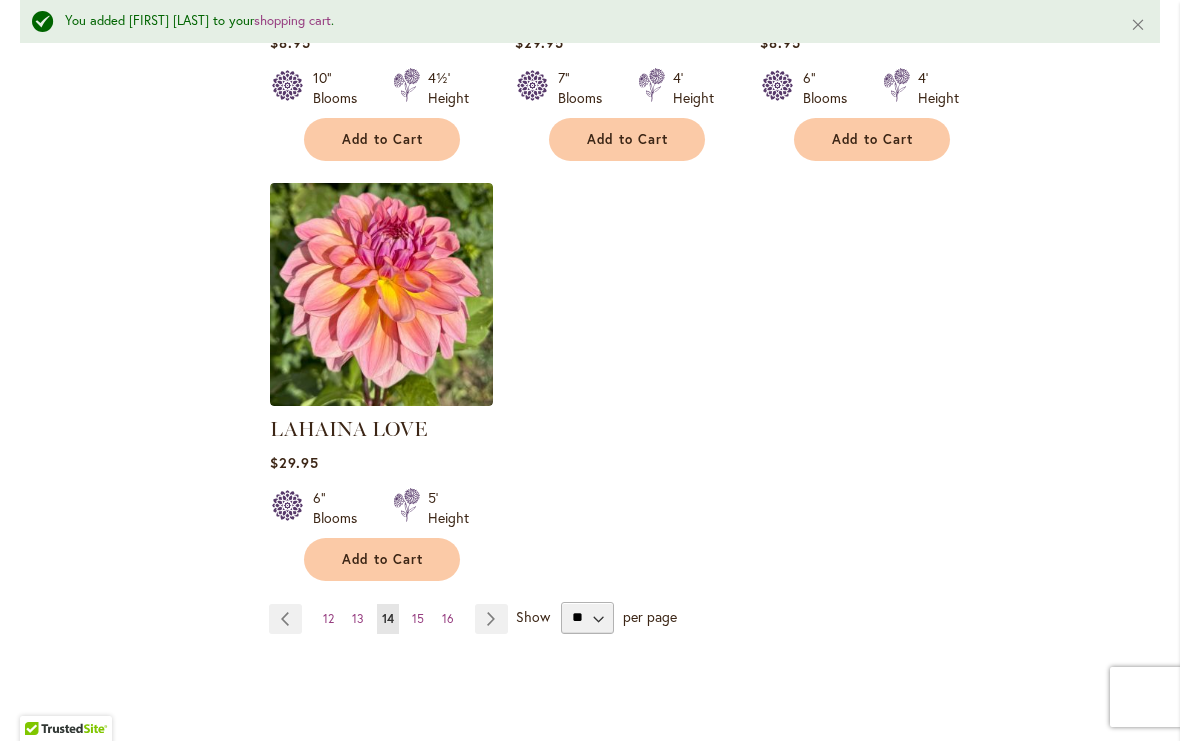 click on "Page
Next" at bounding box center [491, 619] 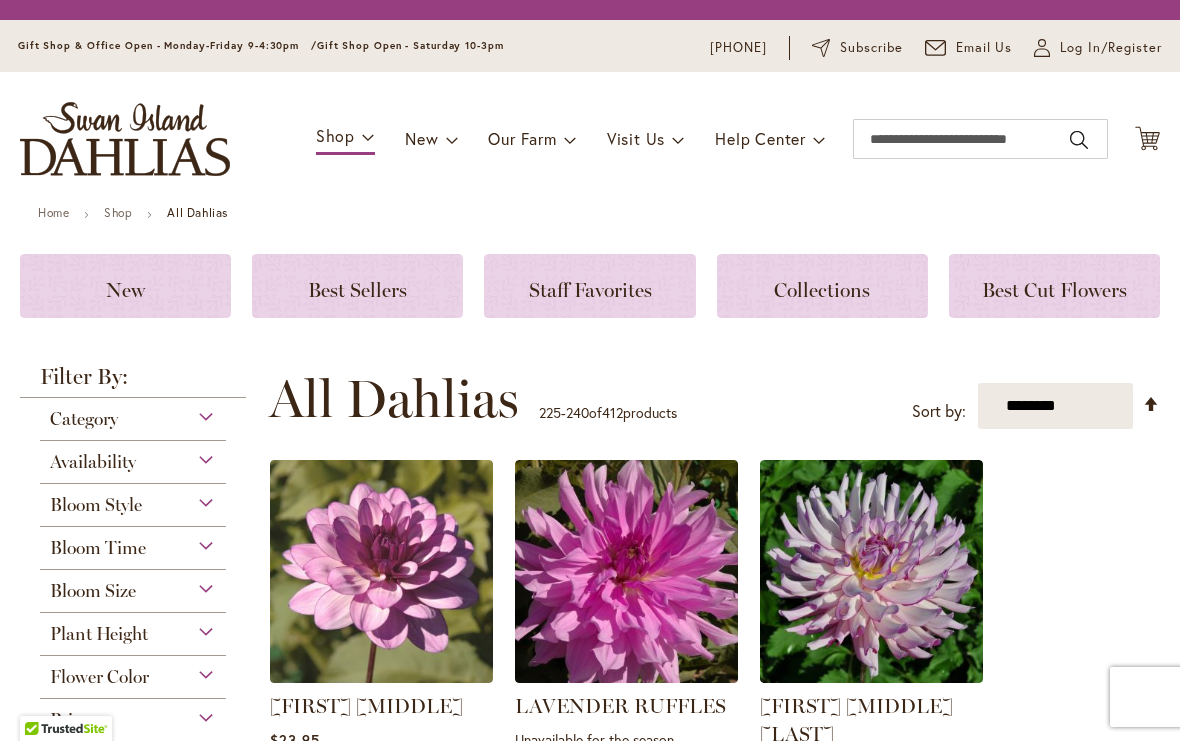 scroll, scrollTop: 0, scrollLeft: 0, axis: both 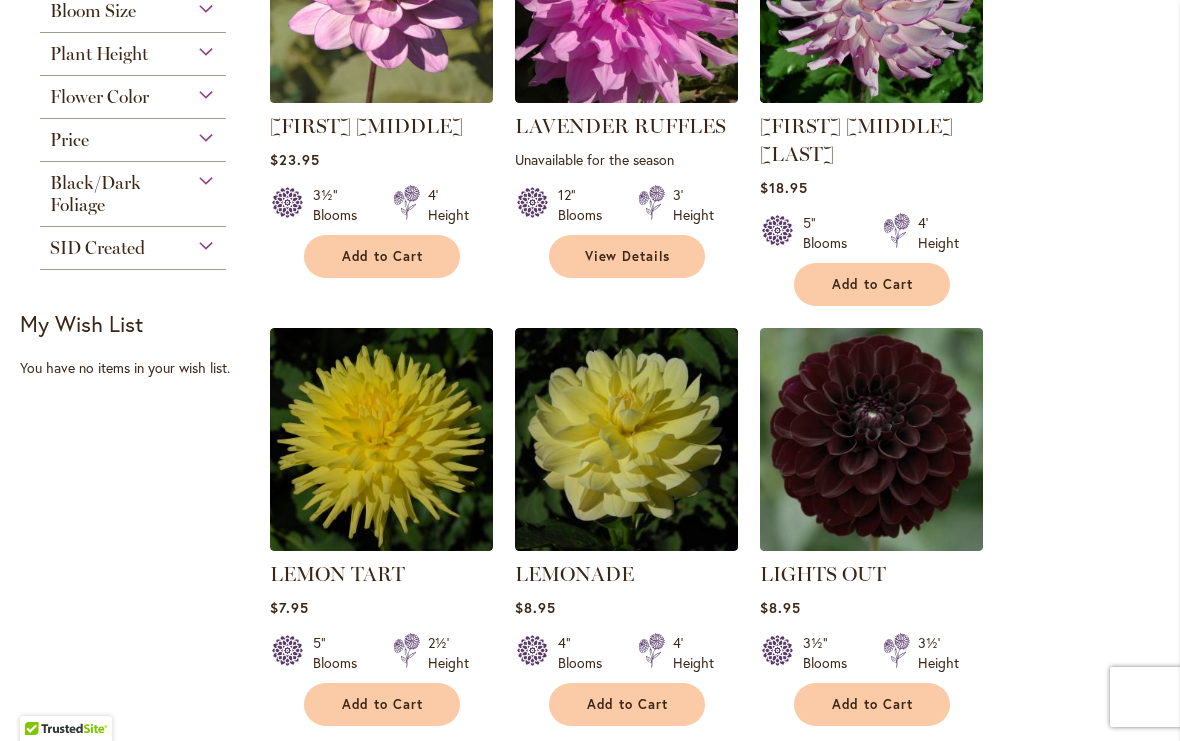 click on "Add to Cart" at bounding box center (382, 704) 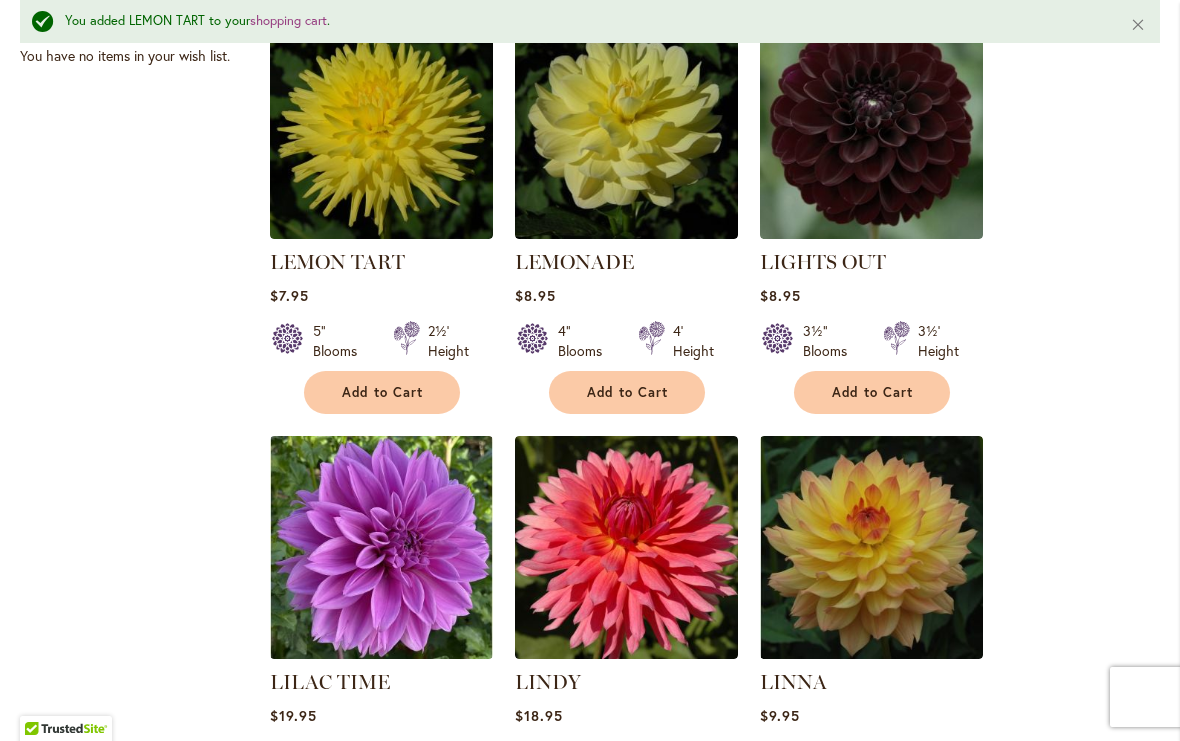 scroll, scrollTop: 985, scrollLeft: 0, axis: vertical 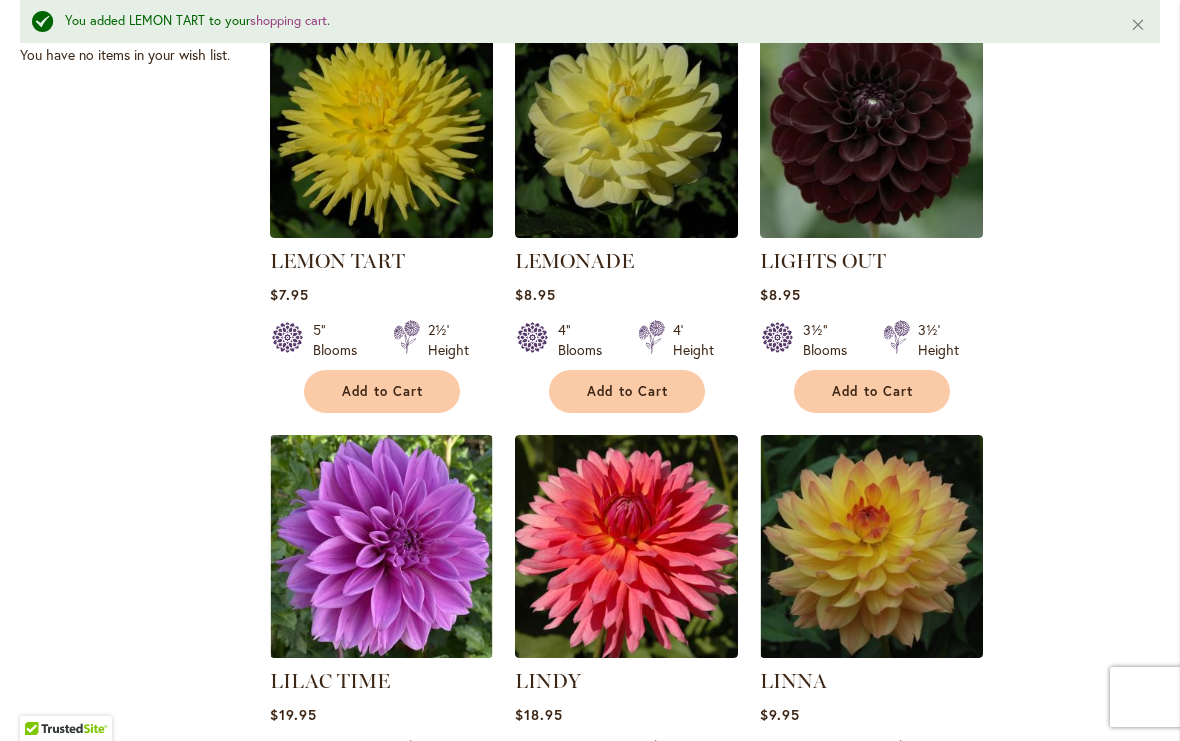 click on "Add to Cart" at bounding box center (873, 391) 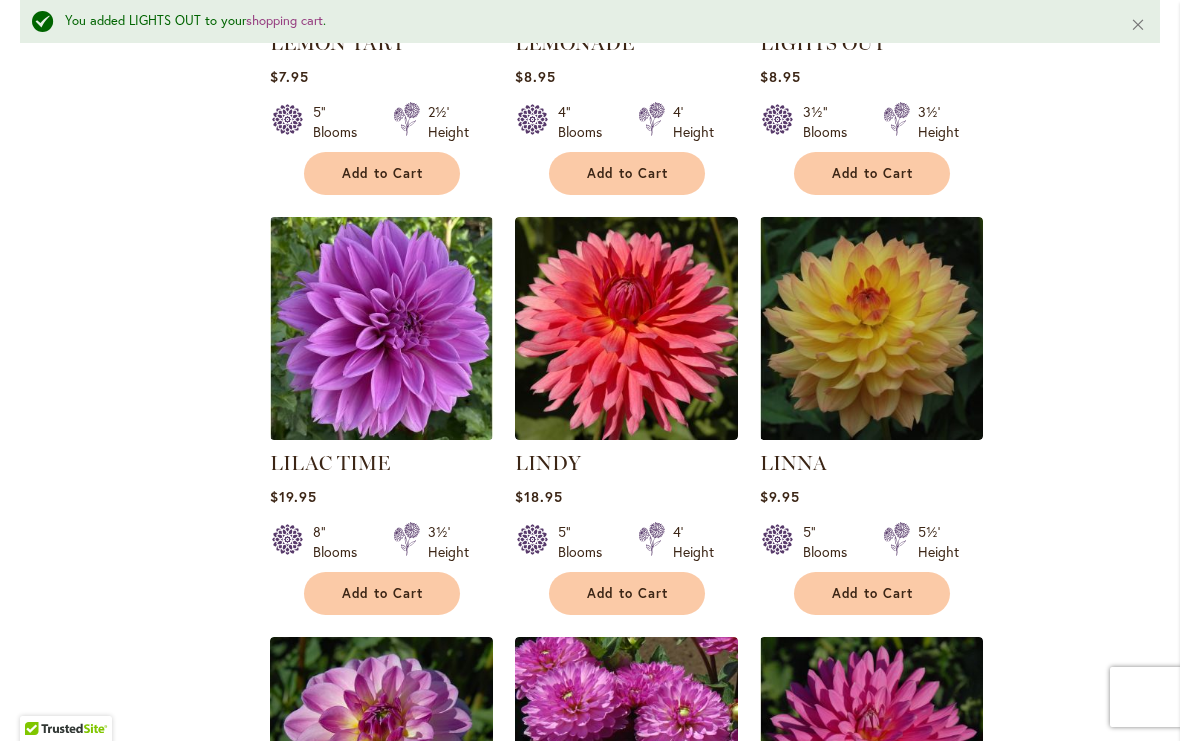 scroll, scrollTop: 1245, scrollLeft: 0, axis: vertical 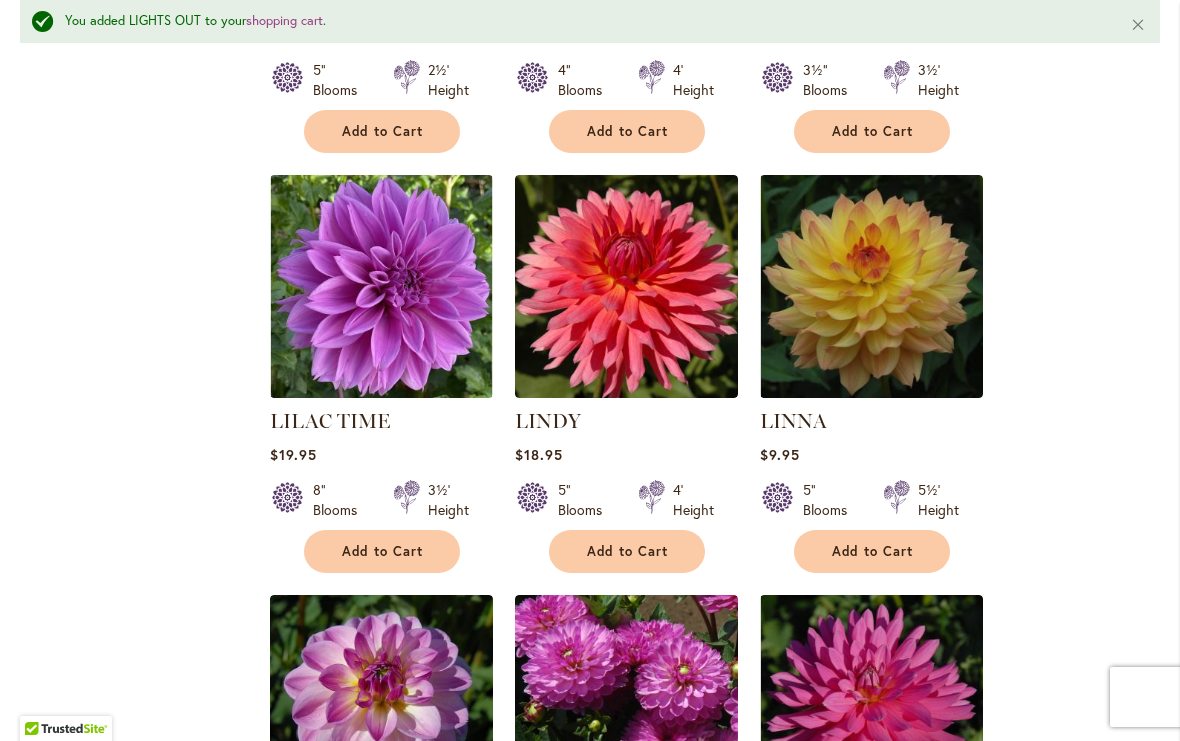 click on "Add to Cart" at bounding box center (383, 551) 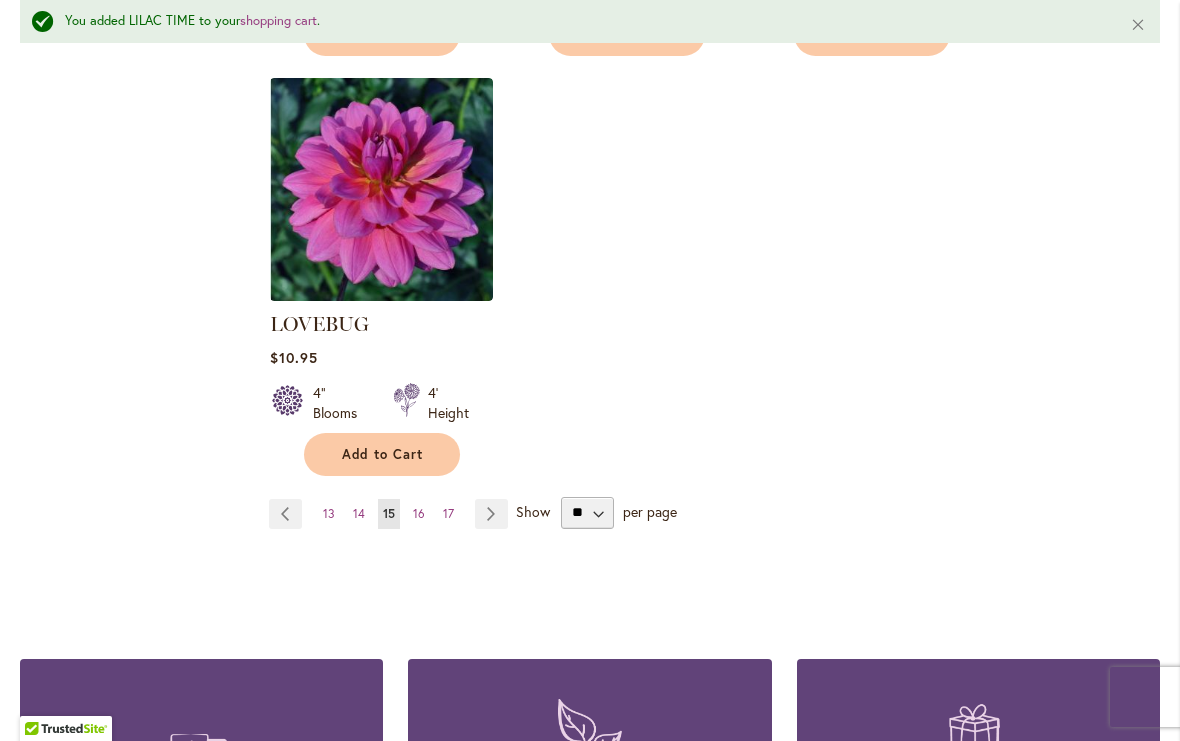 scroll, scrollTop: 2623, scrollLeft: 0, axis: vertical 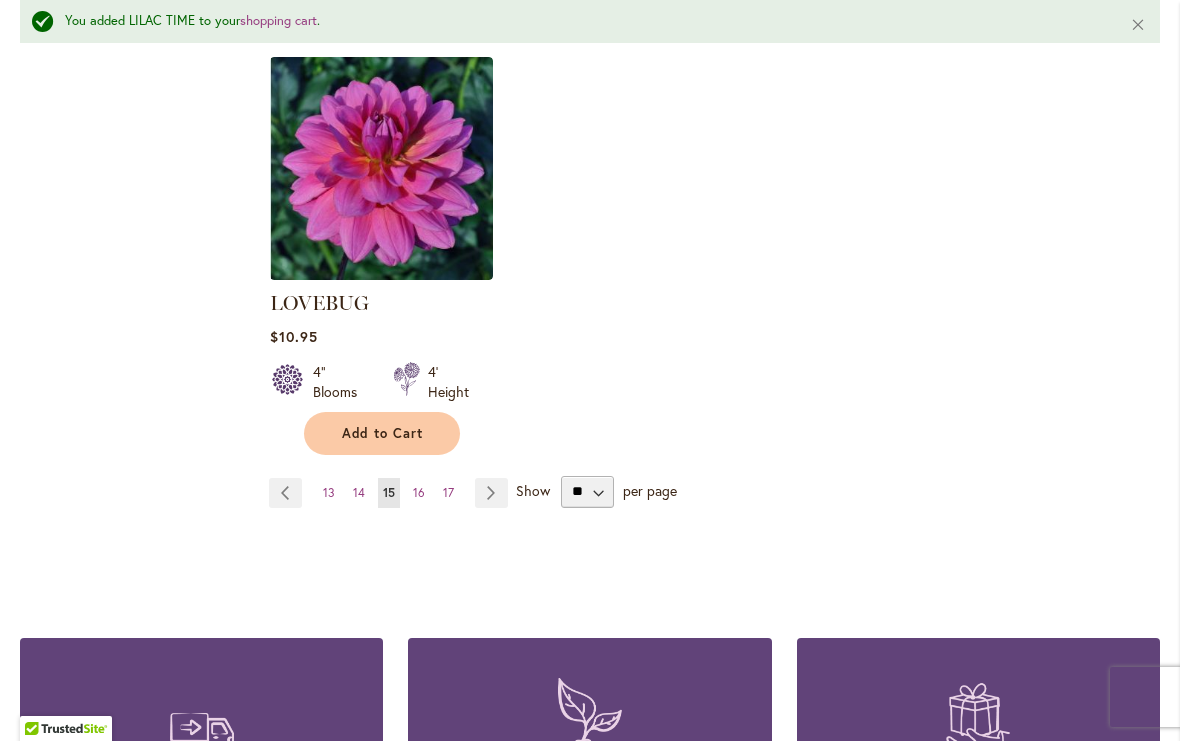 click on "Page
Next" at bounding box center [491, 493] 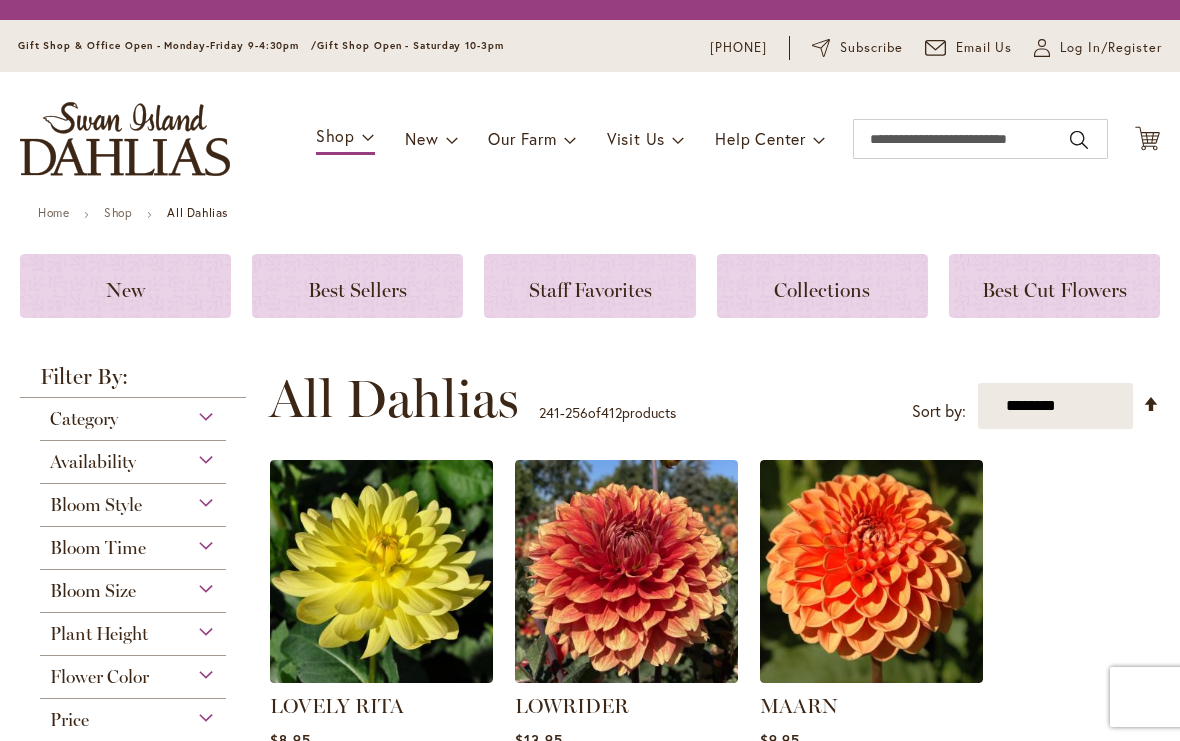 scroll, scrollTop: 0, scrollLeft: 0, axis: both 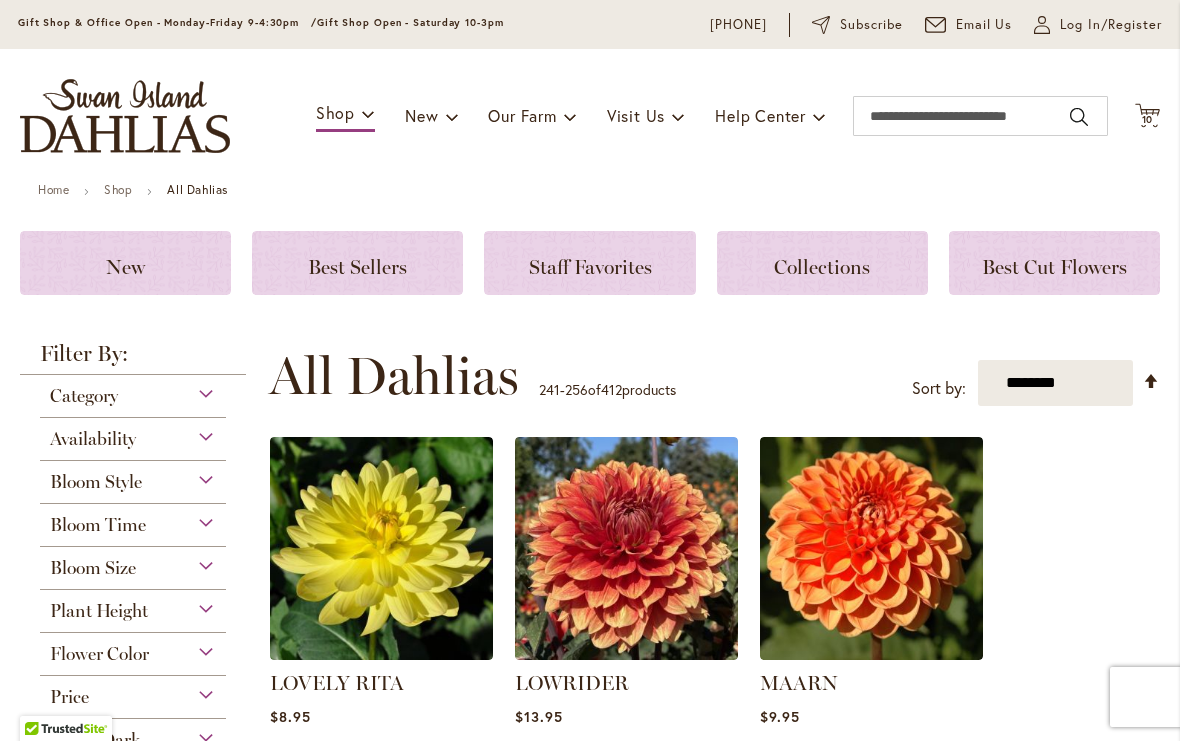 click on "4" Blooms
3½' Height" at bounding box center [871, 754] 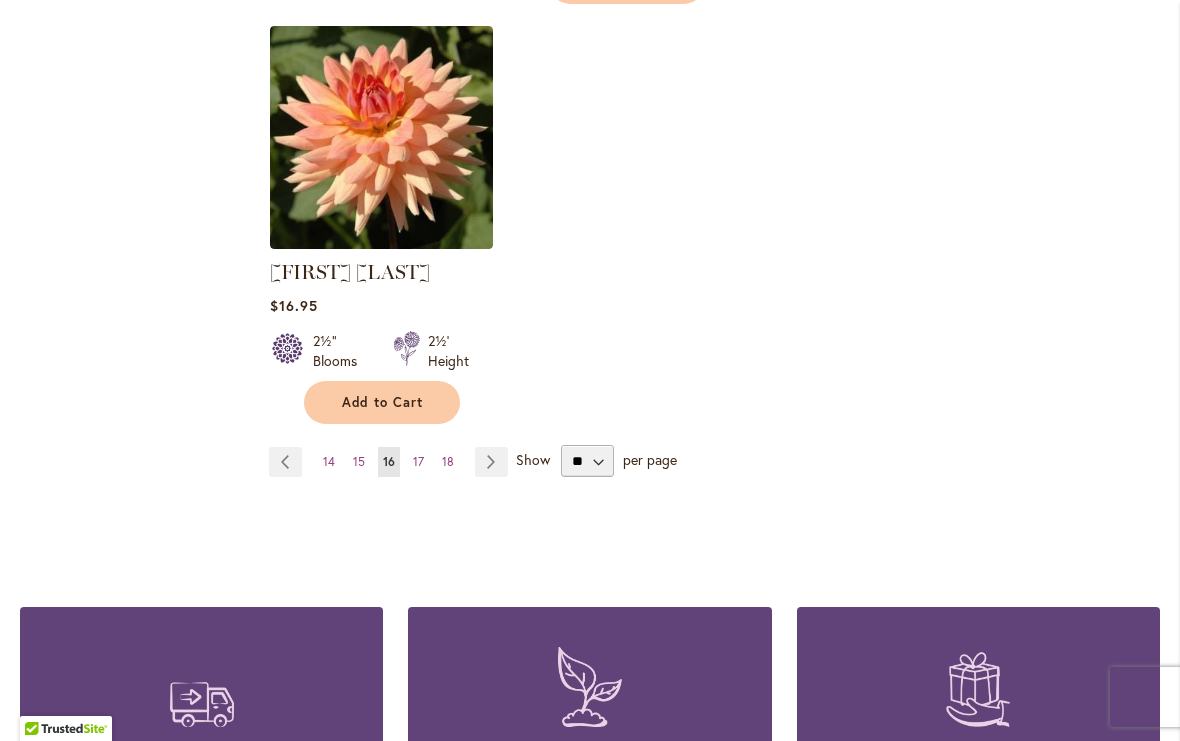 scroll, scrollTop: 2601, scrollLeft: 0, axis: vertical 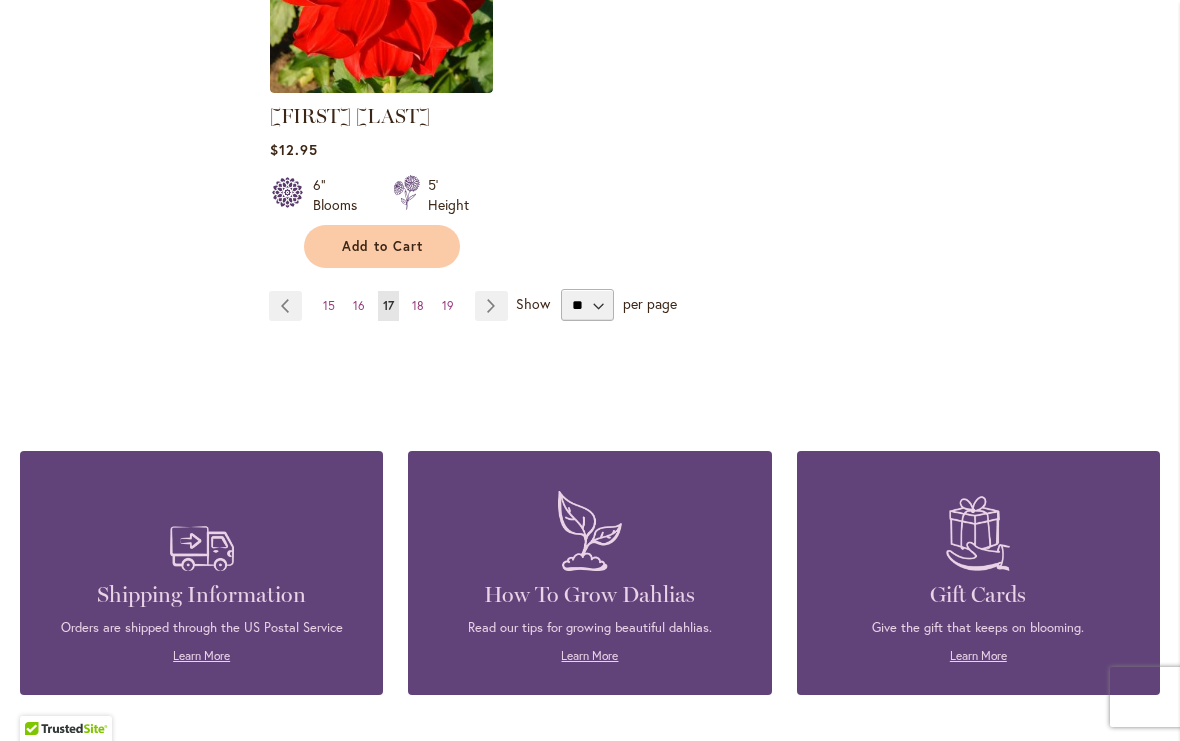 click on "Show" at bounding box center [533, 303] 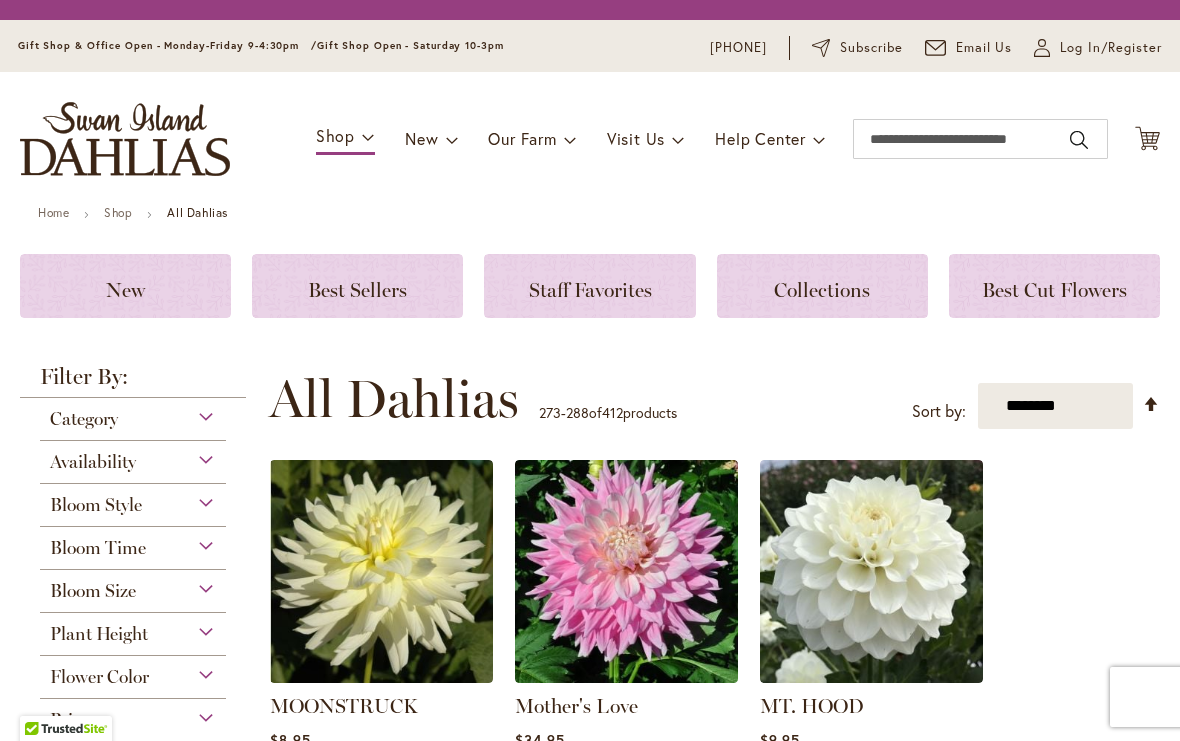 scroll, scrollTop: 0, scrollLeft: 0, axis: both 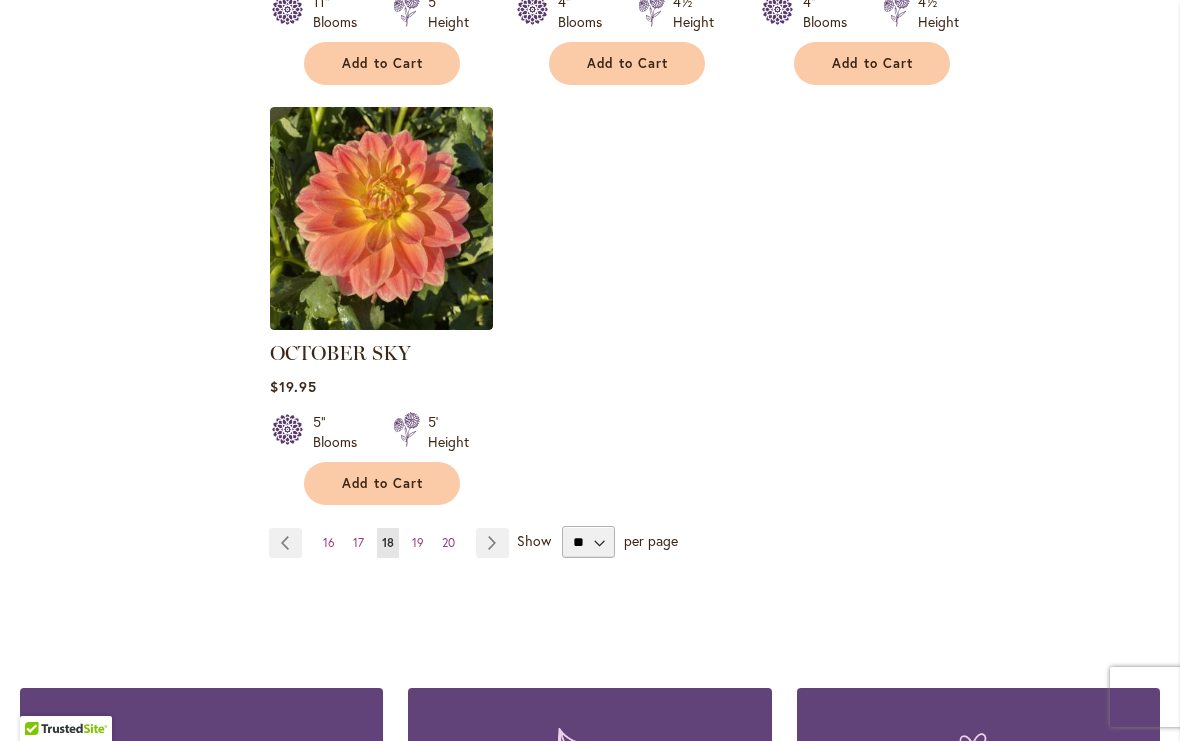 click on "Page
Next" at bounding box center (492, 543) 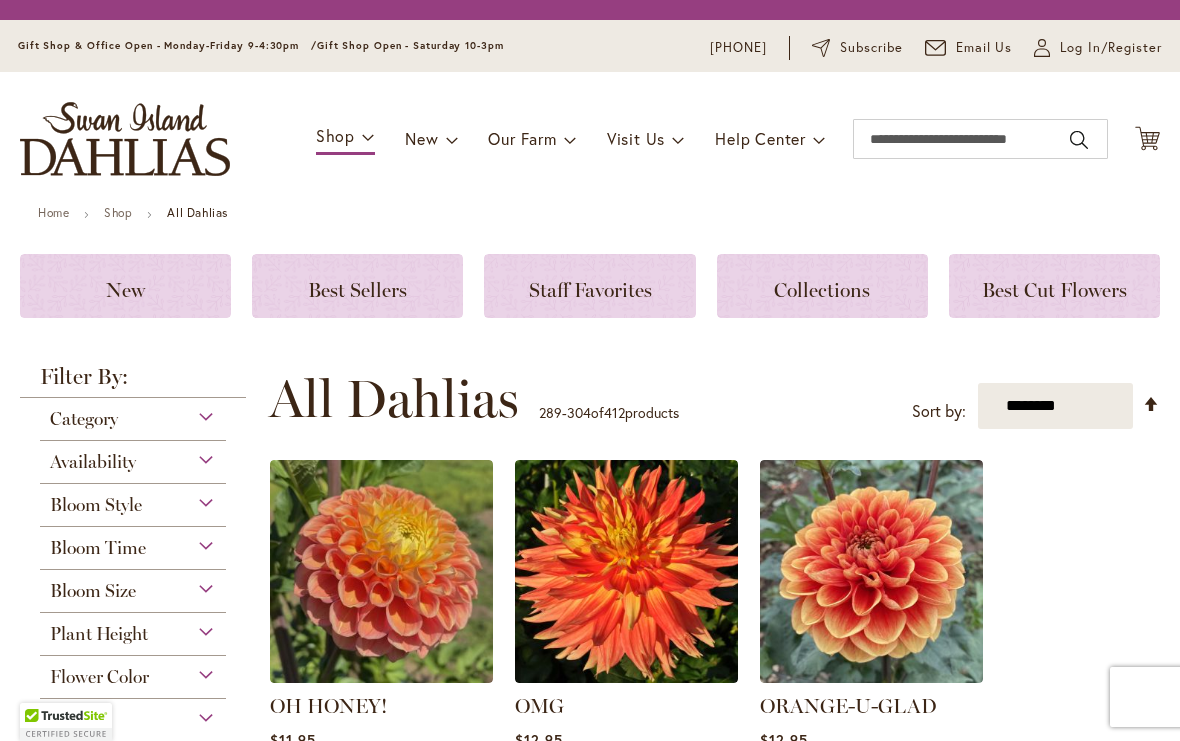 scroll, scrollTop: 0, scrollLeft: 0, axis: both 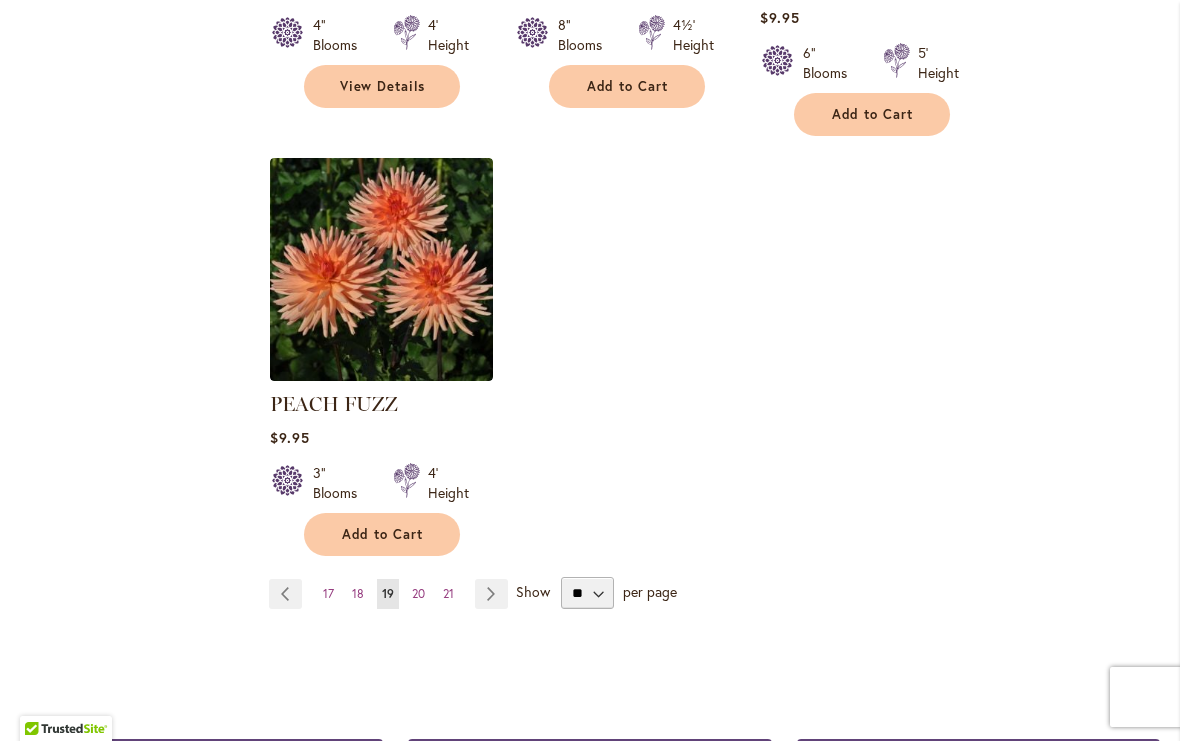 click on "Page
Next" at bounding box center [491, 594] 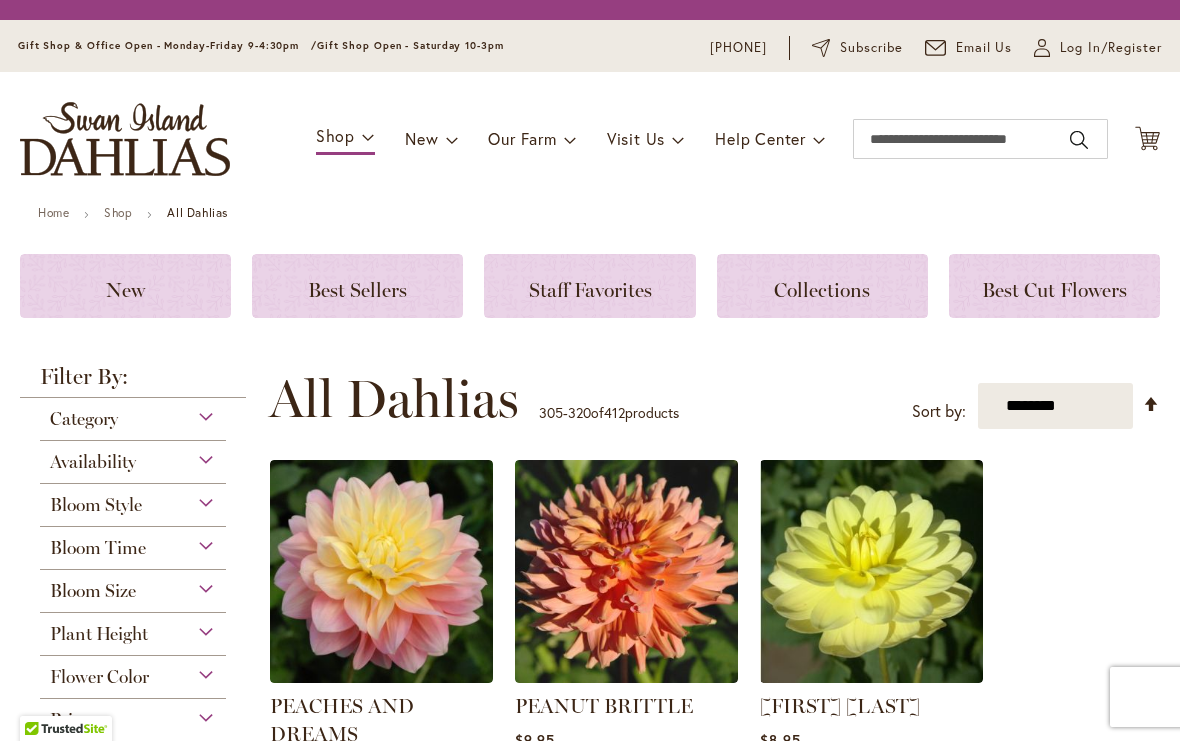 scroll, scrollTop: 0, scrollLeft: 0, axis: both 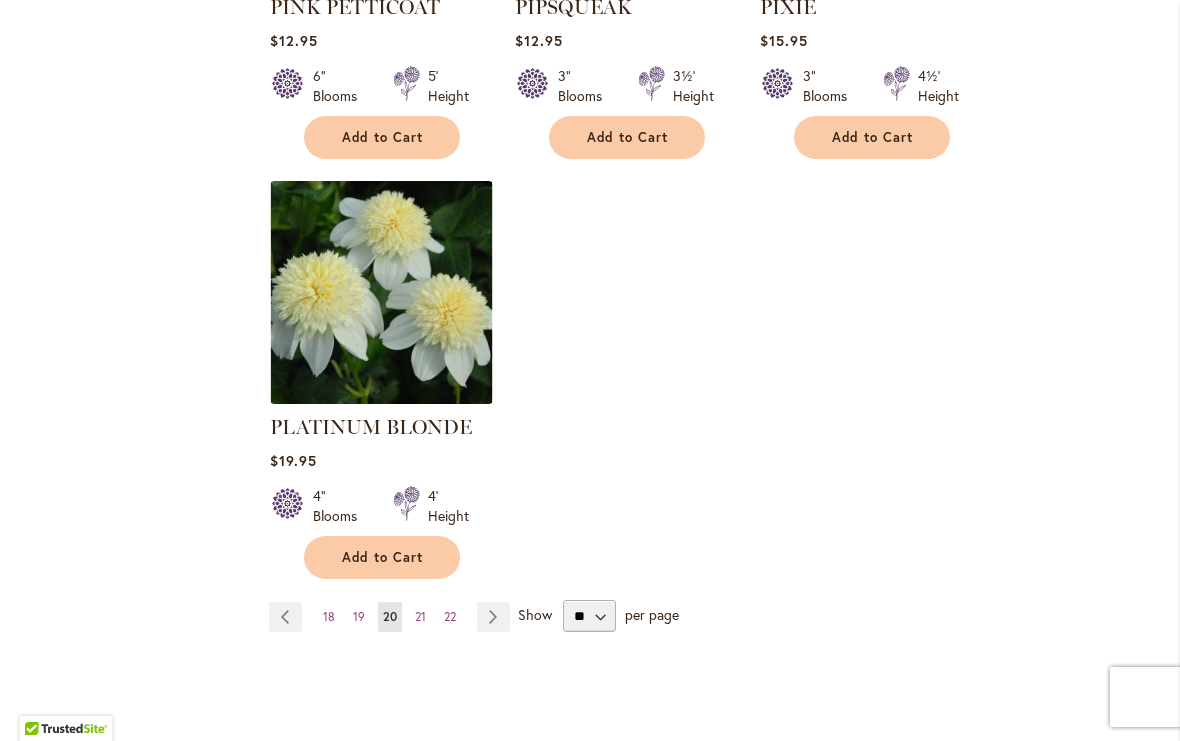 click on "Page
Next" at bounding box center (493, 617) 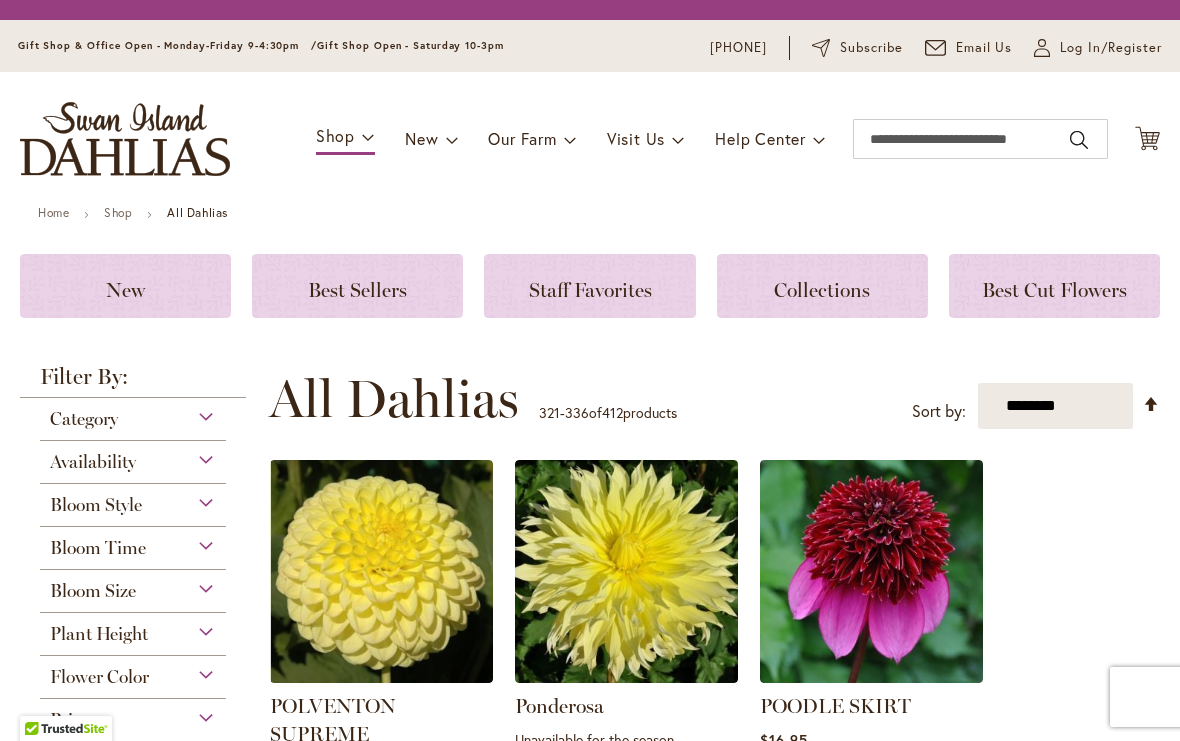 scroll, scrollTop: 0, scrollLeft: 0, axis: both 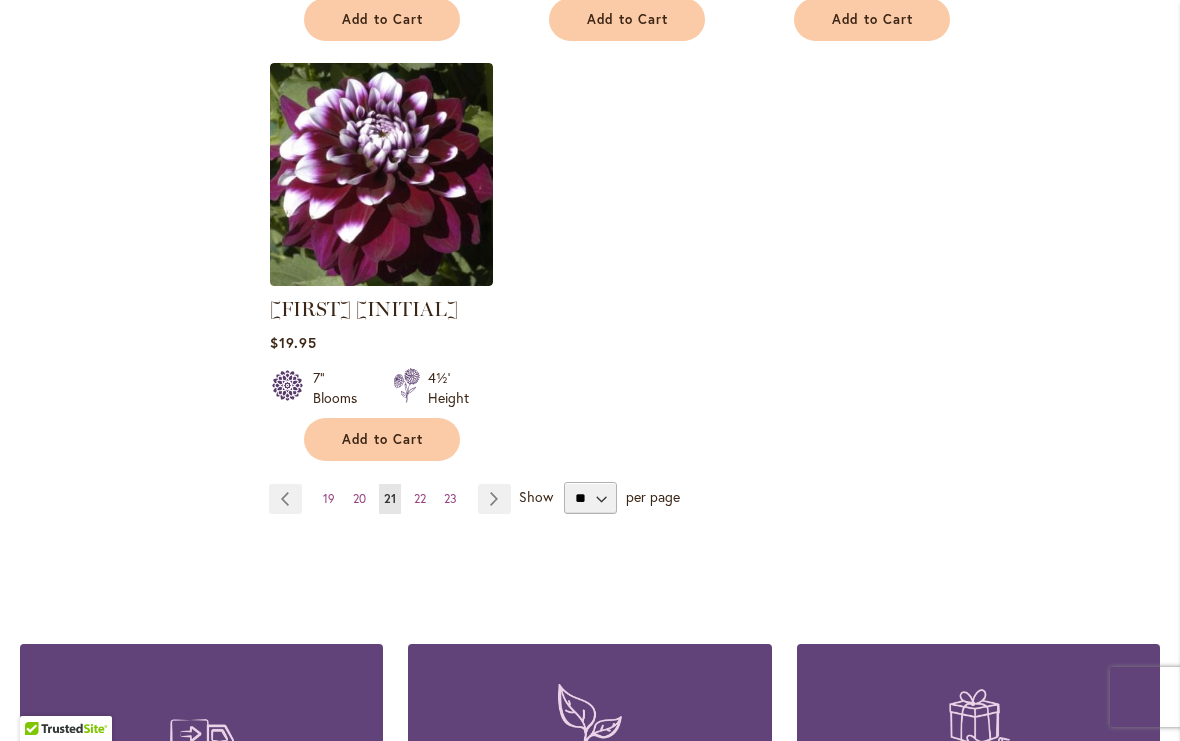 click on "Page
Next" at bounding box center (494, 499) 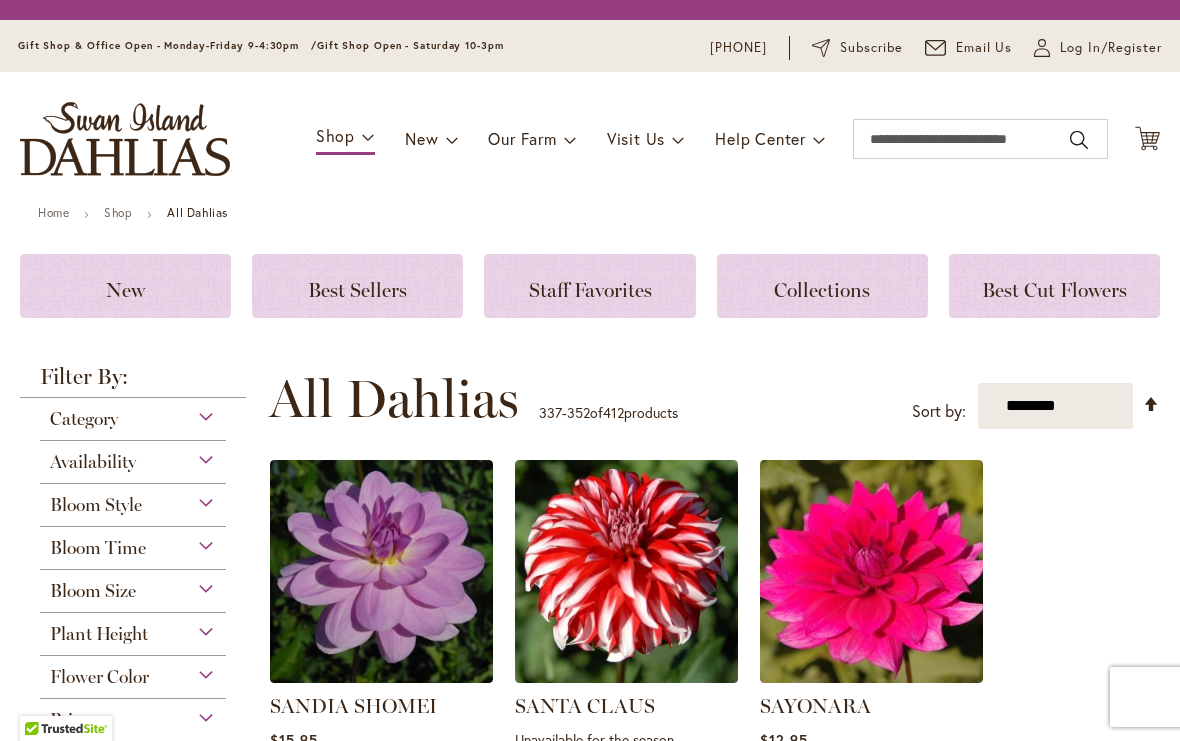 scroll, scrollTop: 0, scrollLeft: 0, axis: both 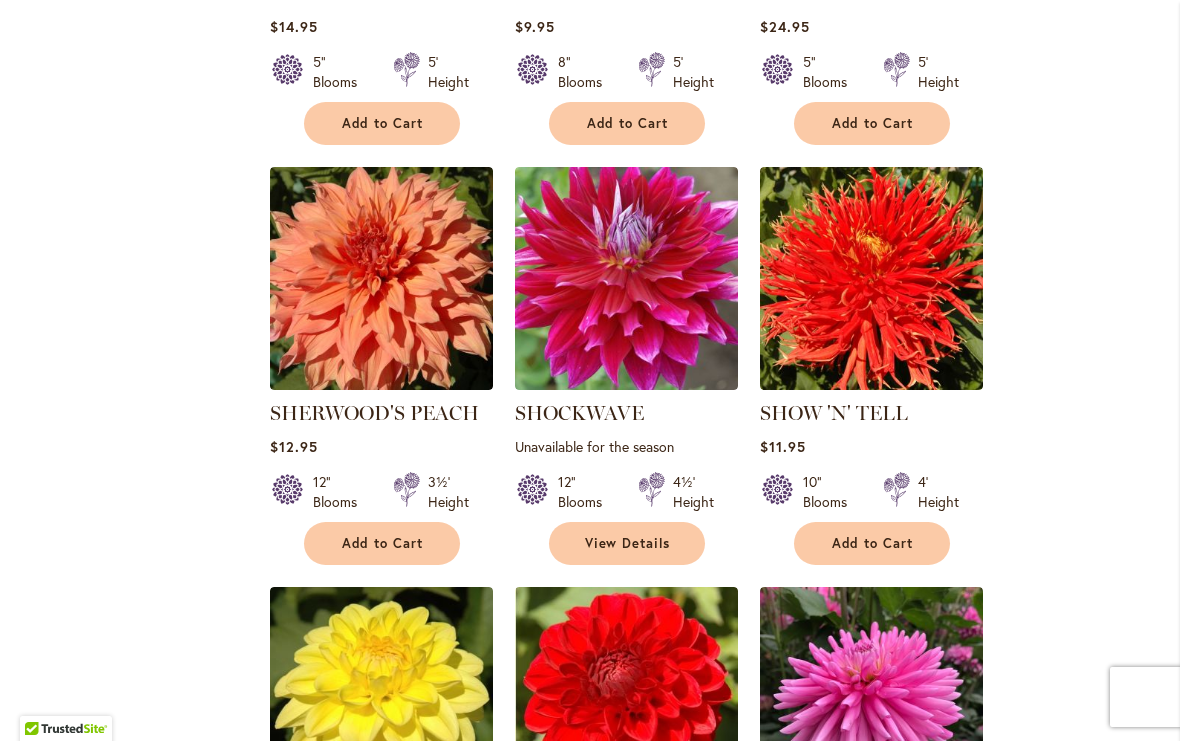 click on "Add to Cart" at bounding box center [383, 543] 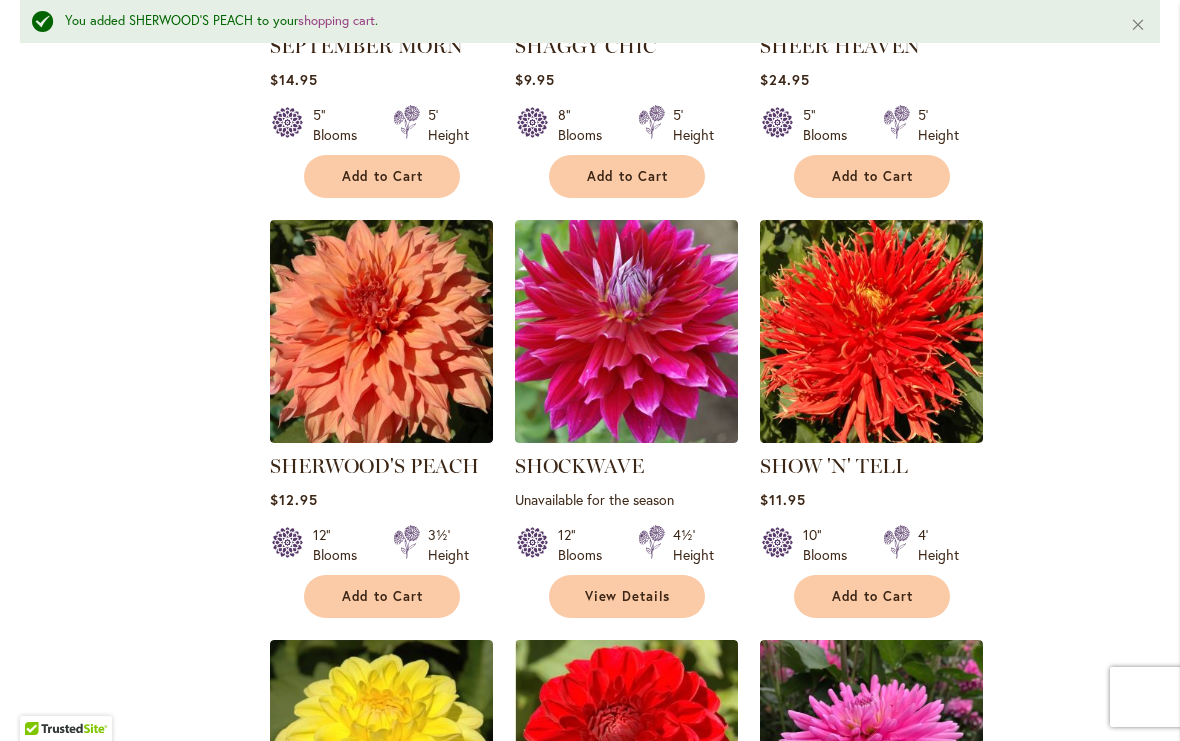 click on "Add to Cart" at bounding box center [873, 596] 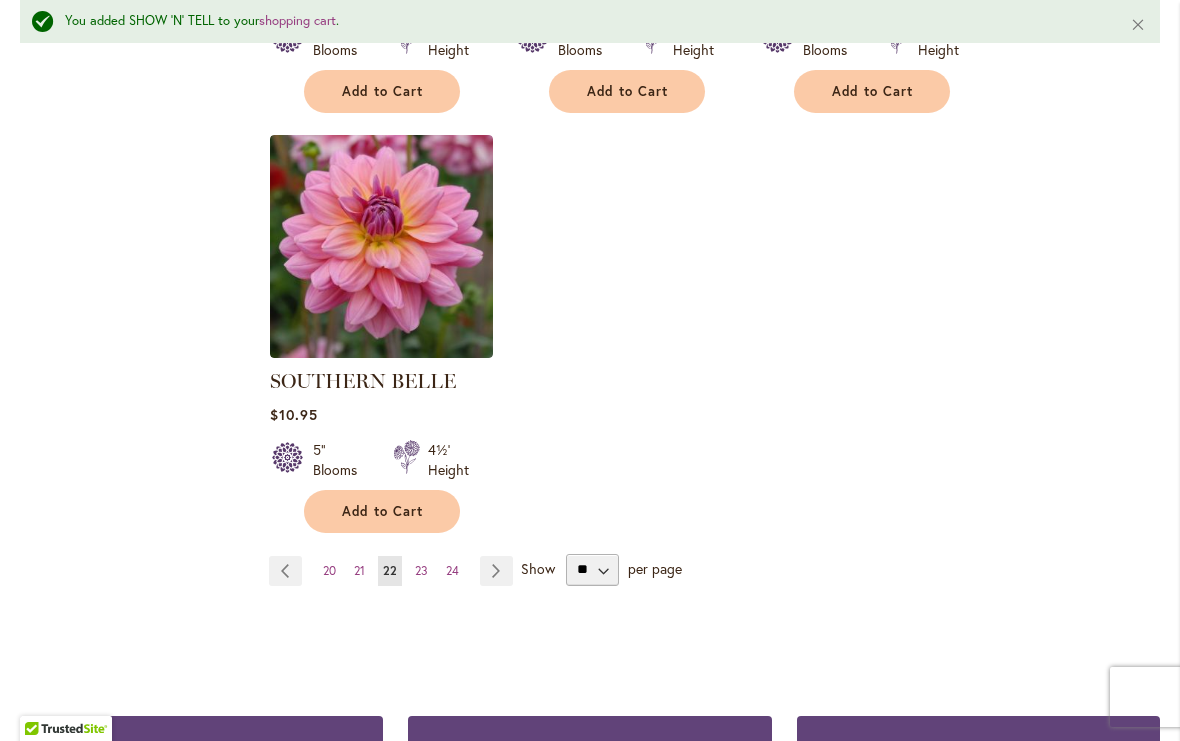 scroll, scrollTop: 2517, scrollLeft: 0, axis: vertical 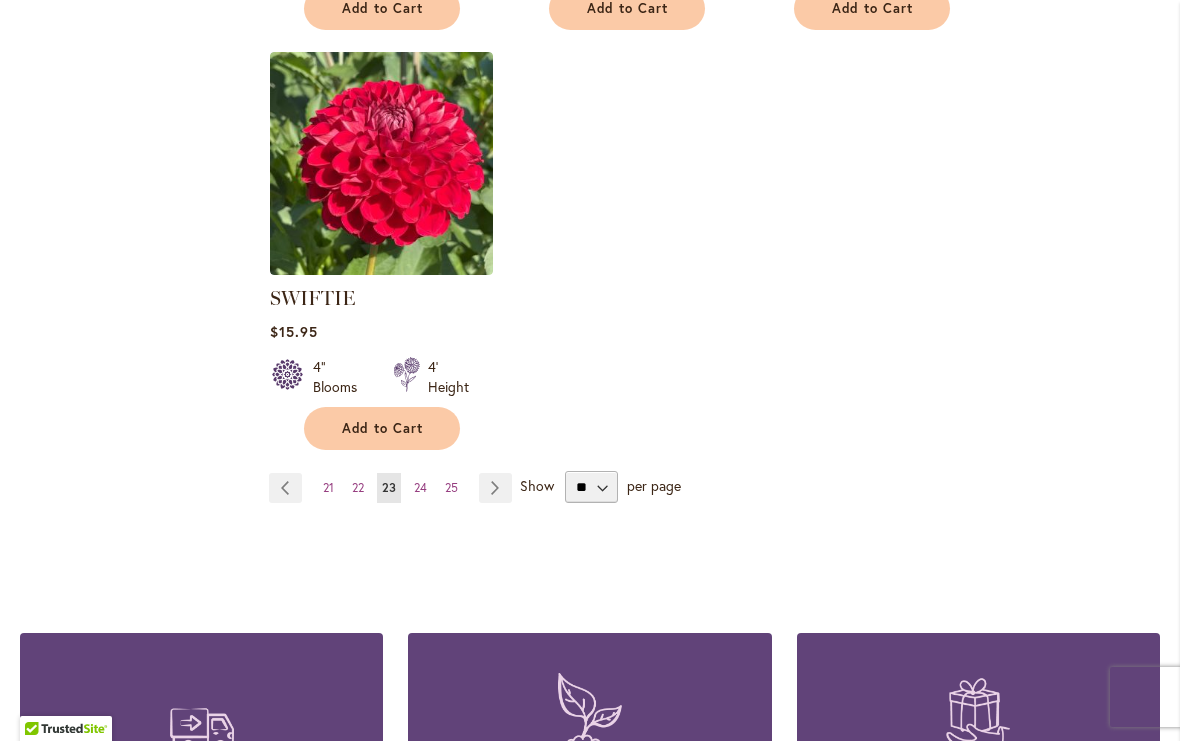 click on "Page
Next" at bounding box center [495, 488] 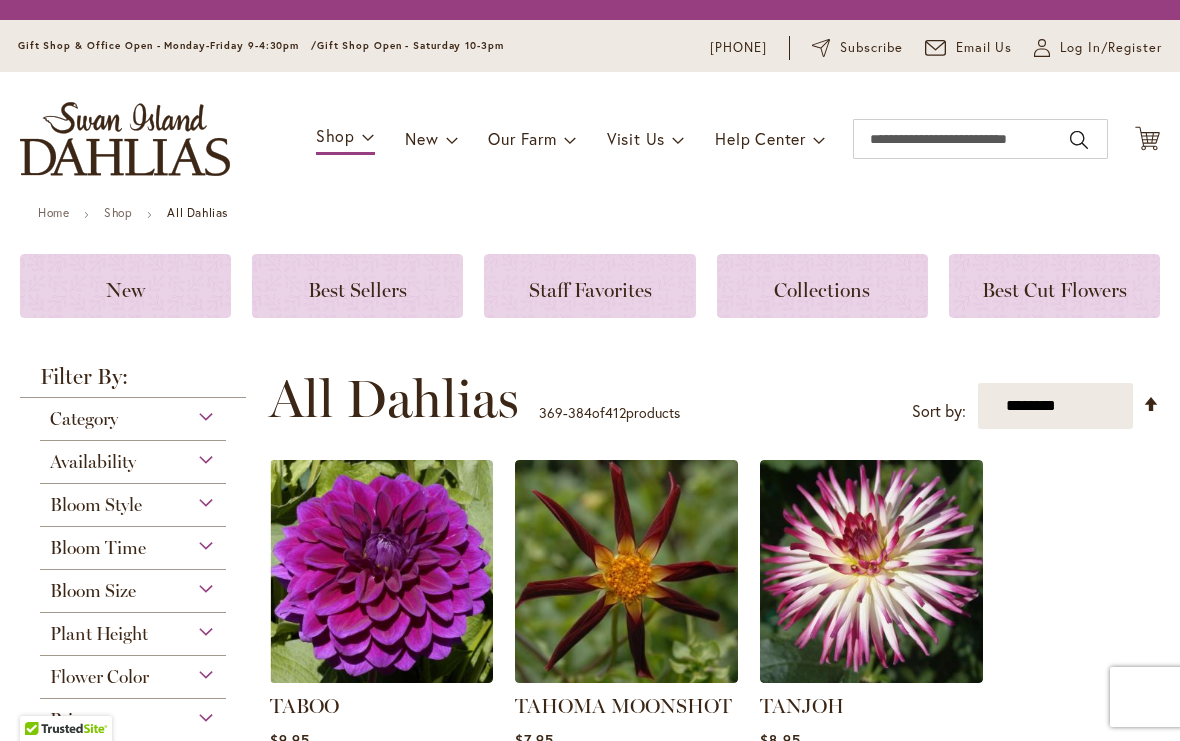 scroll, scrollTop: 0, scrollLeft: 0, axis: both 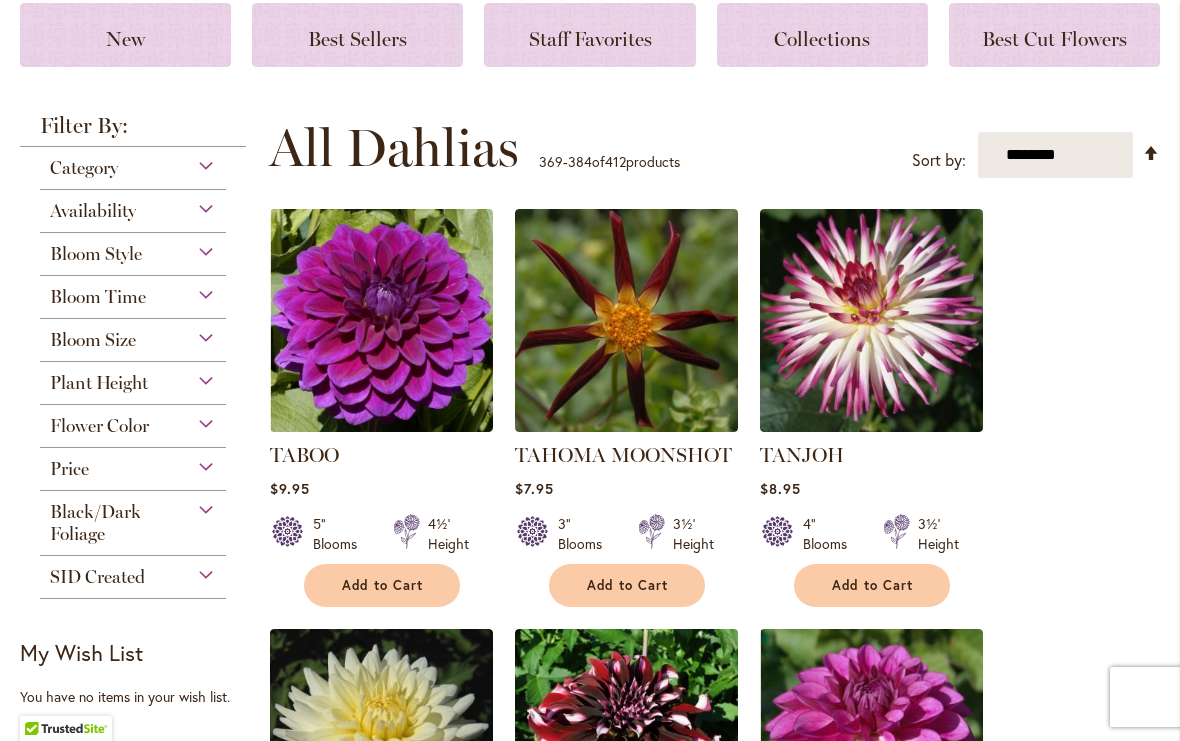 click on "Add to Cart" at bounding box center [383, 585] 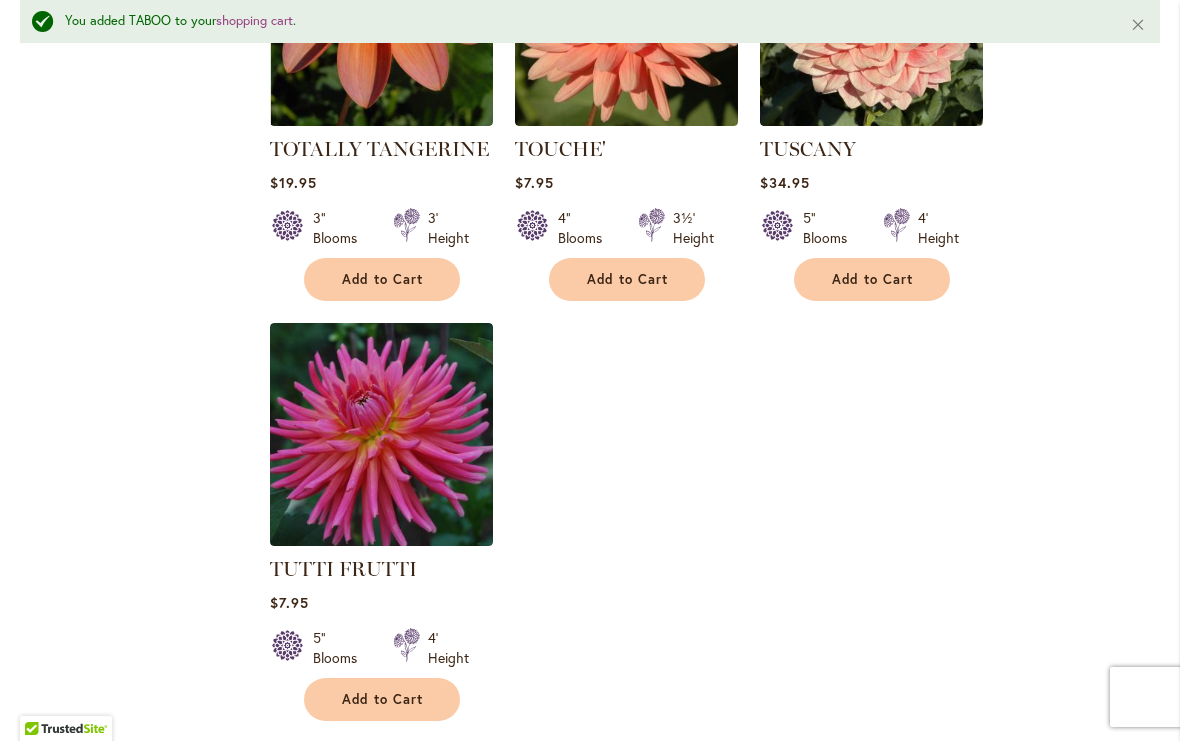 scroll, scrollTop: 2330, scrollLeft: 0, axis: vertical 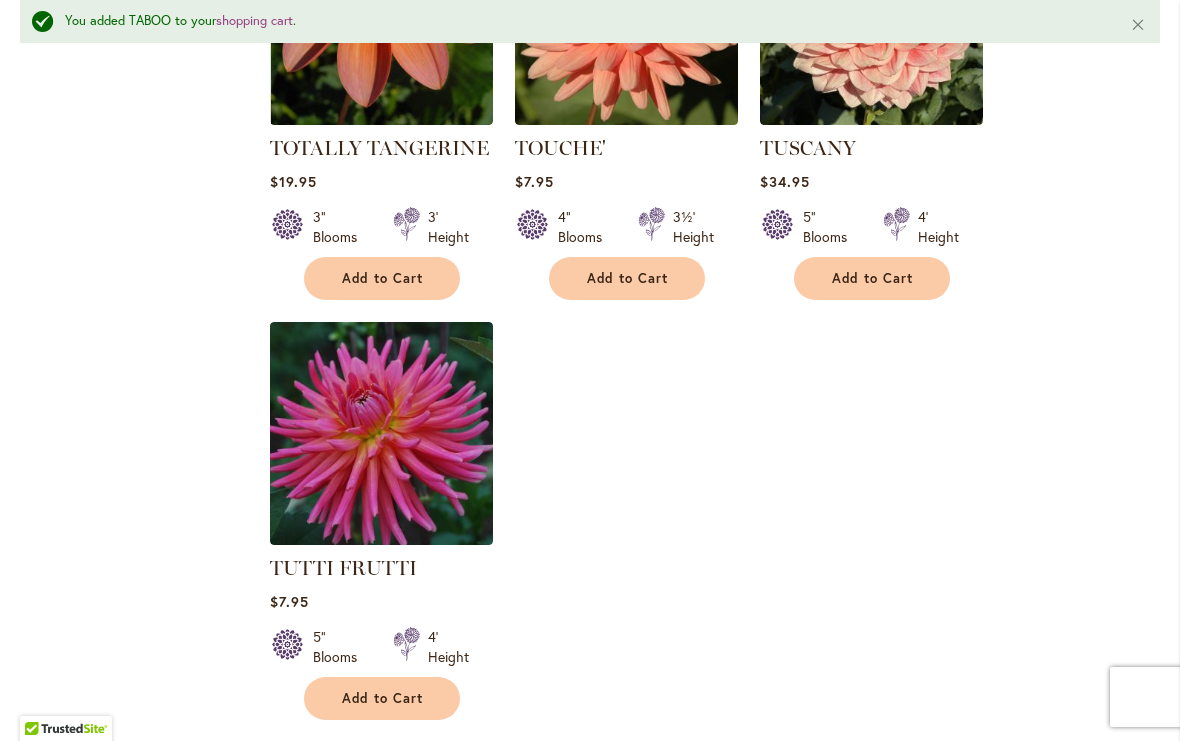 click on "Add to Cart" at bounding box center [383, 698] 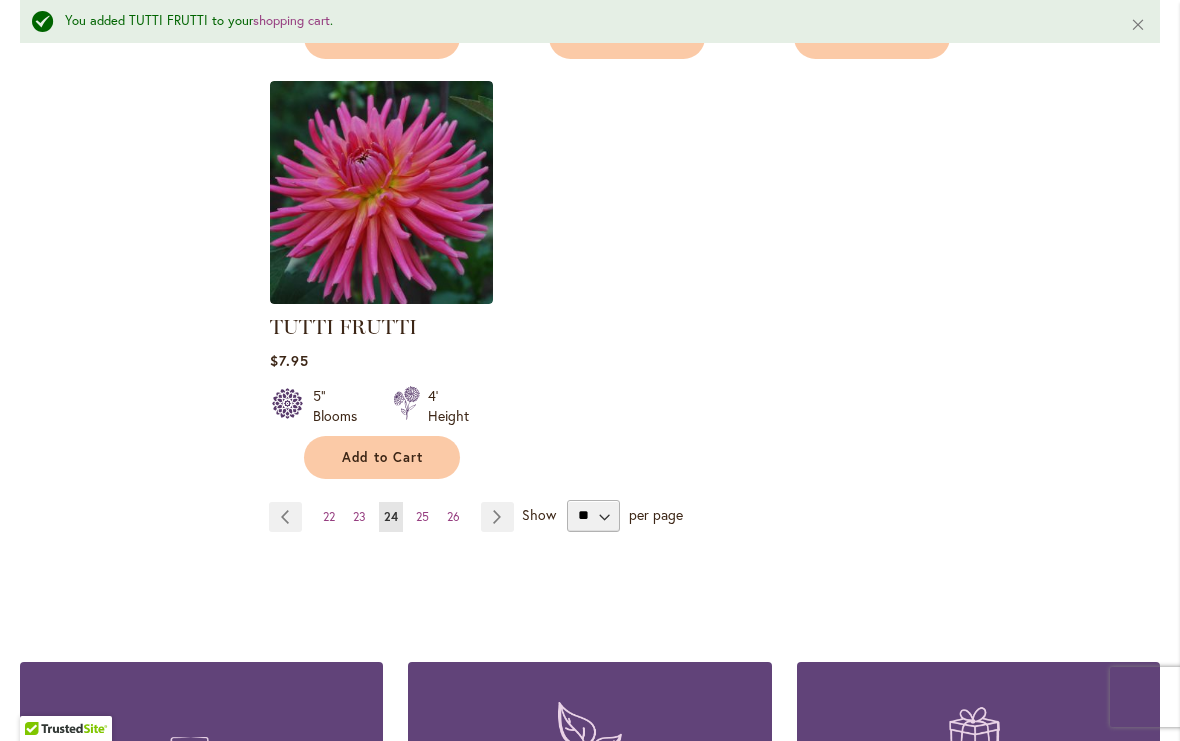 scroll, scrollTop: 2575, scrollLeft: 0, axis: vertical 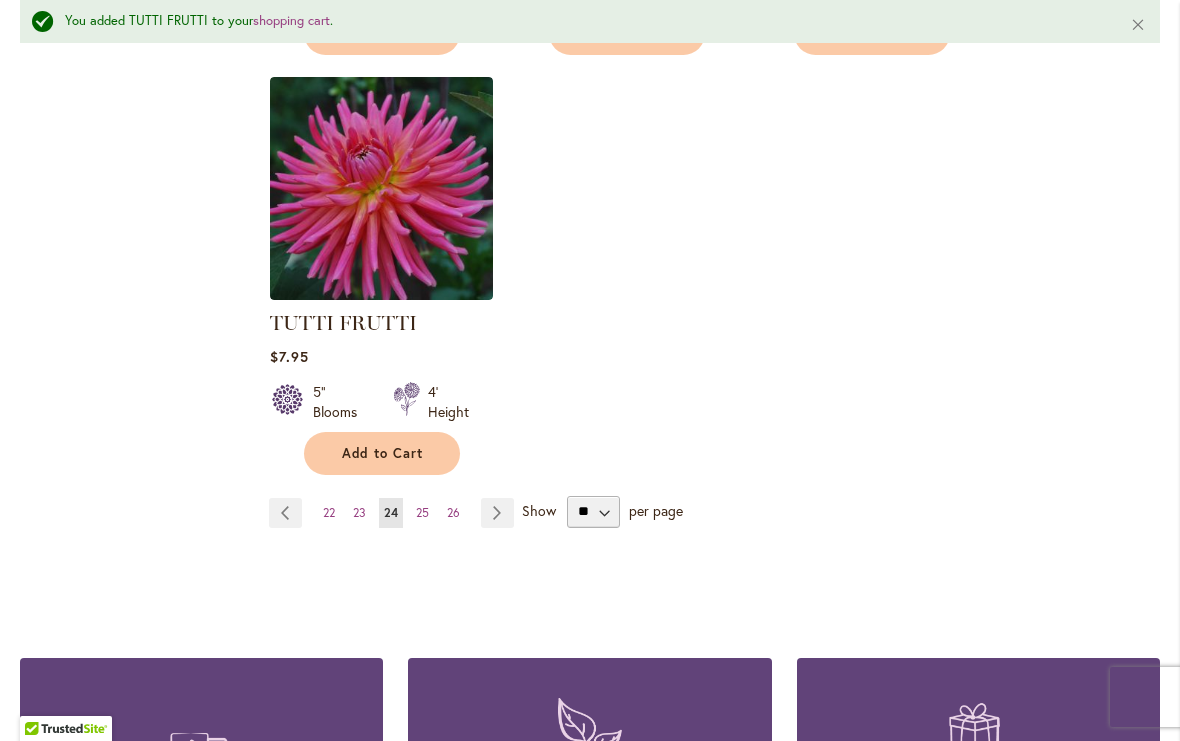 click on "Page
Next" at bounding box center (497, 513) 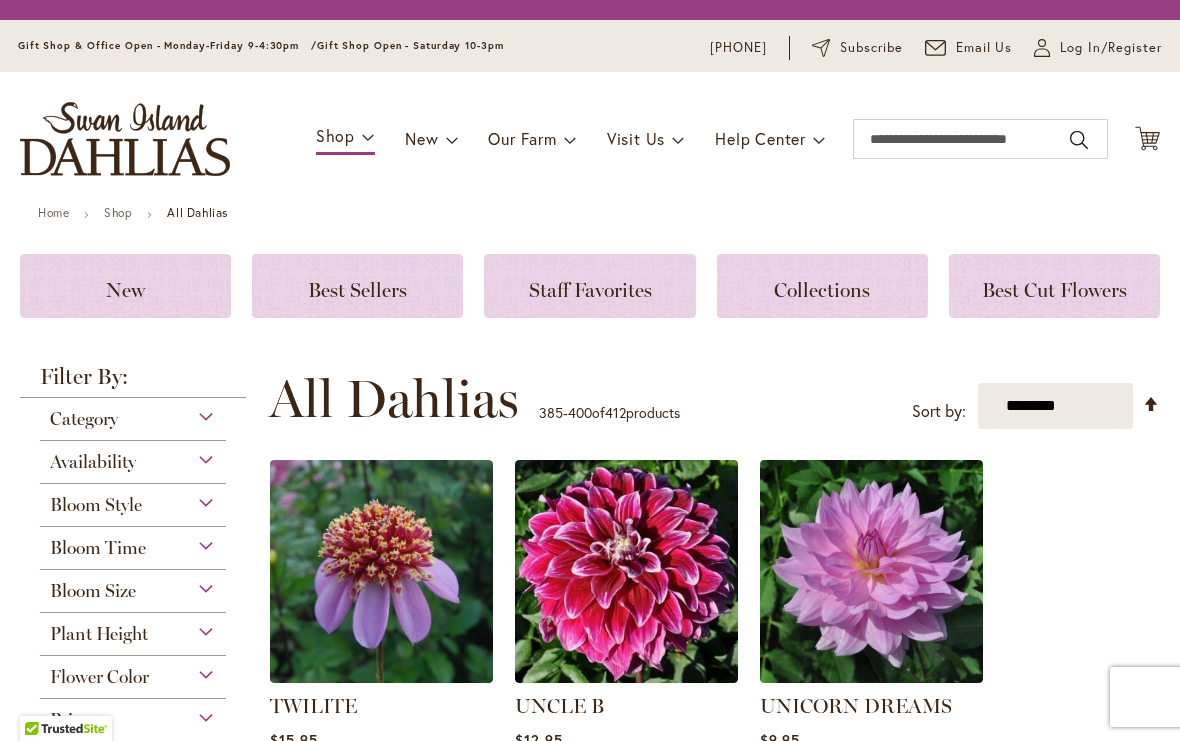 scroll, scrollTop: 0, scrollLeft: 0, axis: both 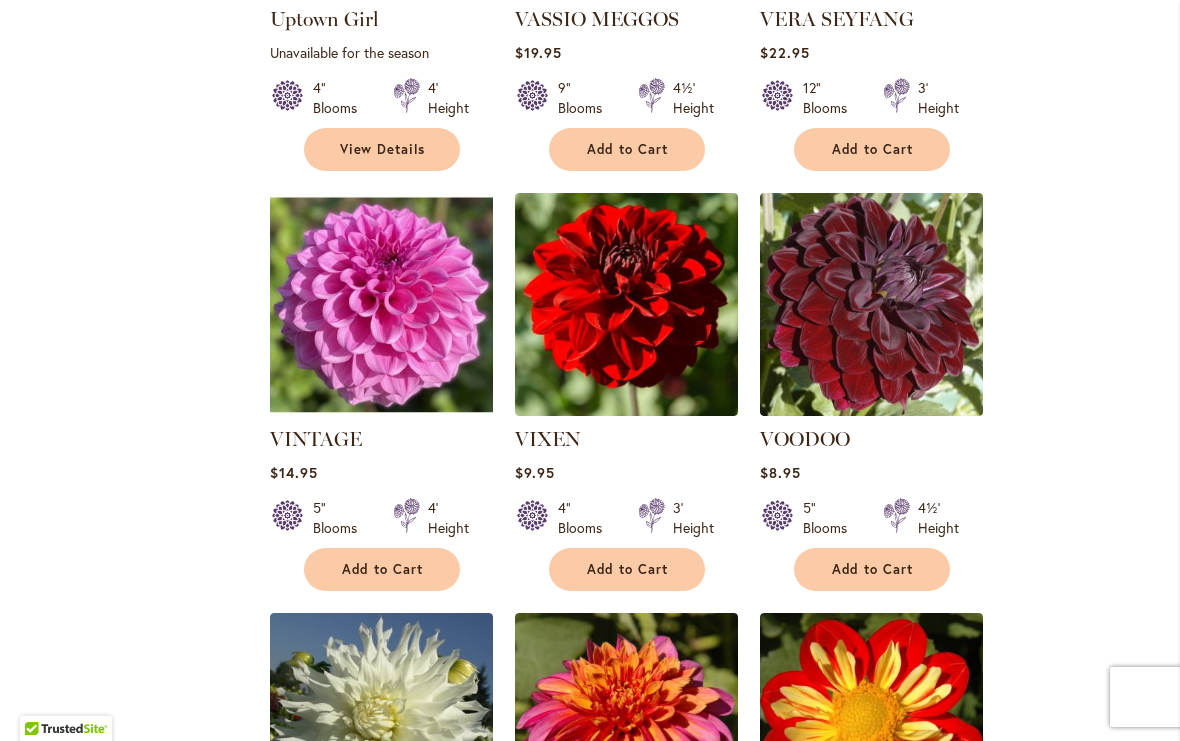 click on "Add to Cart" at bounding box center (873, 569) 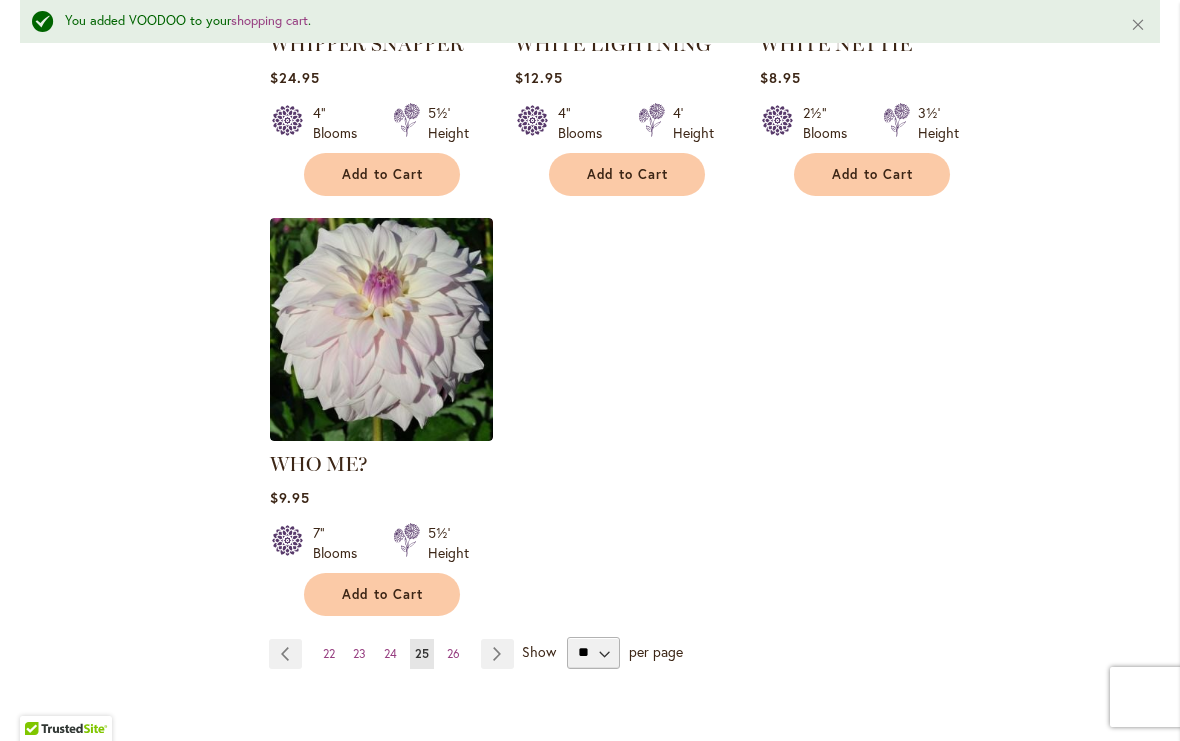 scroll, scrollTop: 2445, scrollLeft: 0, axis: vertical 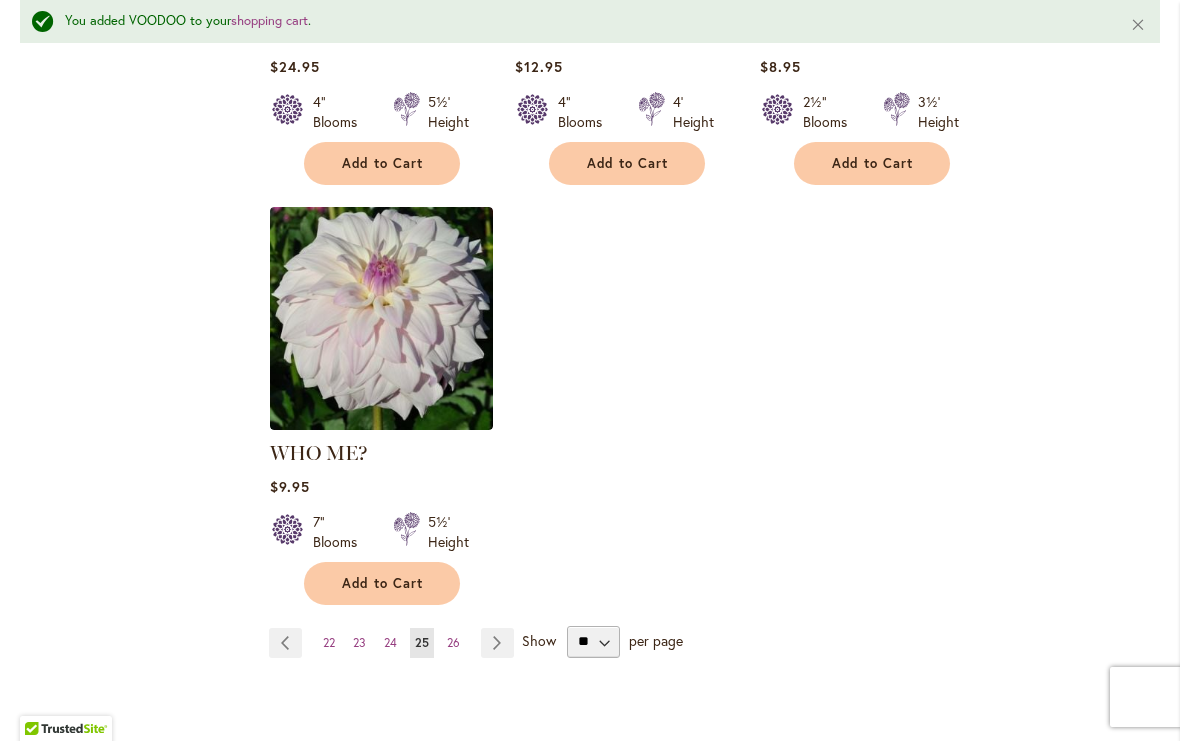 click on "Add to Cart" at bounding box center [383, 583] 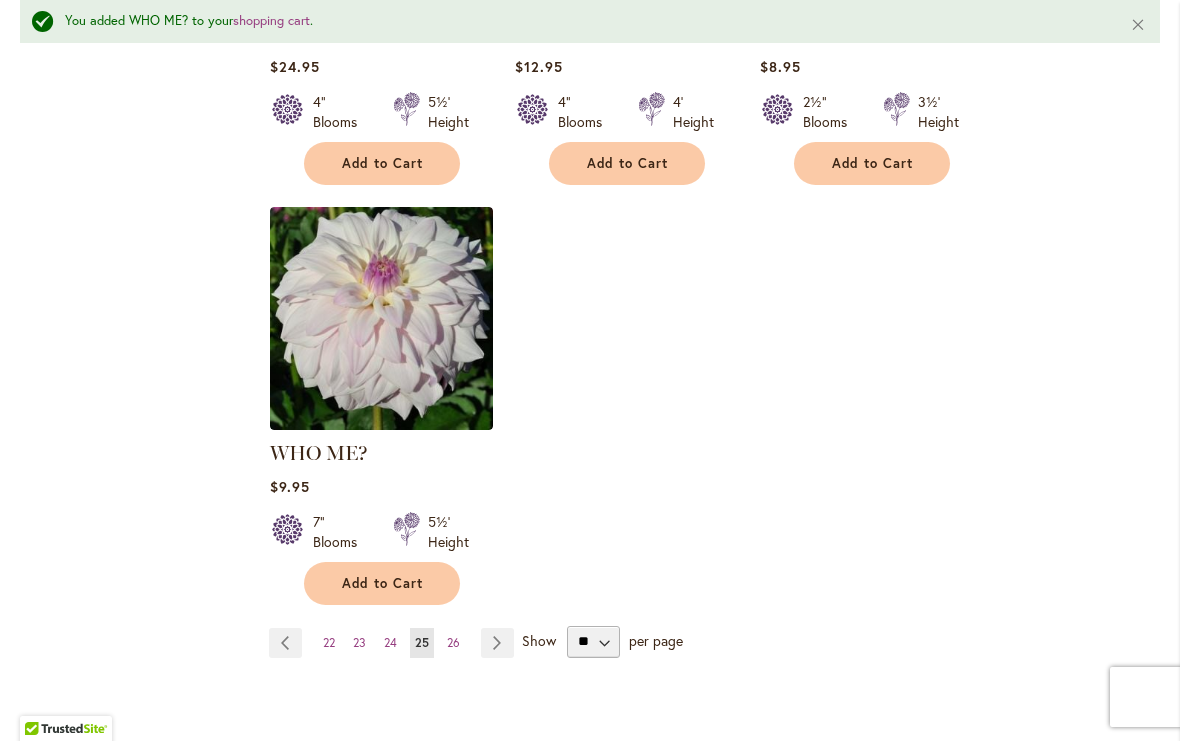 click on "Page
Next" at bounding box center (497, 643) 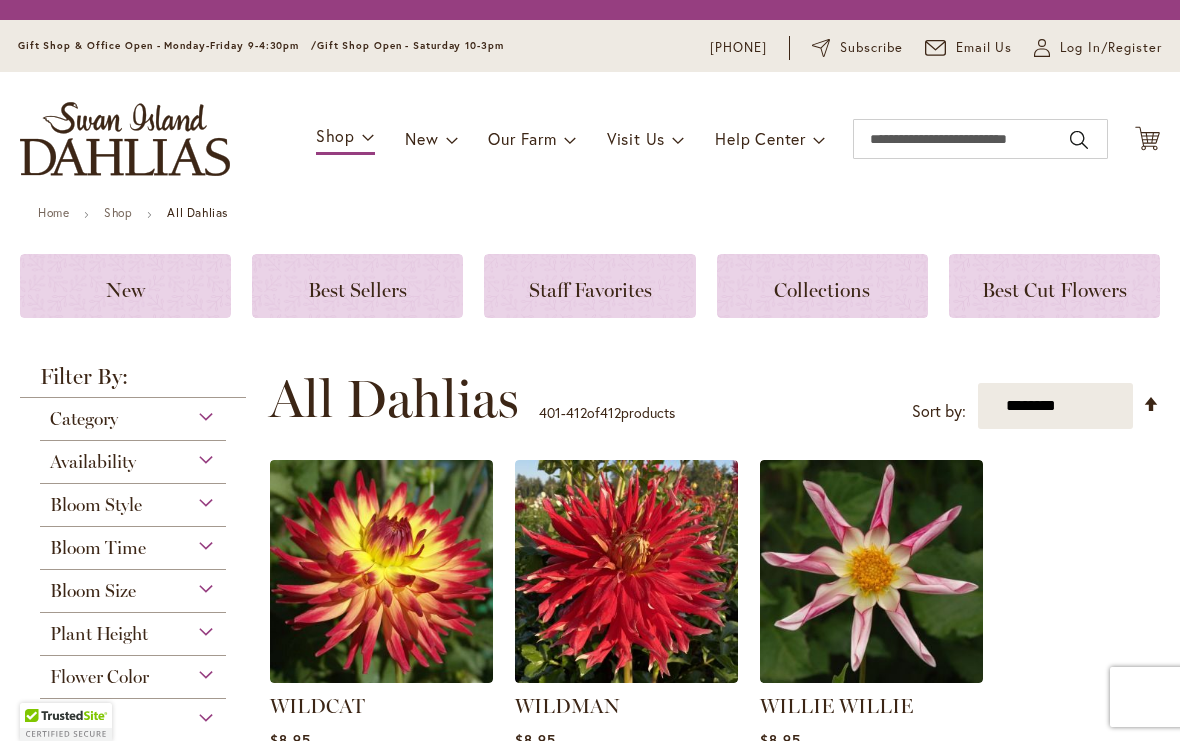 scroll, scrollTop: 0, scrollLeft: 0, axis: both 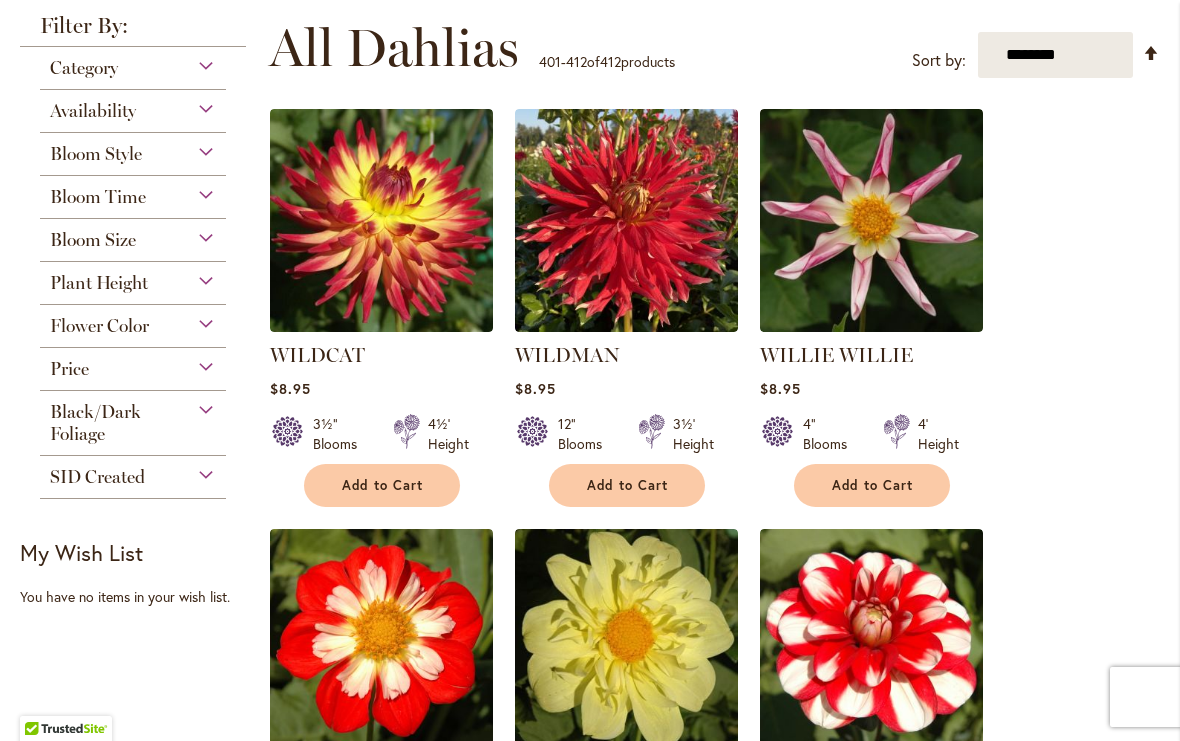 click on "Black/Dark Foliage" at bounding box center [95, 423] 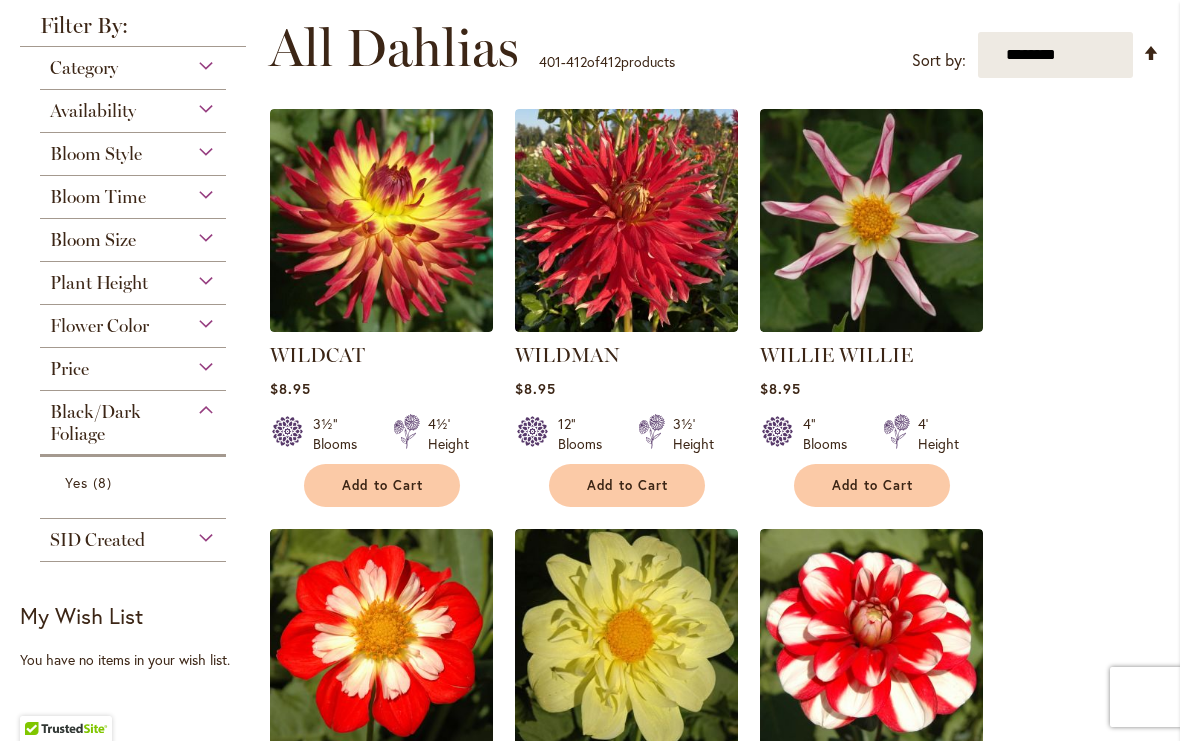 click on "Yes
8
items" at bounding box center [135, 482] 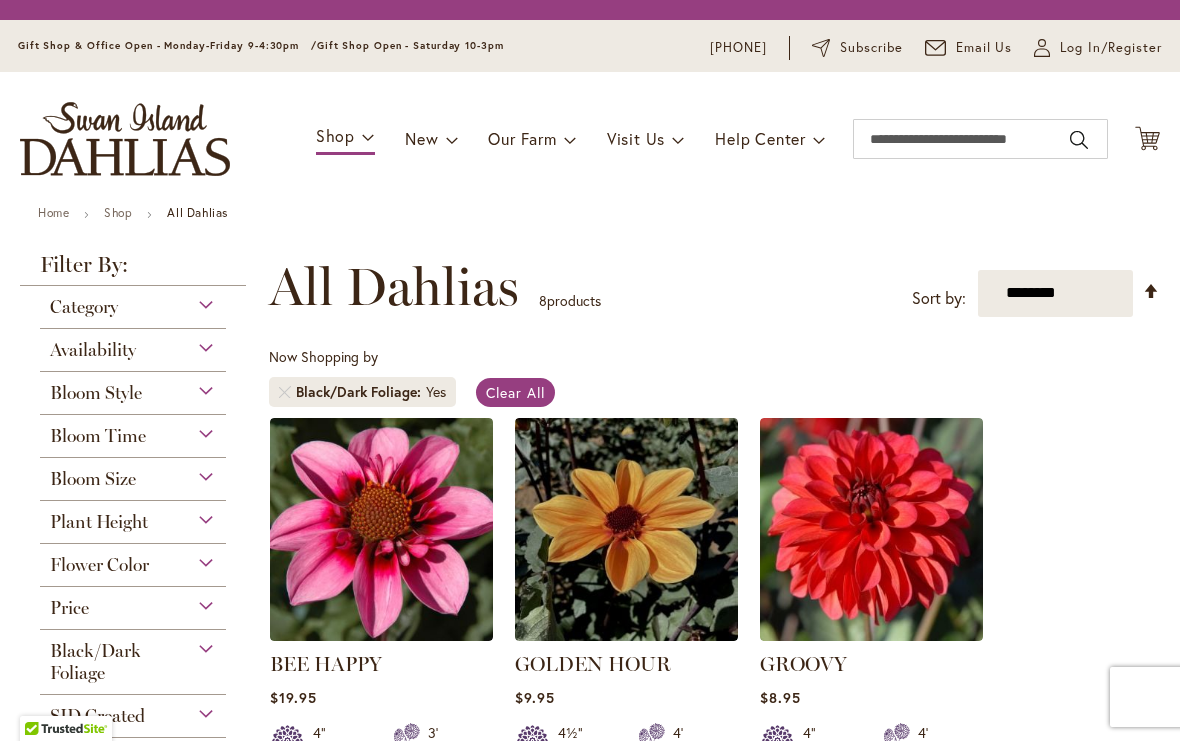 scroll, scrollTop: 0, scrollLeft: 0, axis: both 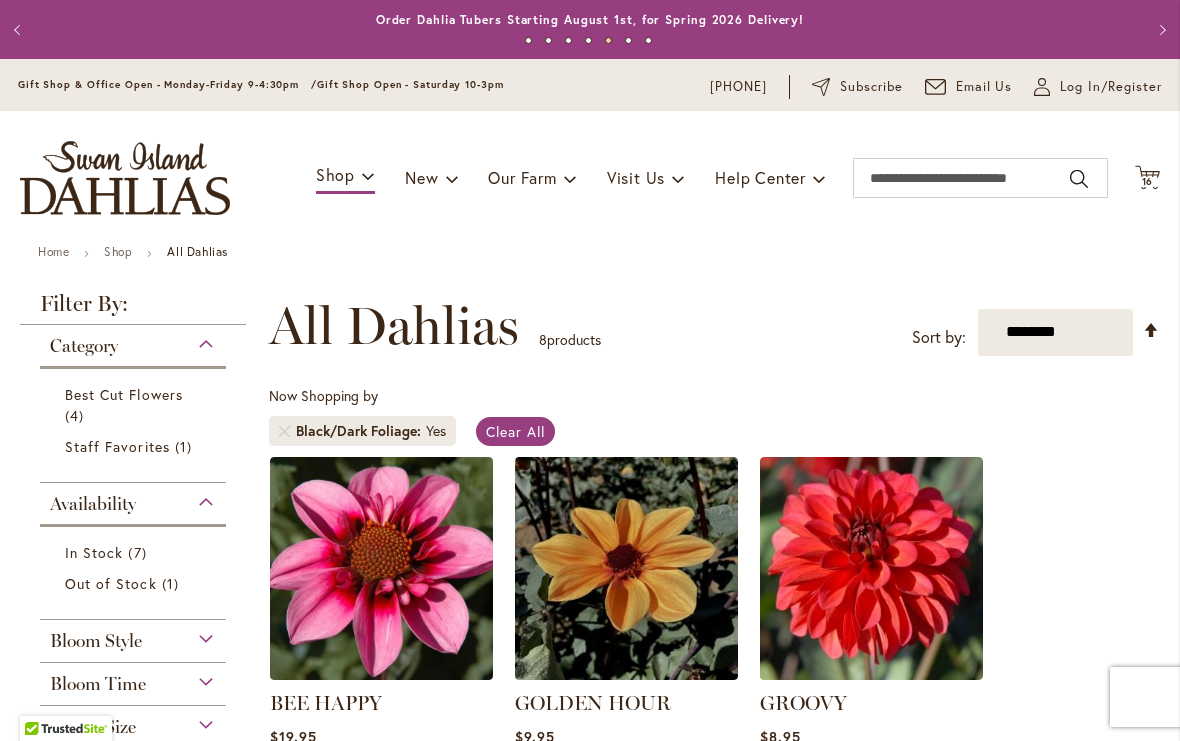 click on "All Dahlias" at bounding box center [197, 251] 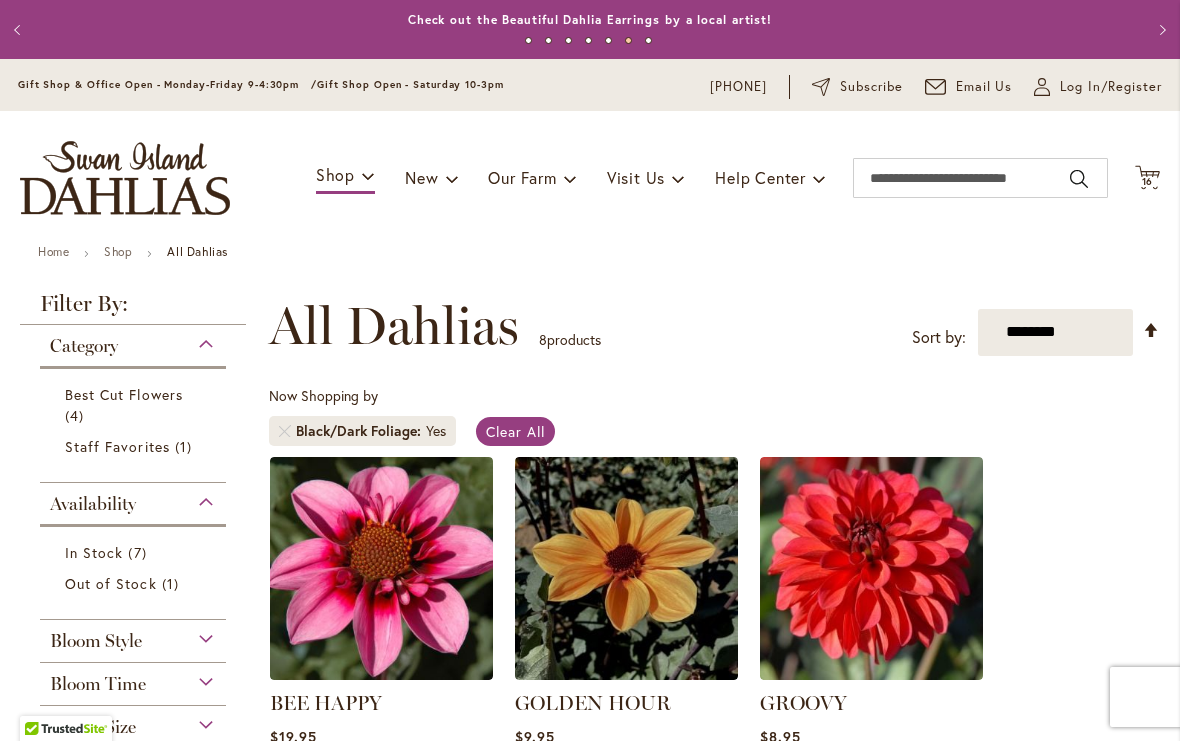 click on "Home
Shop
All Dahlias" at bounding box center (590, 254) 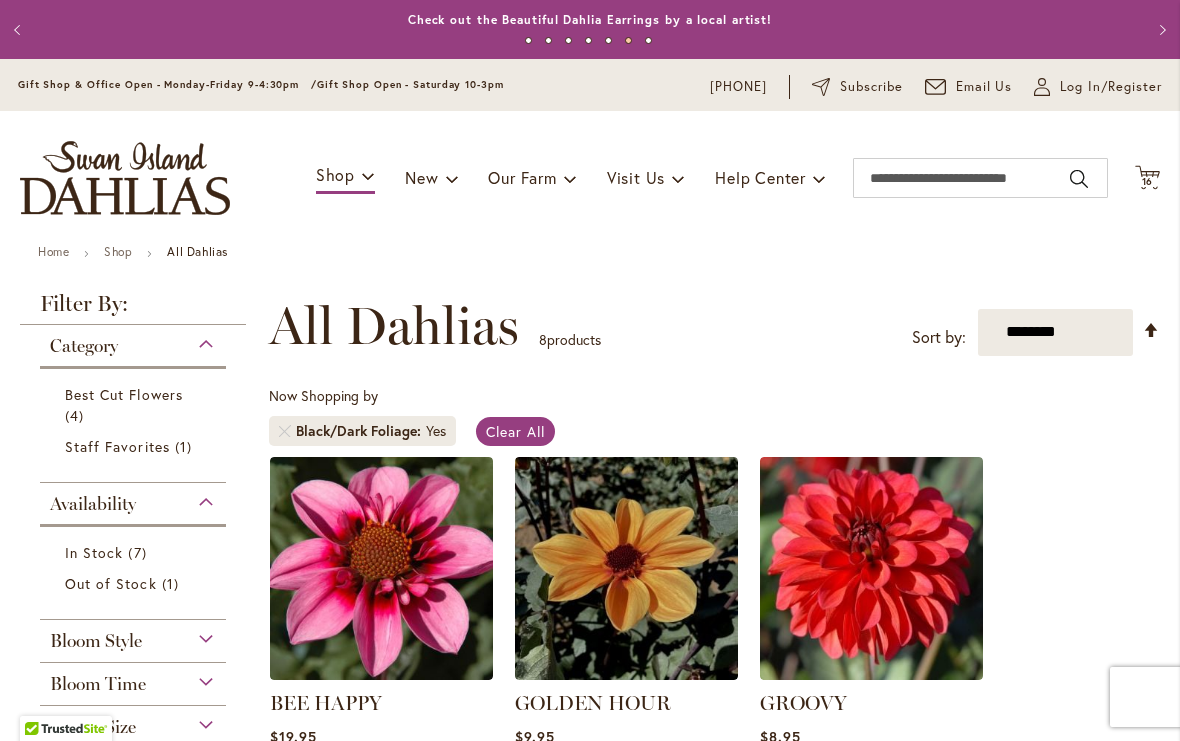 click on "All Dahlias" at bounding box center [197, 251] 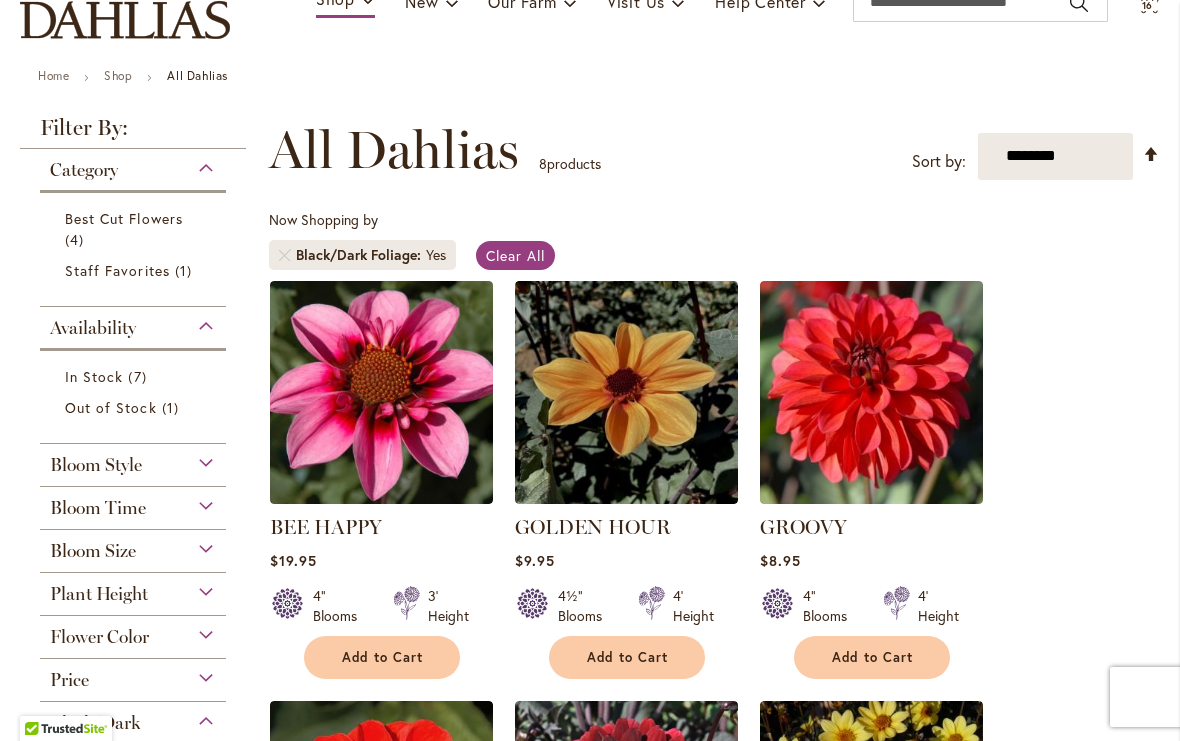 scroll, scrollTop: 177, scrollLeft: 0, axis: vertical 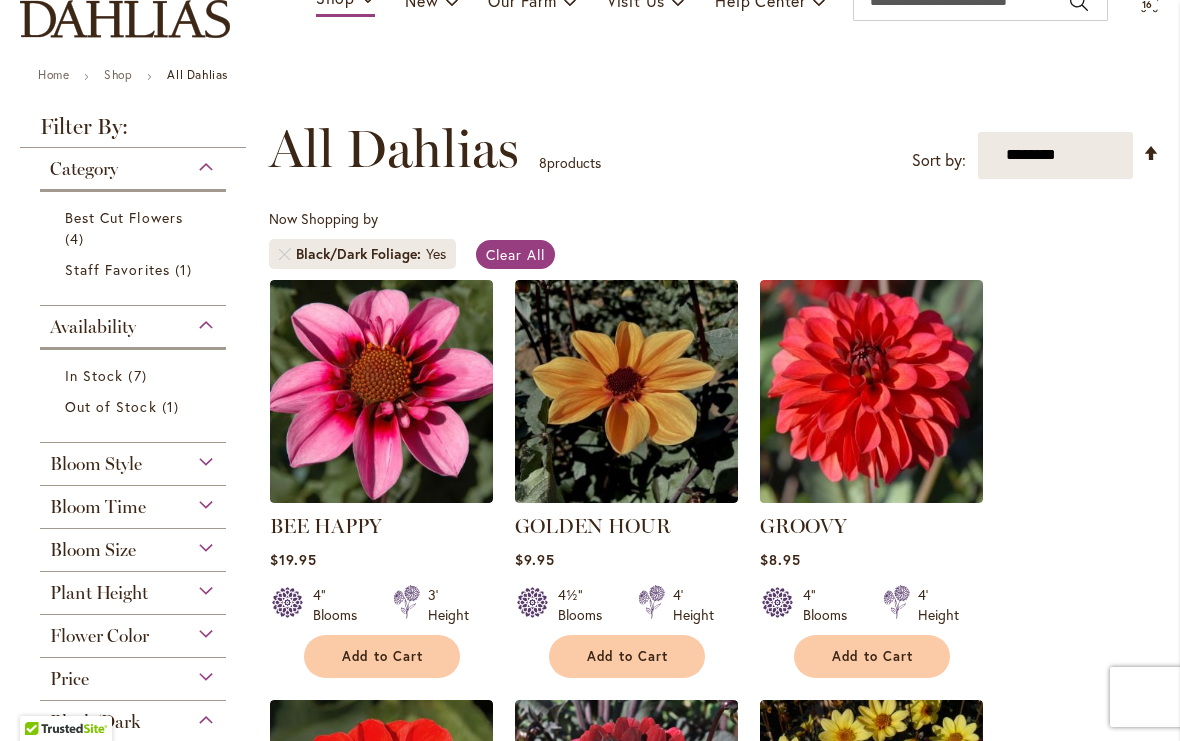 click on "Bloom Style" at bounding box center (96, 464) 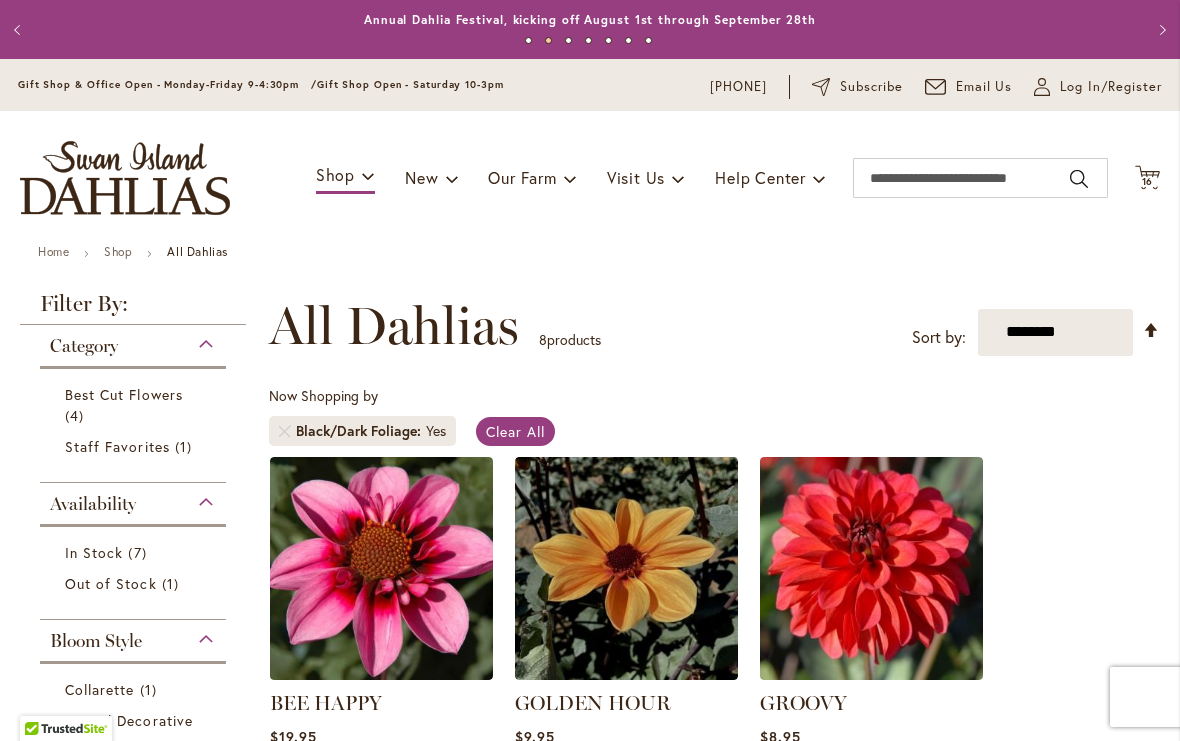 scroll, scrollTop: 0, scrollLeft: 0, axis: both 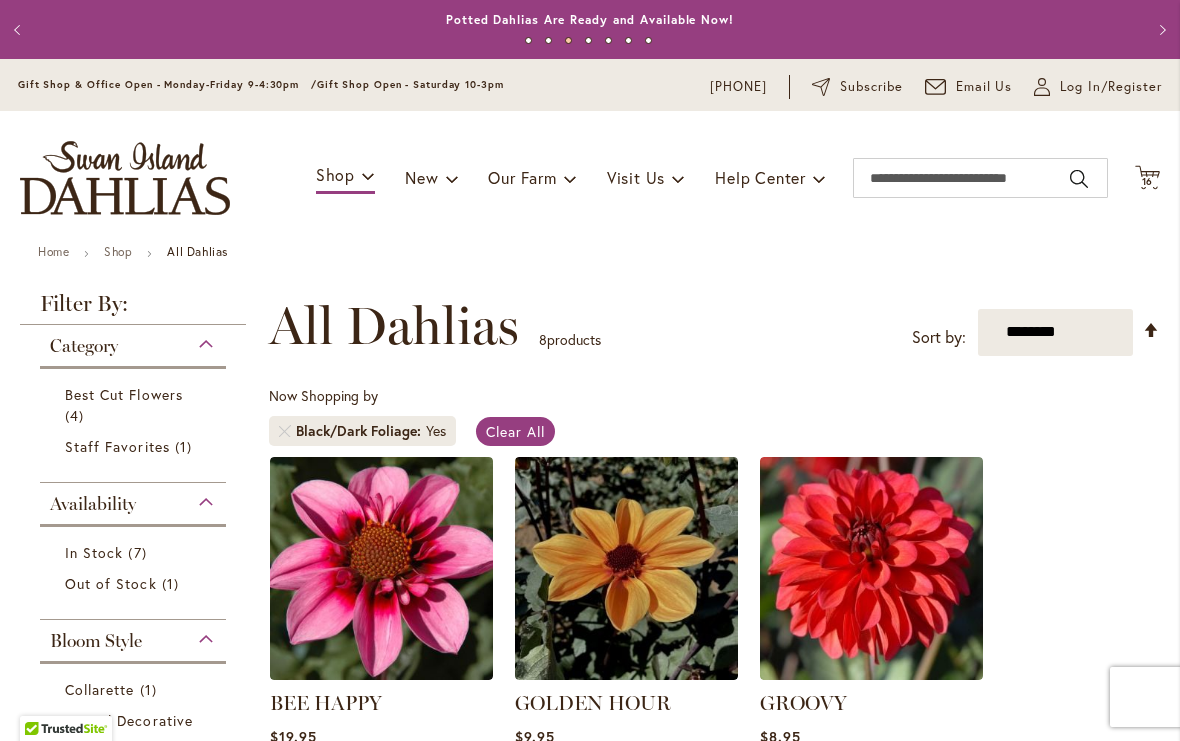 click on "Clear All" at bounding box center [515, 431] 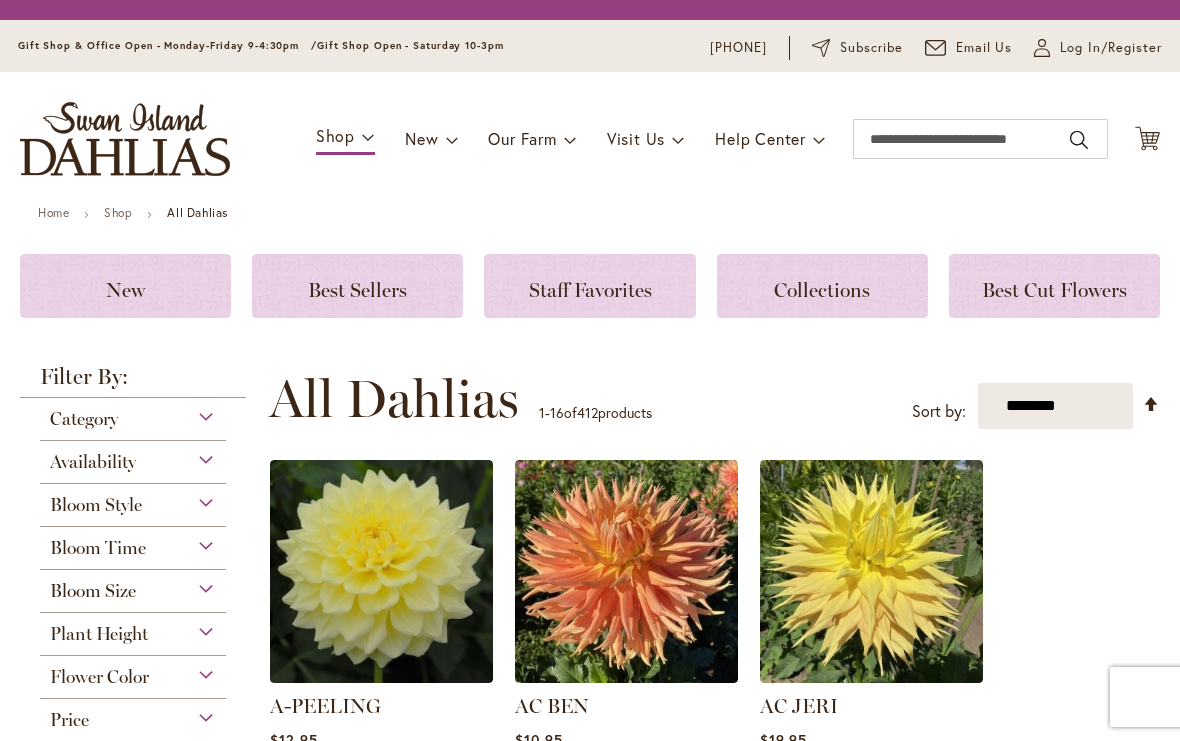 scroll, scrollTop: 0, scrollLeft: 0, axis: both 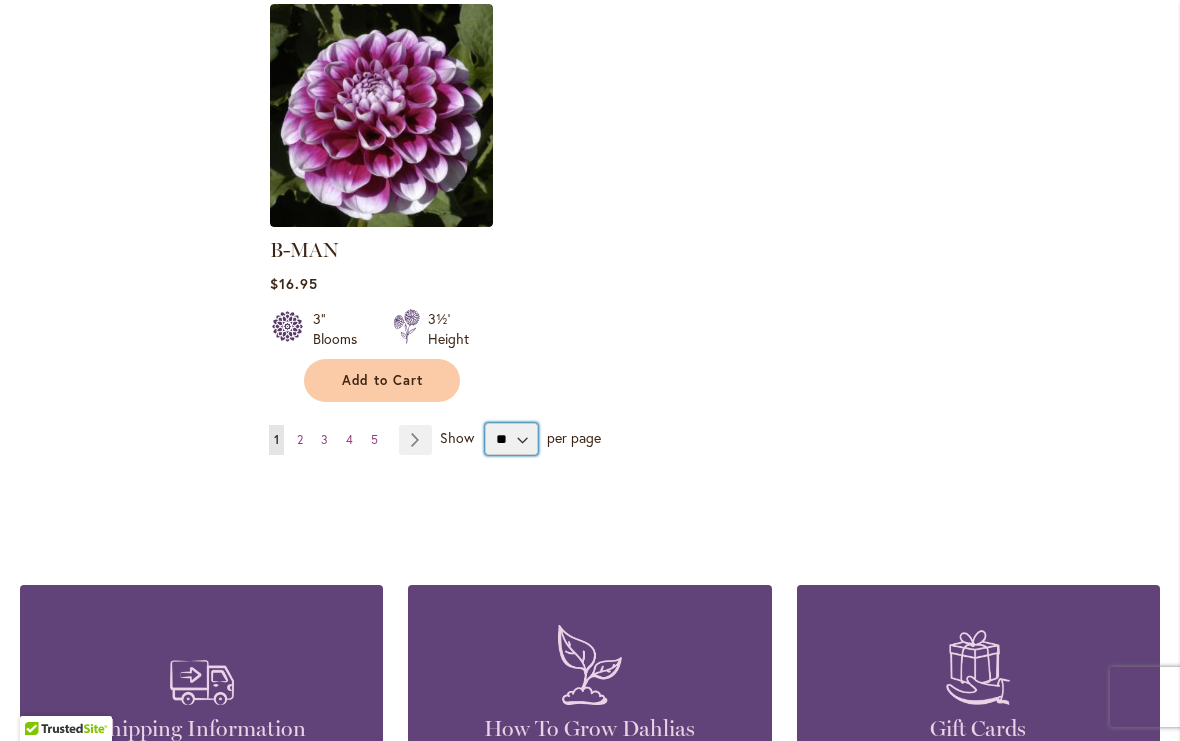 click on "**
**
**
**" at bounding box center [511, 439] 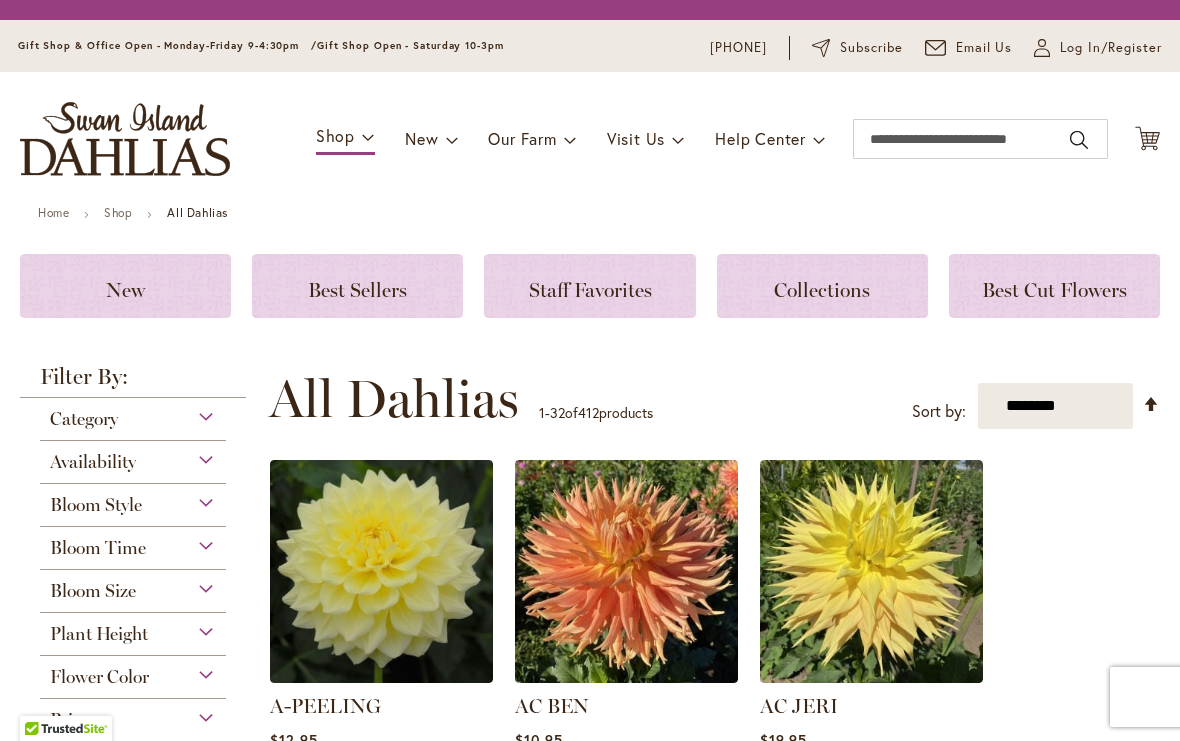 scroll, scrollTop: 0, scrollLeft: 0, axis: both 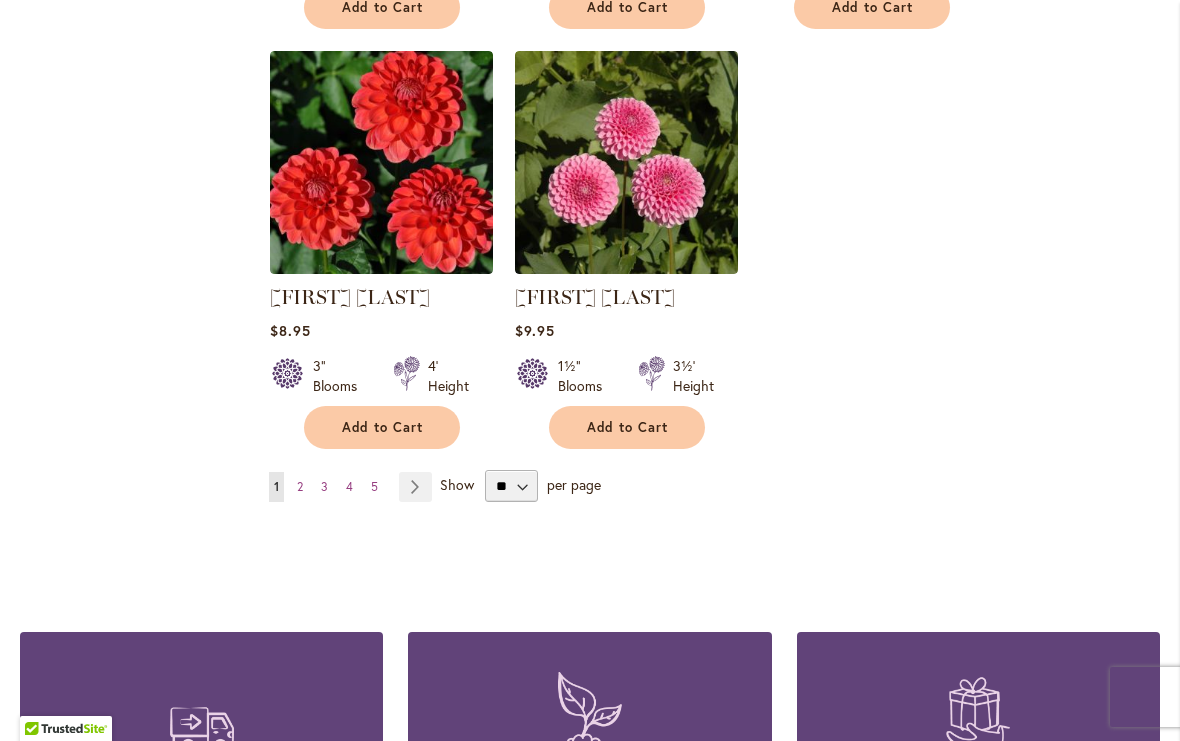 click on "Page
Next" at bounding box center [415, 487] 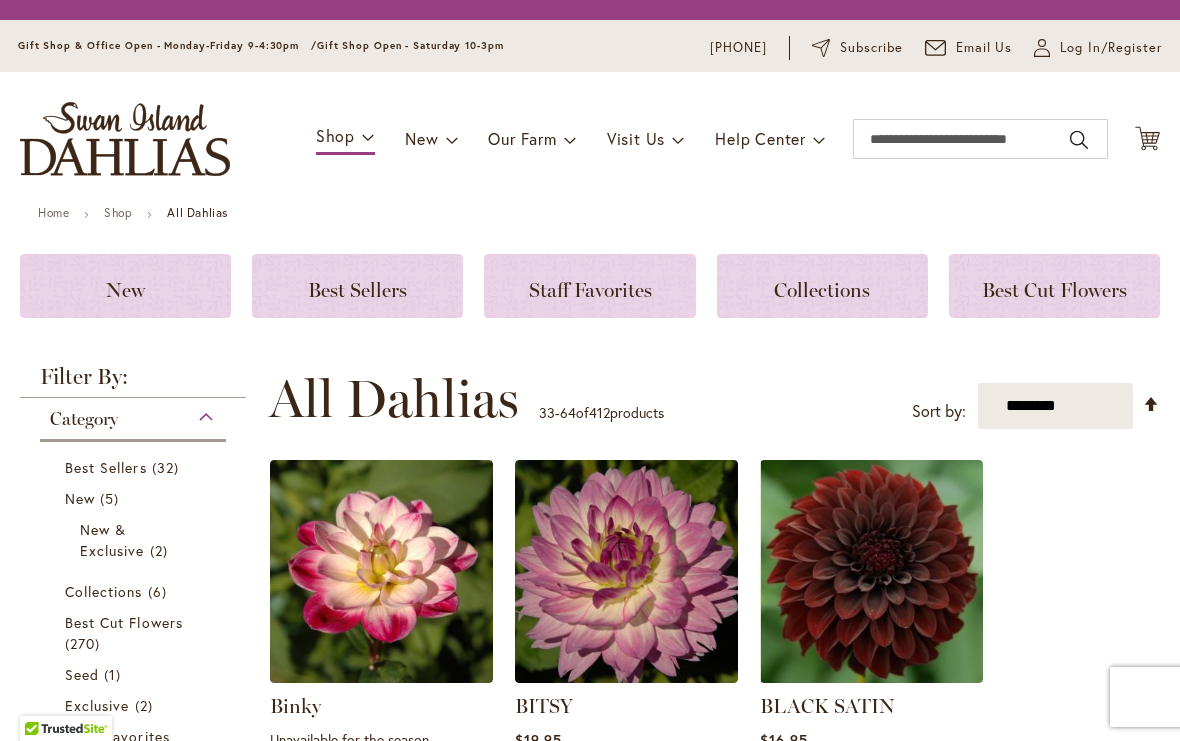 scroll, scrollTop: 0, scrollLeft: 0, axis: both 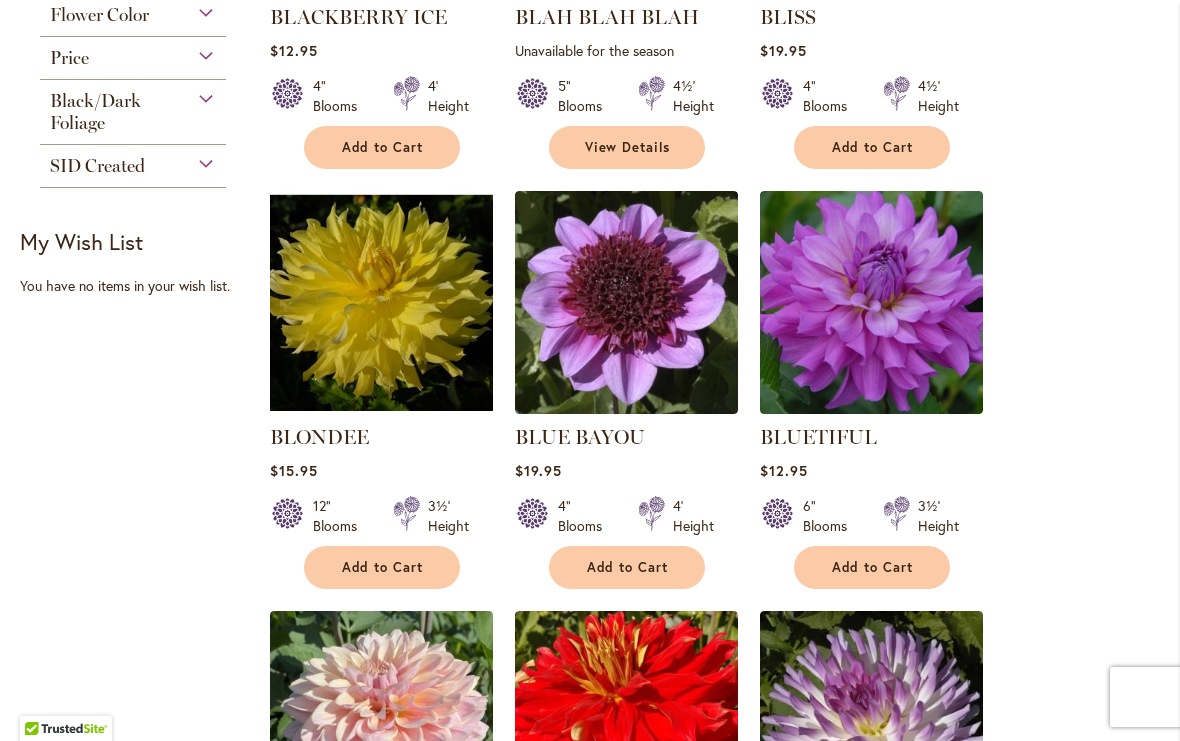 click on "Add to Cart" at bounding box center (383, 567) 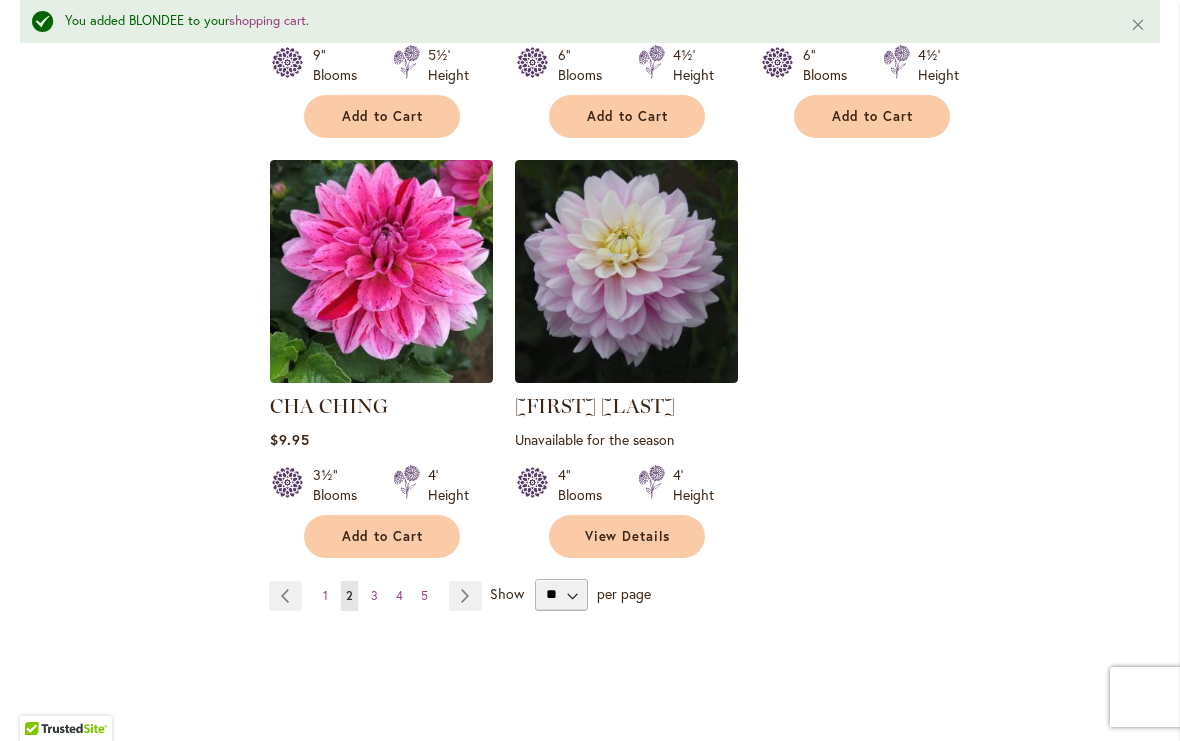 scroll, scrollTop: 4638, scrollLeft: 0, axis: vertical 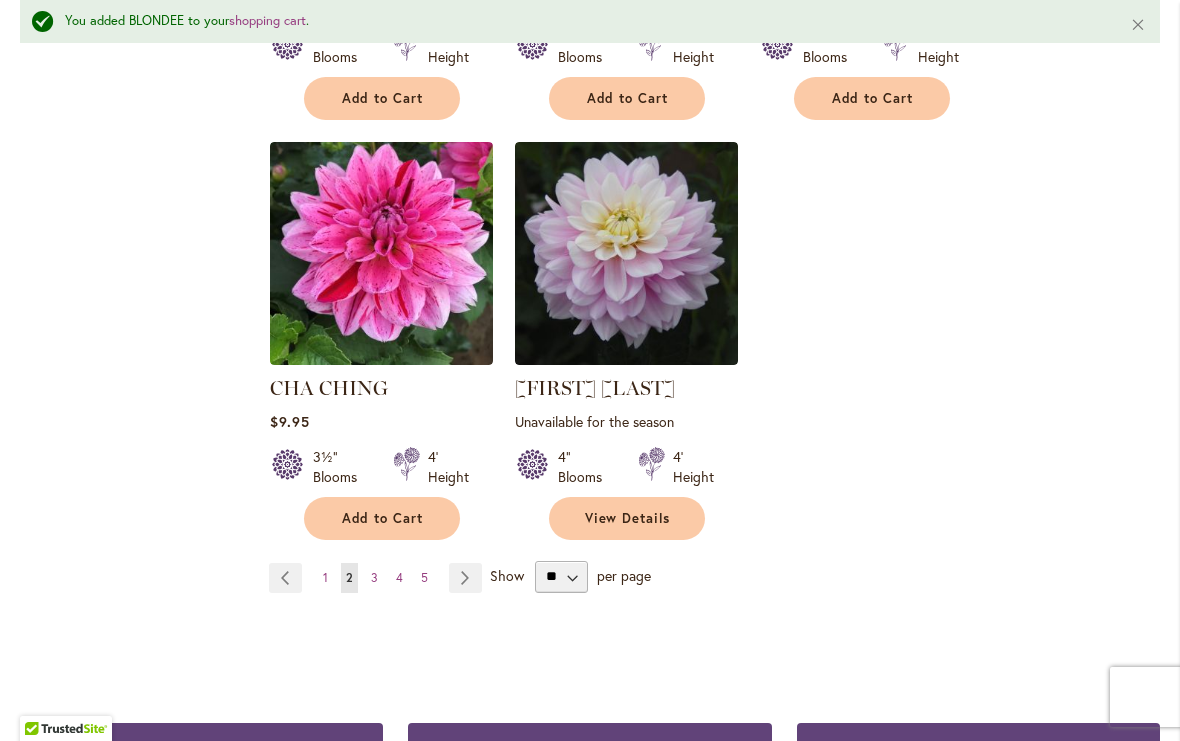 click on "Page
Next" at bounding box center (465, 578) 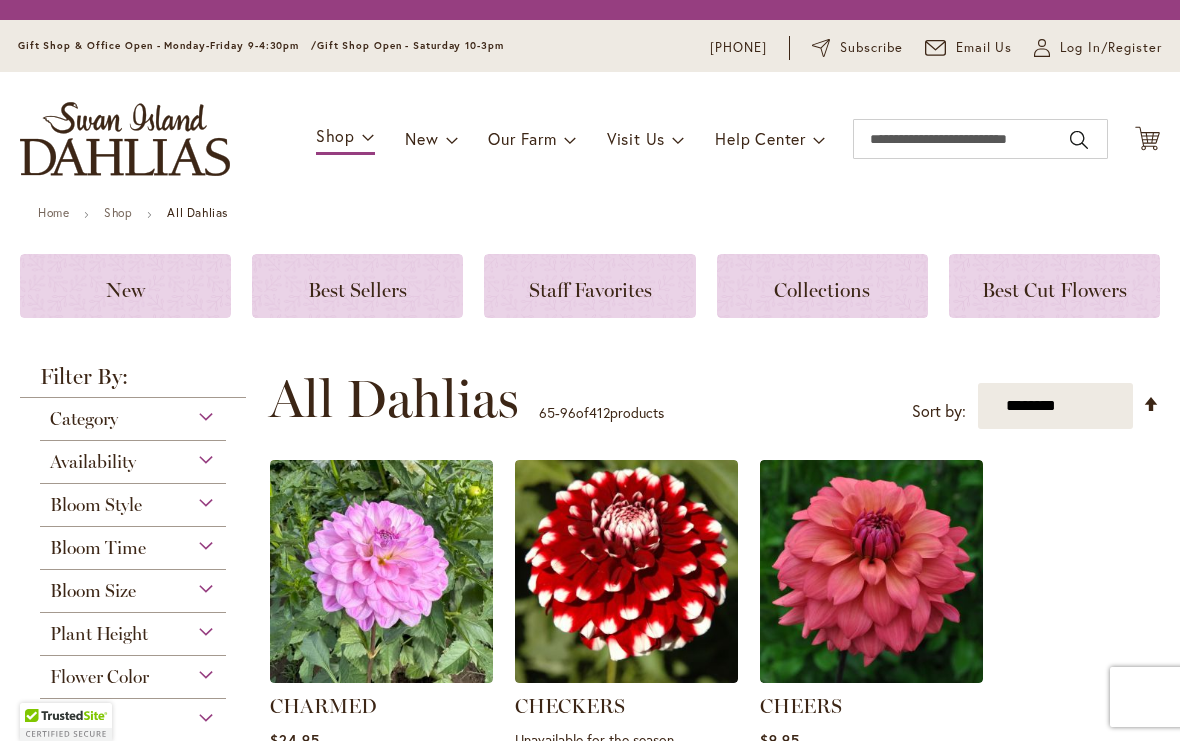 scroll, scrollTop: 0, scrollLeft: 0, axis: both 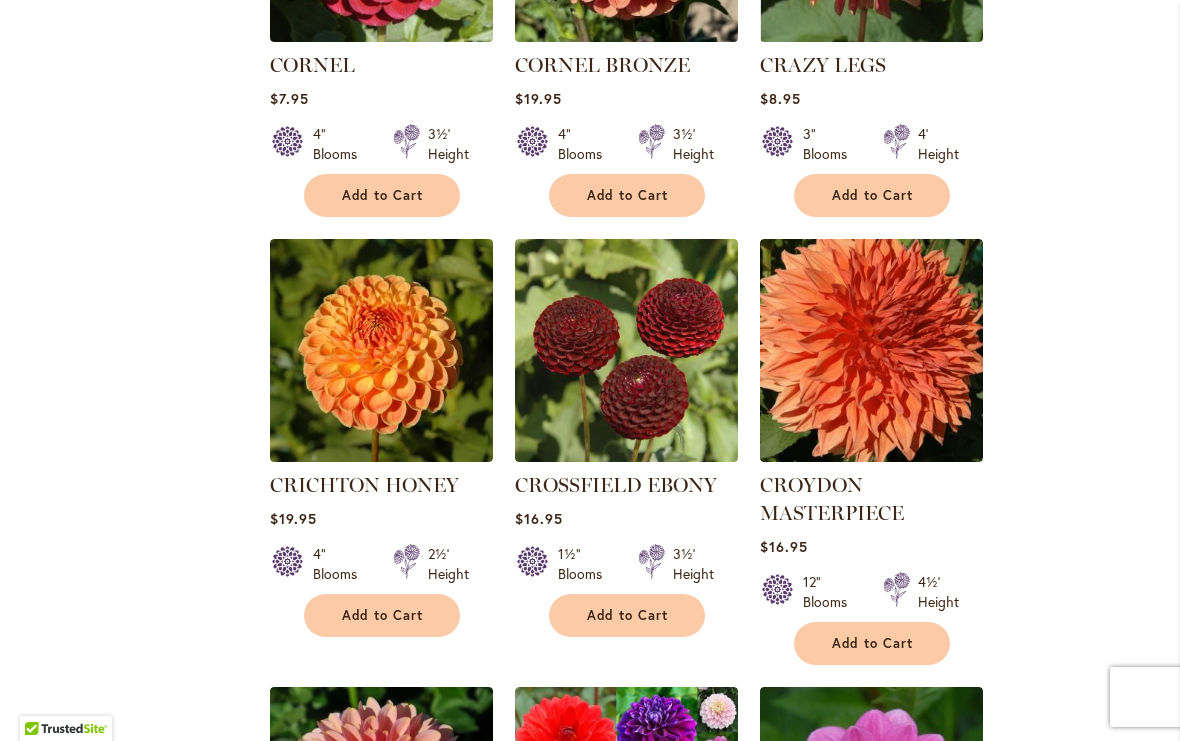 click on "Add to Cart" at bounding box center [873, 643] 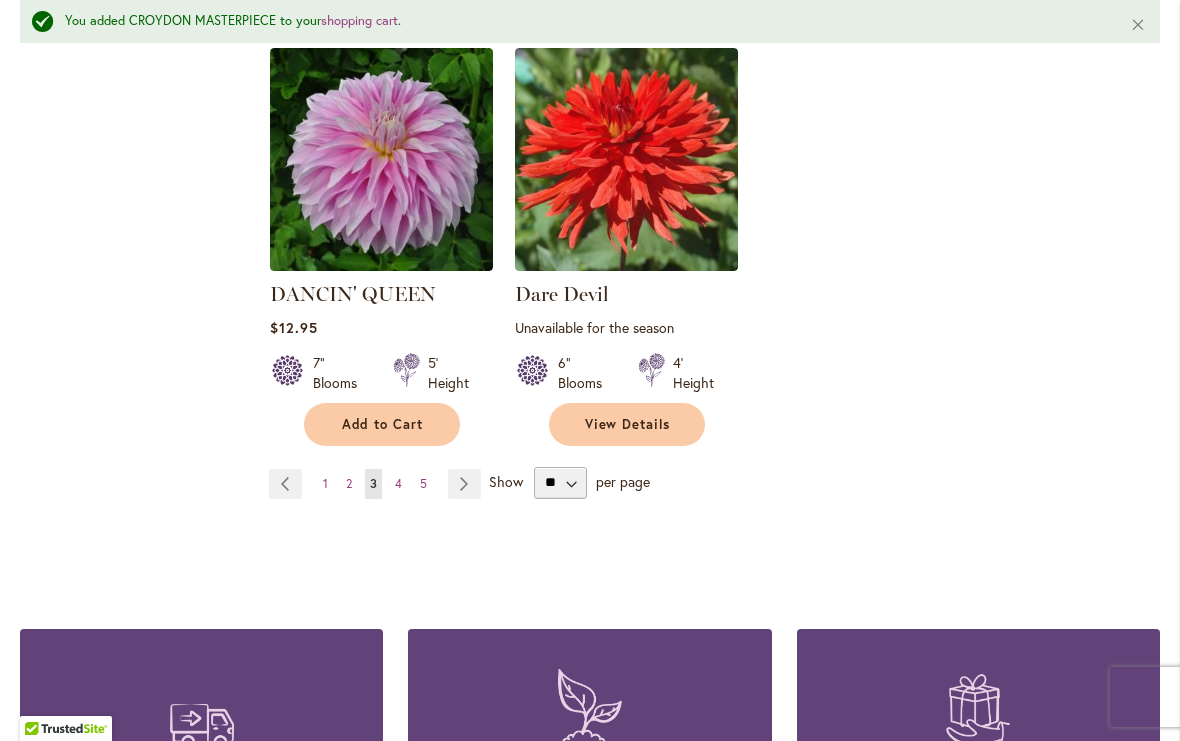 scroll, scrollTop: 4725, scrollLeft: 0, axis: vertical 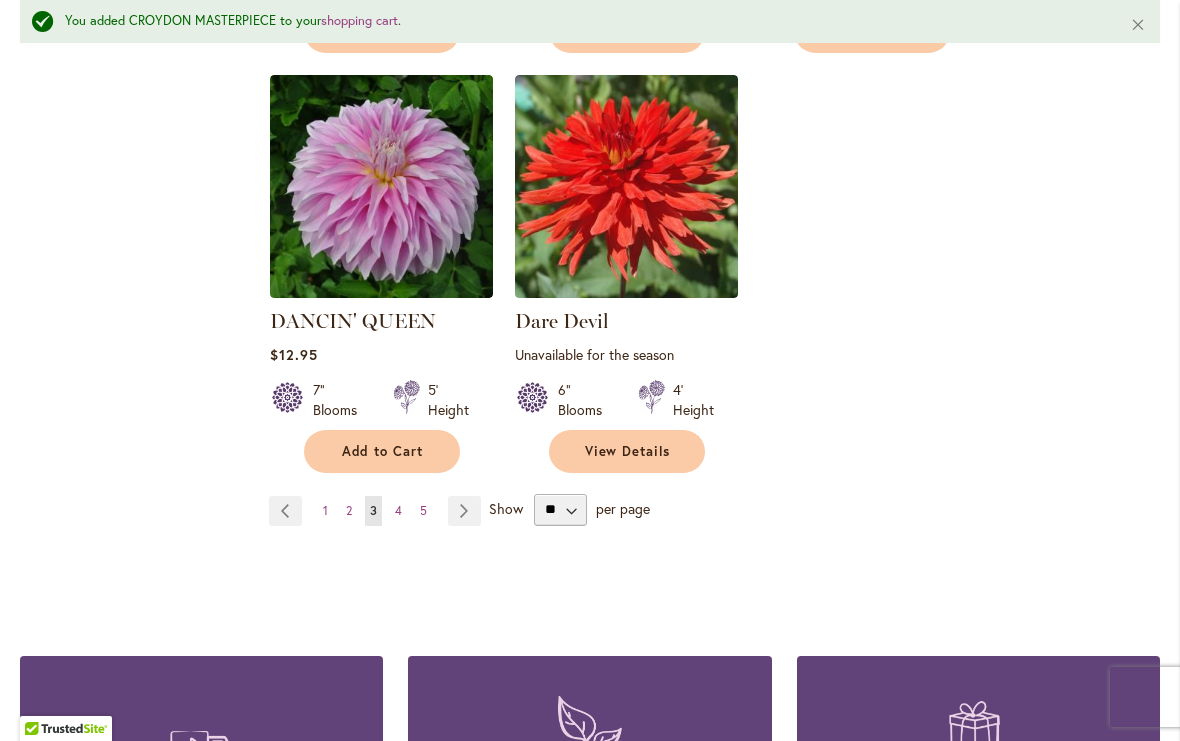 click on "Page
Next" at bounding box center [464, 511] 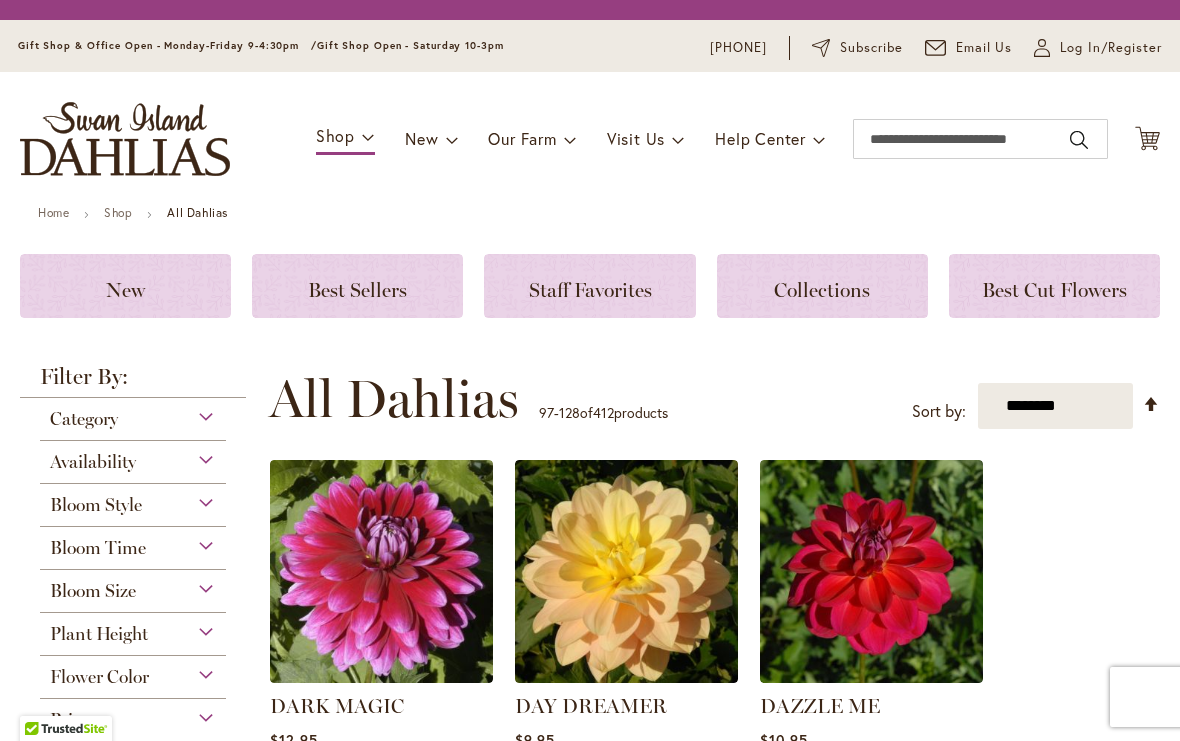 scroll, scrollTop: 0, scrollLeft: 0, axis: both 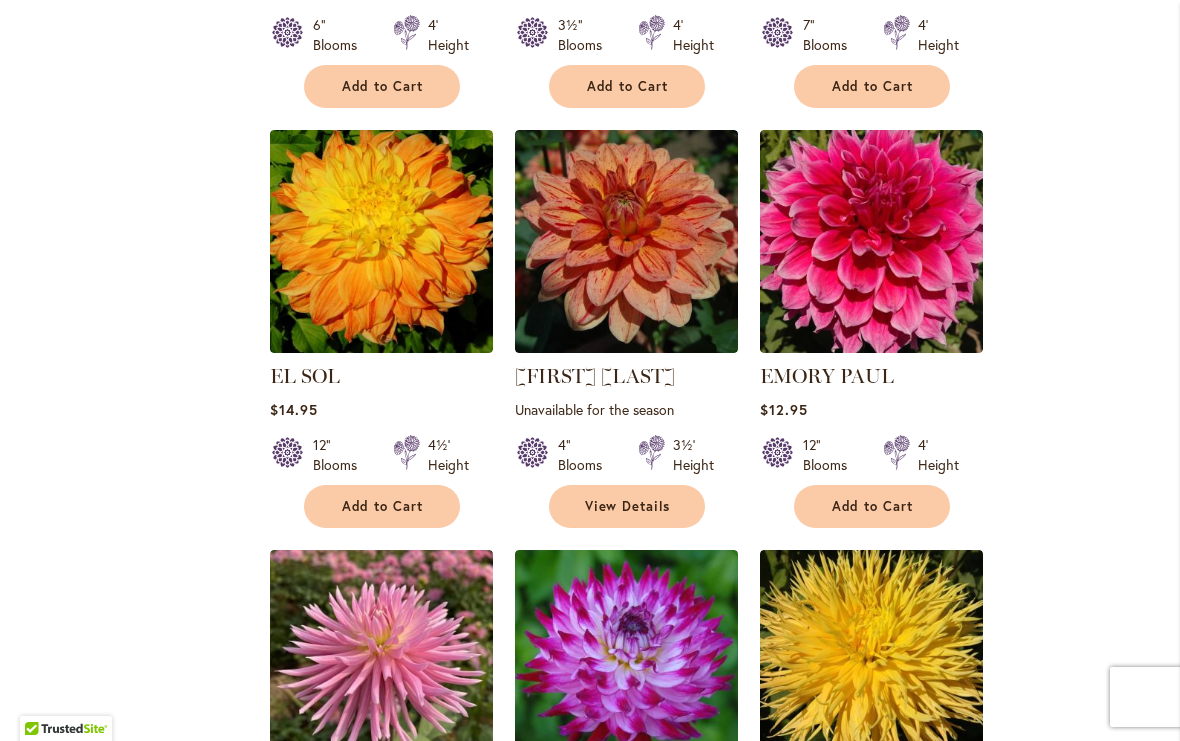 click on "Add to Cart" at bounding box center (873, 506) 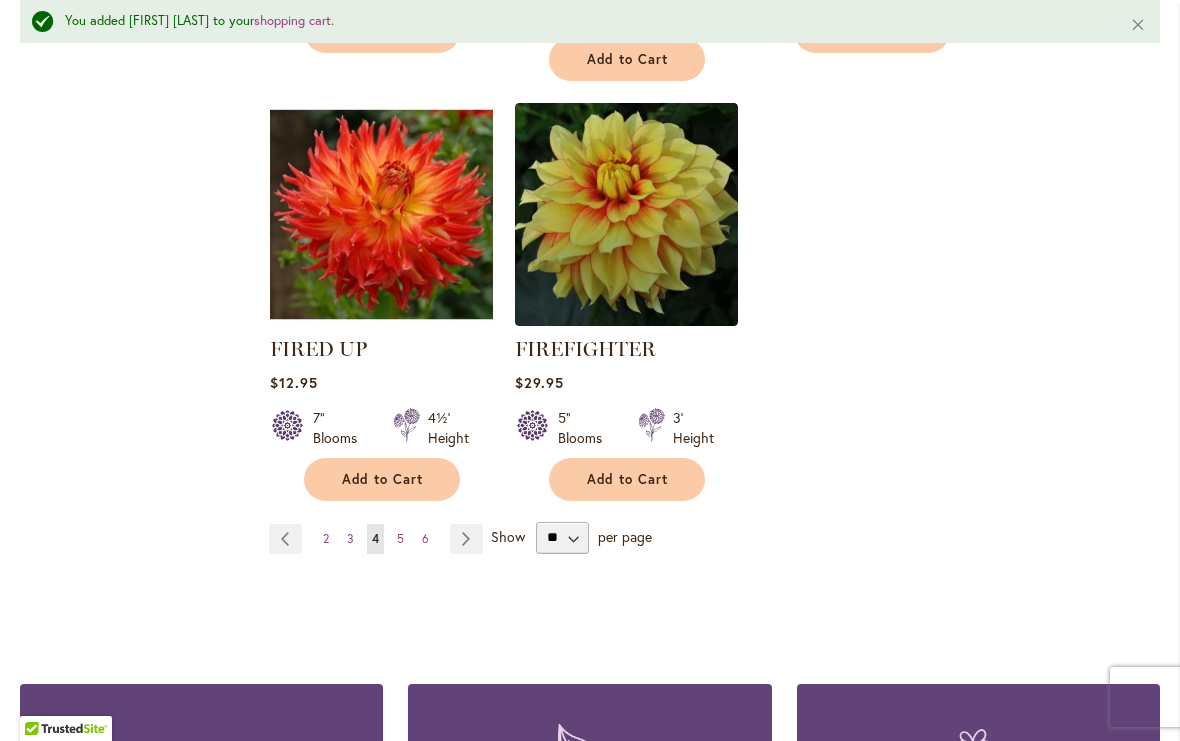 scroll, scrollTop: 4726, scrollLeft: 0, axis: vertical 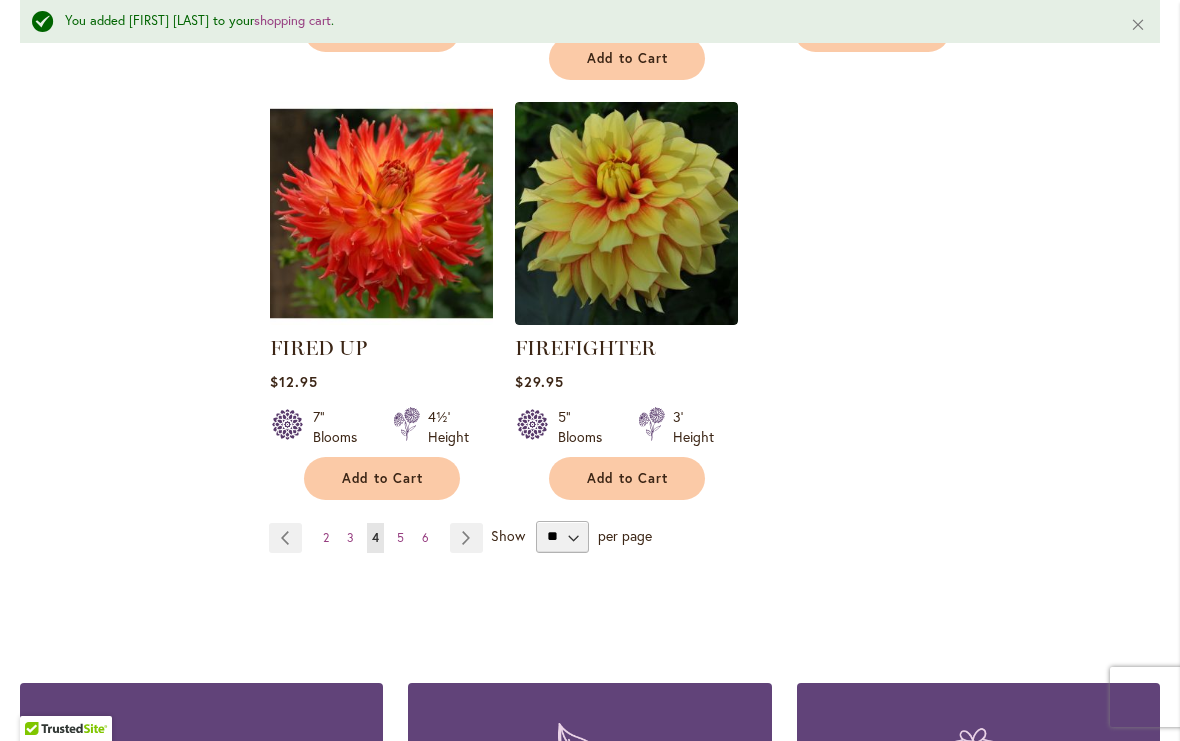 click on "Page
Next" at bounding box center (466, 538) 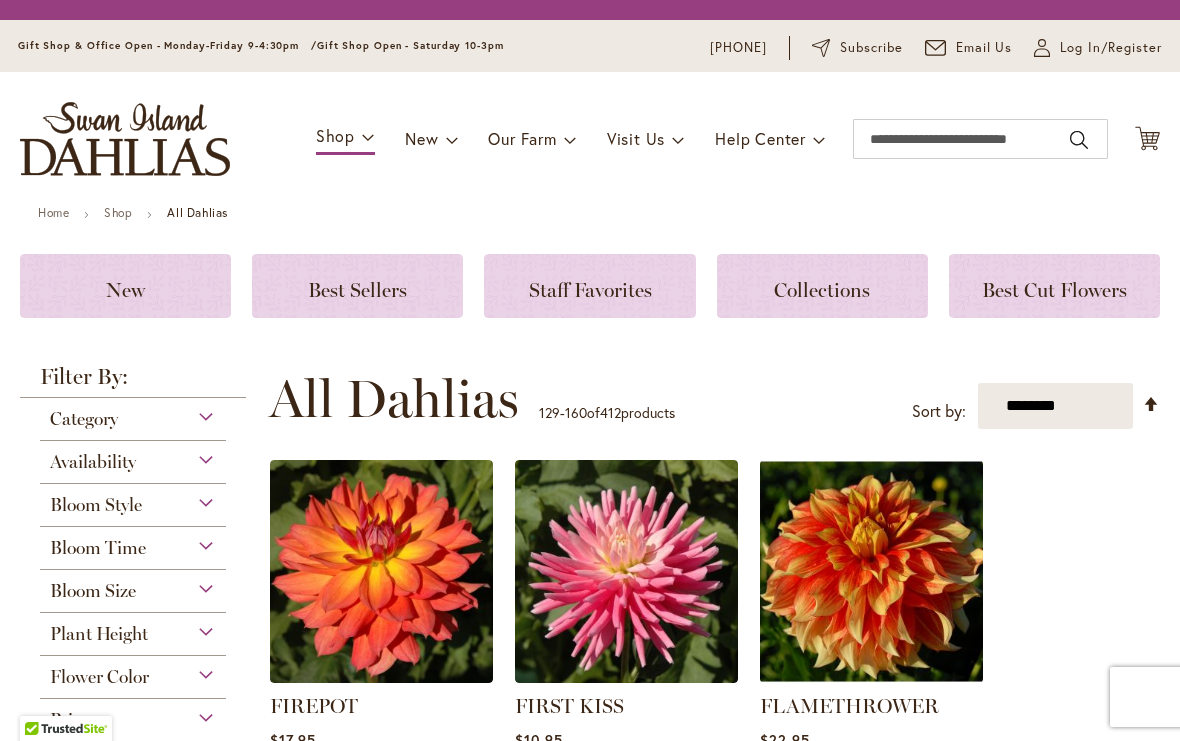 scroll, scrollTop: 0, scrollLeft: 0, axis: both 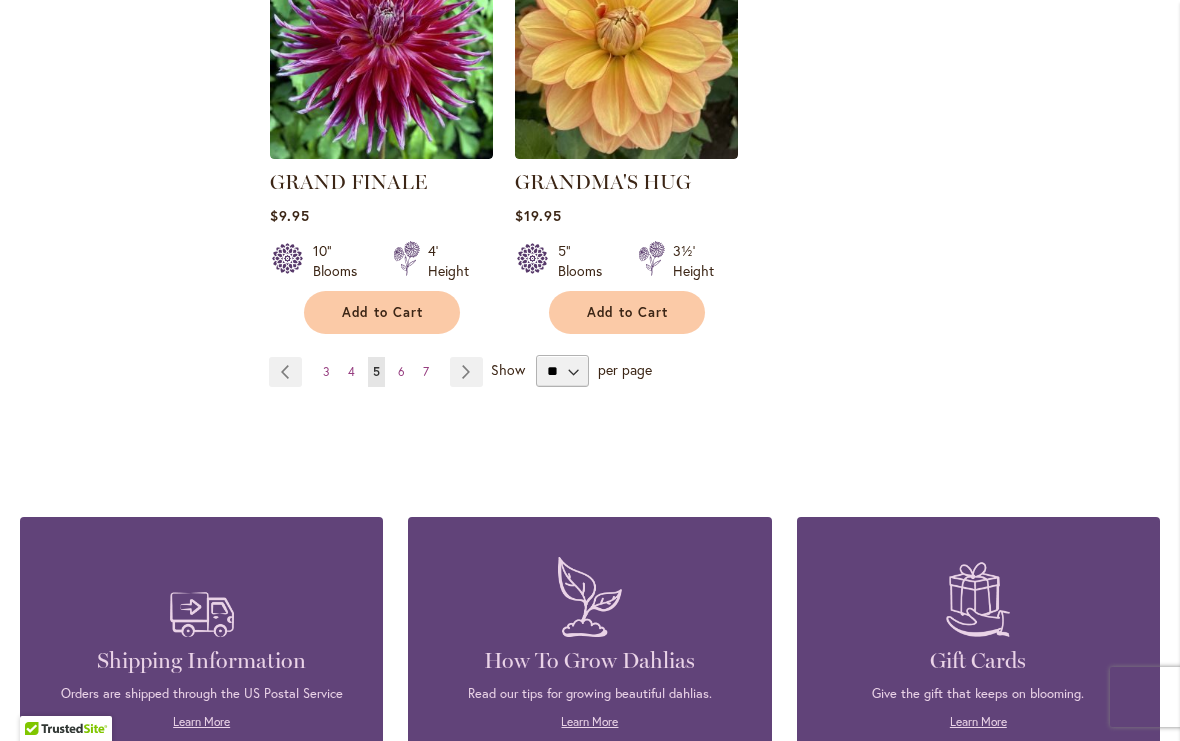 click on "Page
Next" at bounding box center (466, 372) 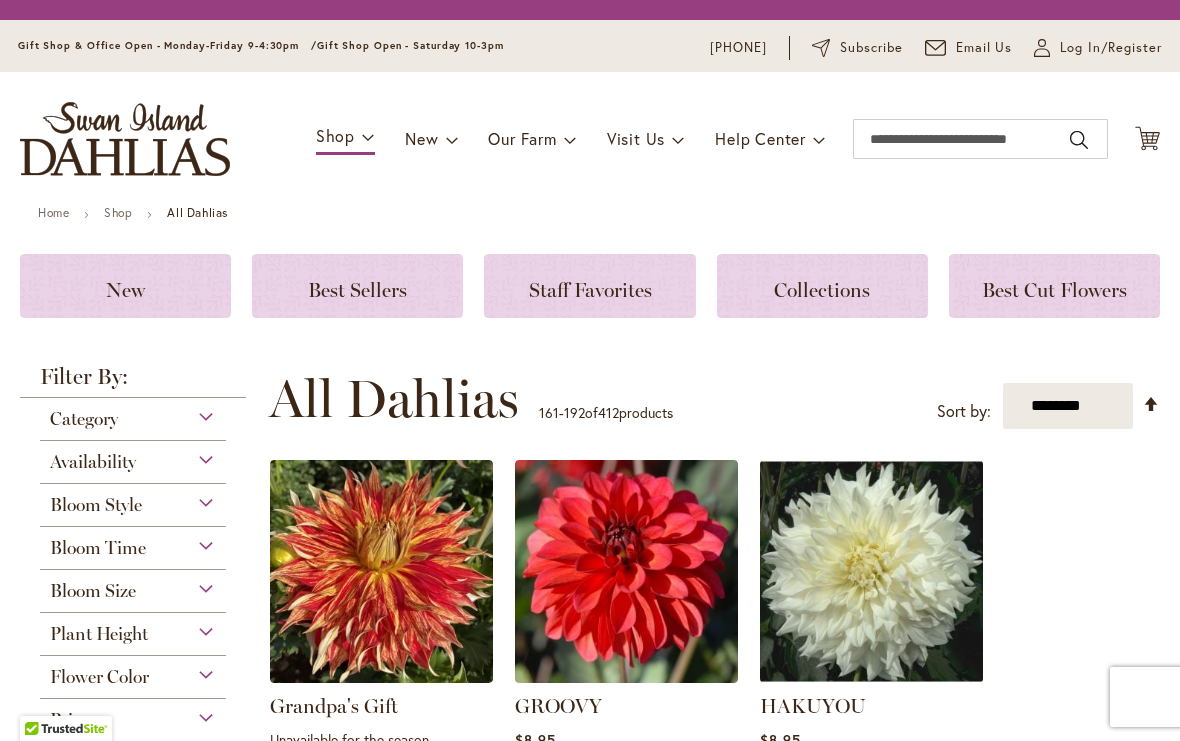 scroll, scrollTop: 0, scrollLeft: 0, axis: both 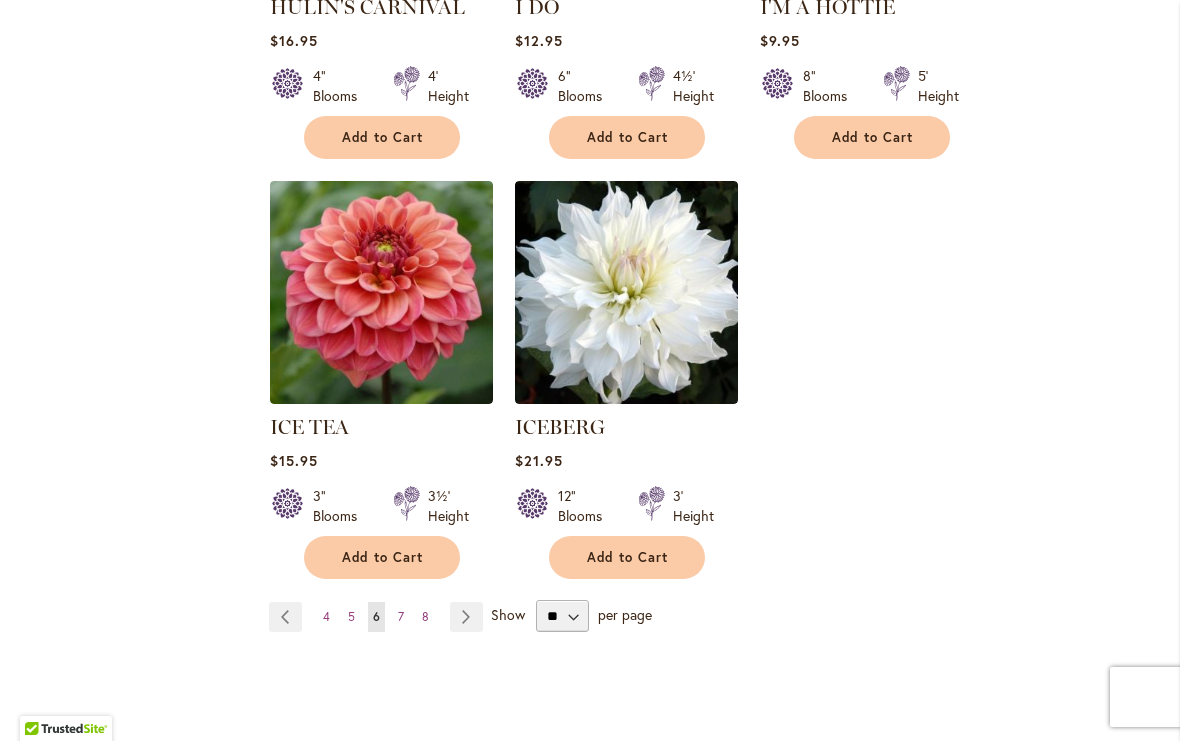 click on "Page
Next" at bounding box center [466, 617] 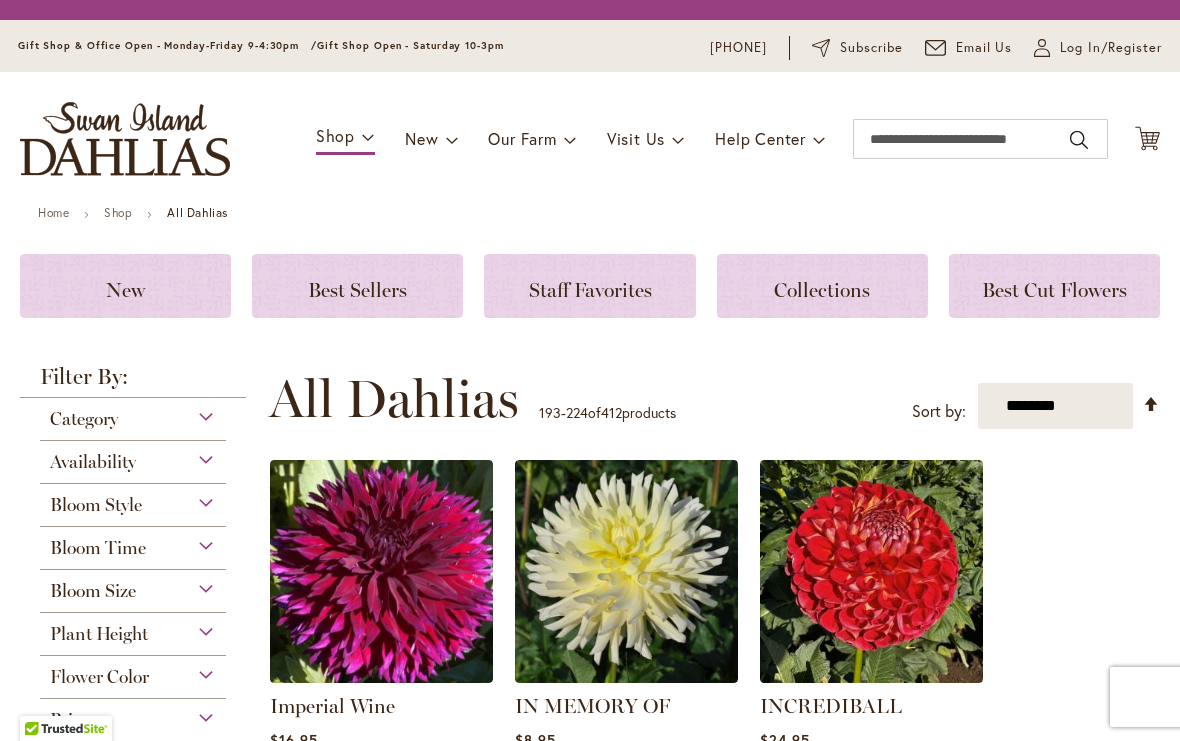scroll, scrollTop: 0, scrollLeft: 0, axis: both 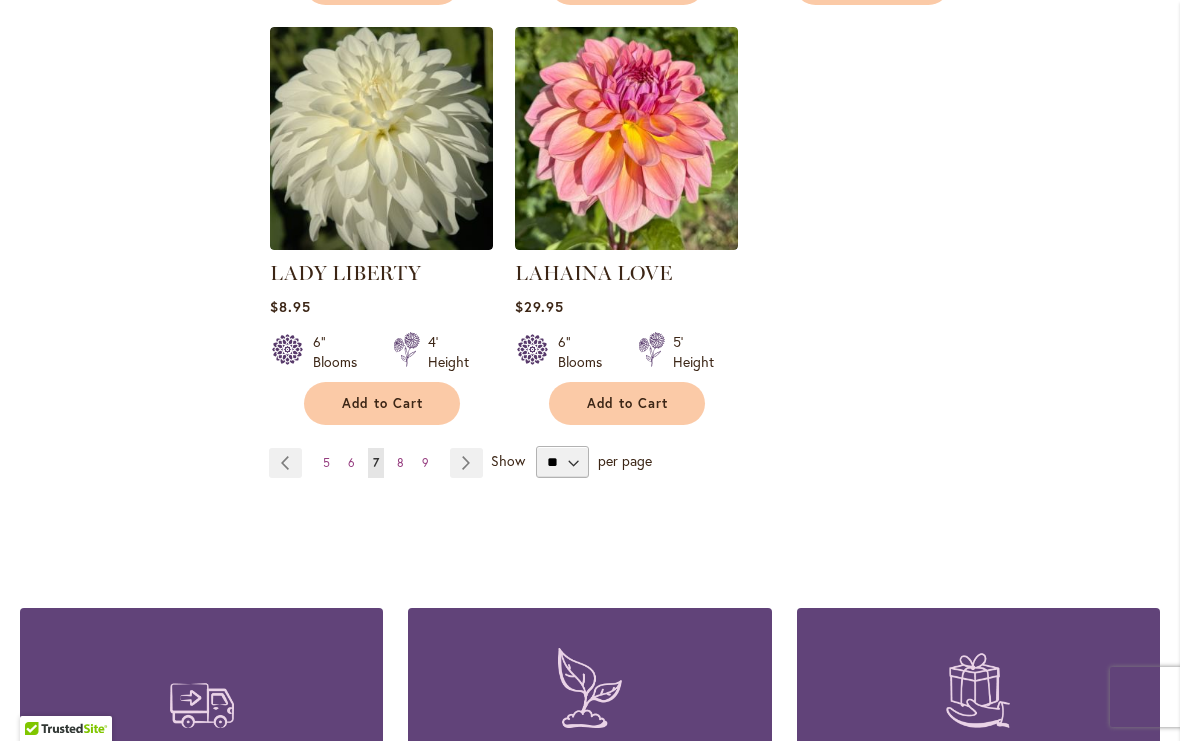 click on "Page
Next" at bounding box center [466, 463] 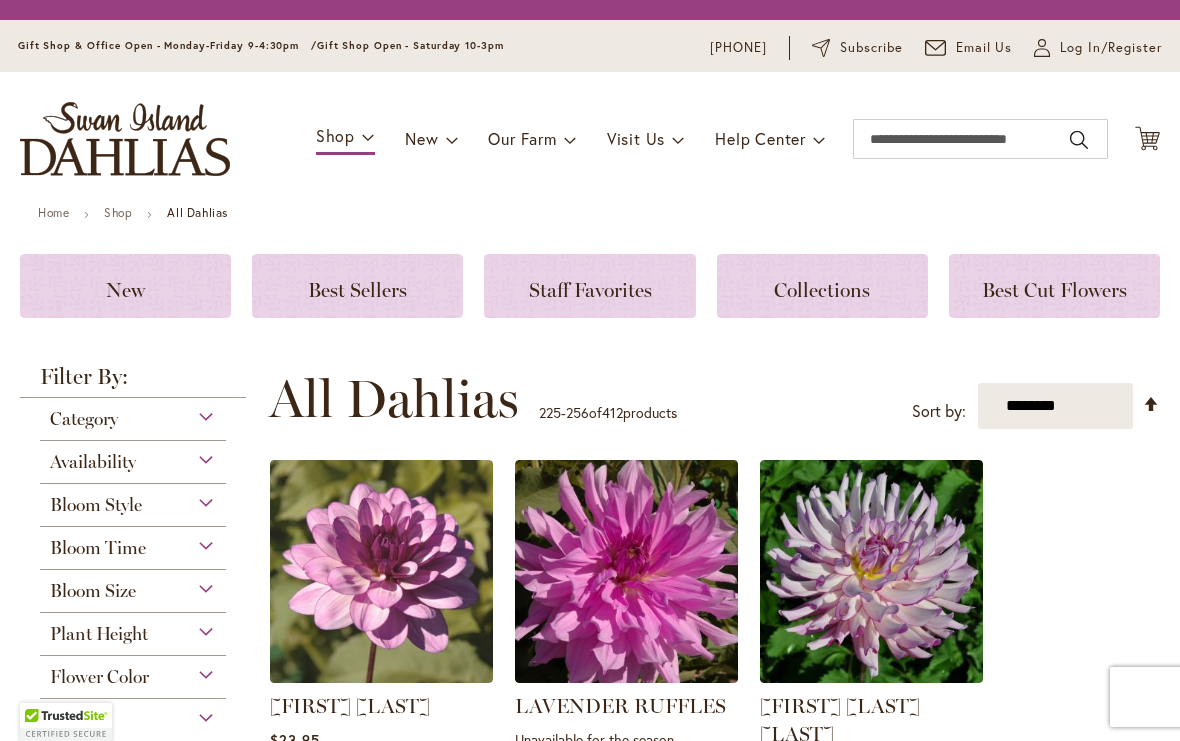 scroll, scrollTop: 0, scrollLeft: 0, axis: both 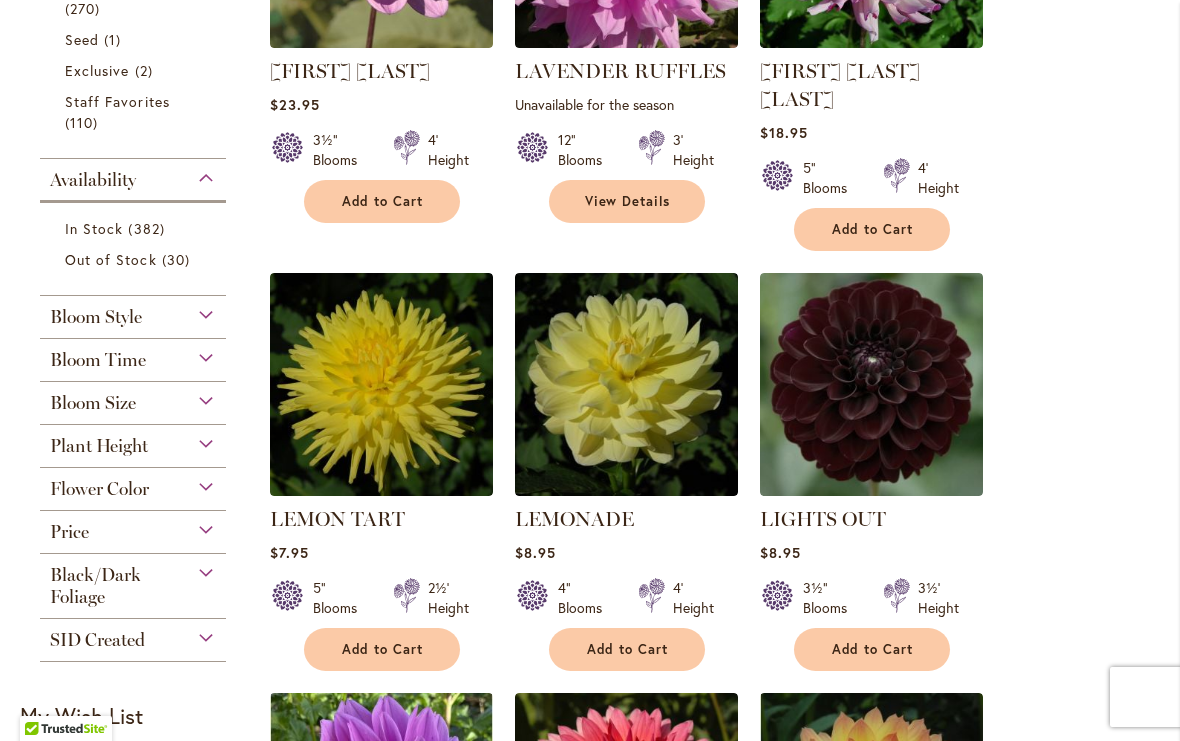 click on "Add to Cart" at bounding box center [383, 649] 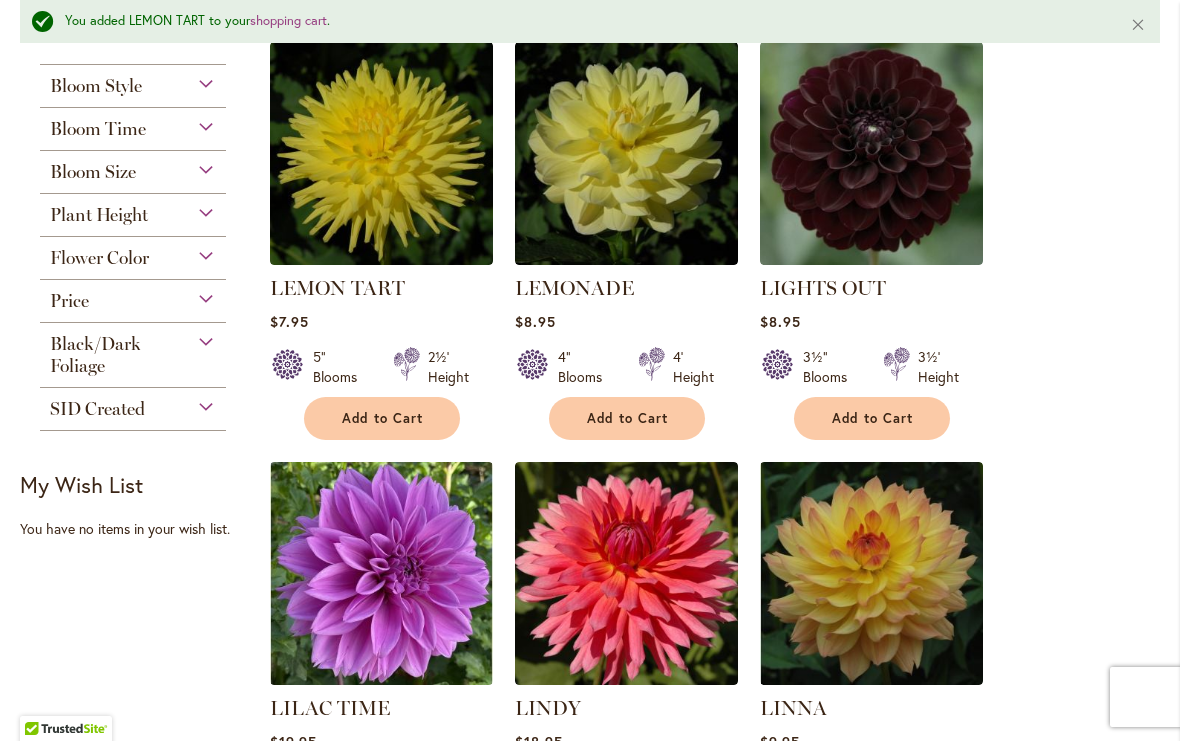 scroll, scrollTop: 958, scrollLeft: 0, axis: vertical 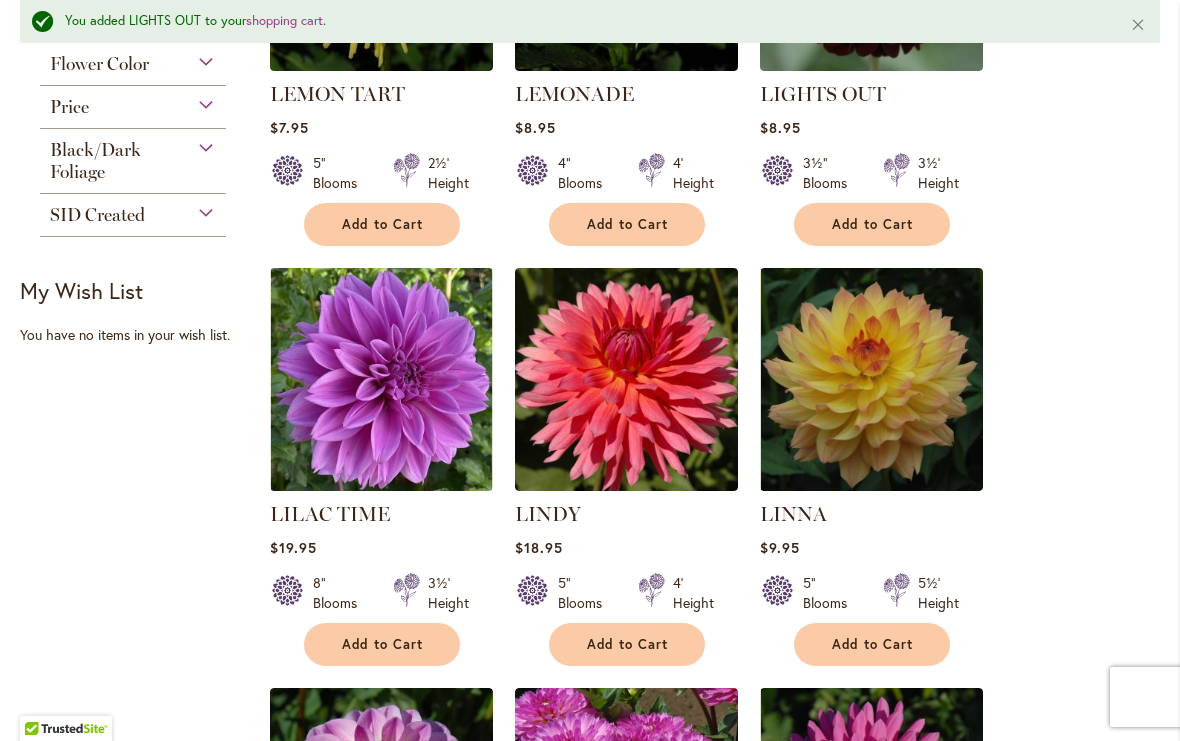 click on "Add to Cart" at bounding box center (873, 644) 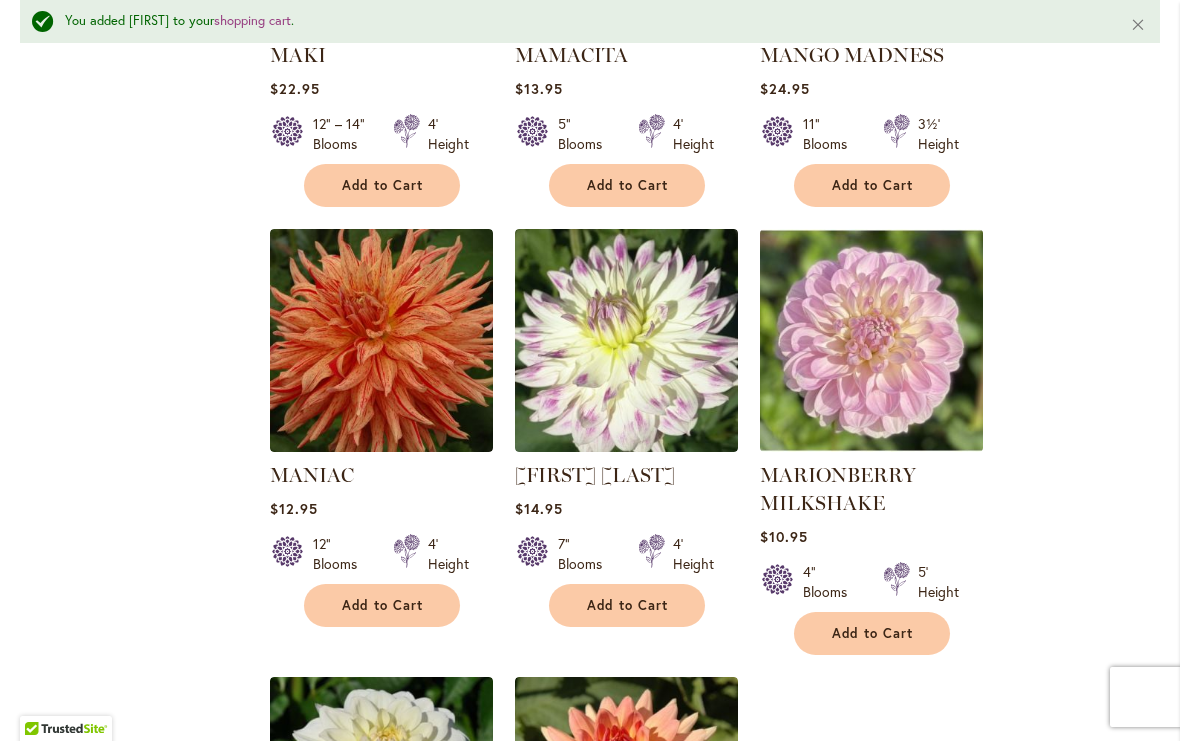 scroll, scrollTop: 4133, scrollLeft: 0, axis: vertical 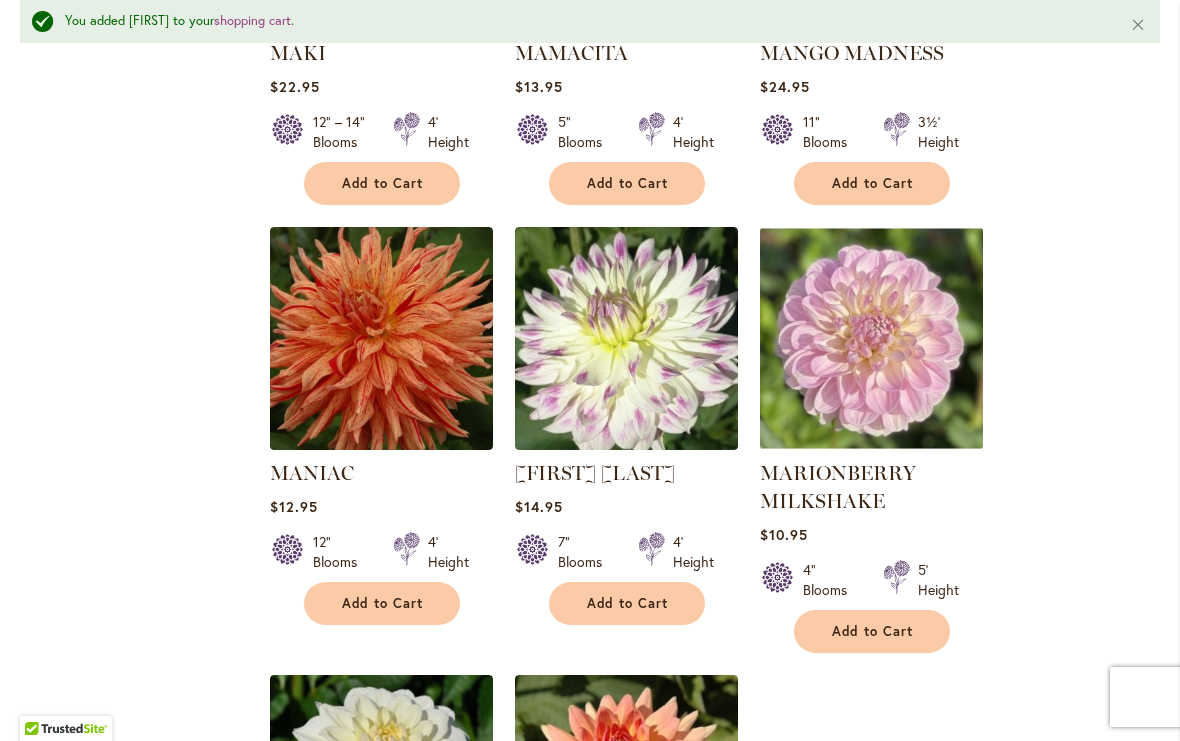 click on "Add to Cart" at bounding box center (383, 603) 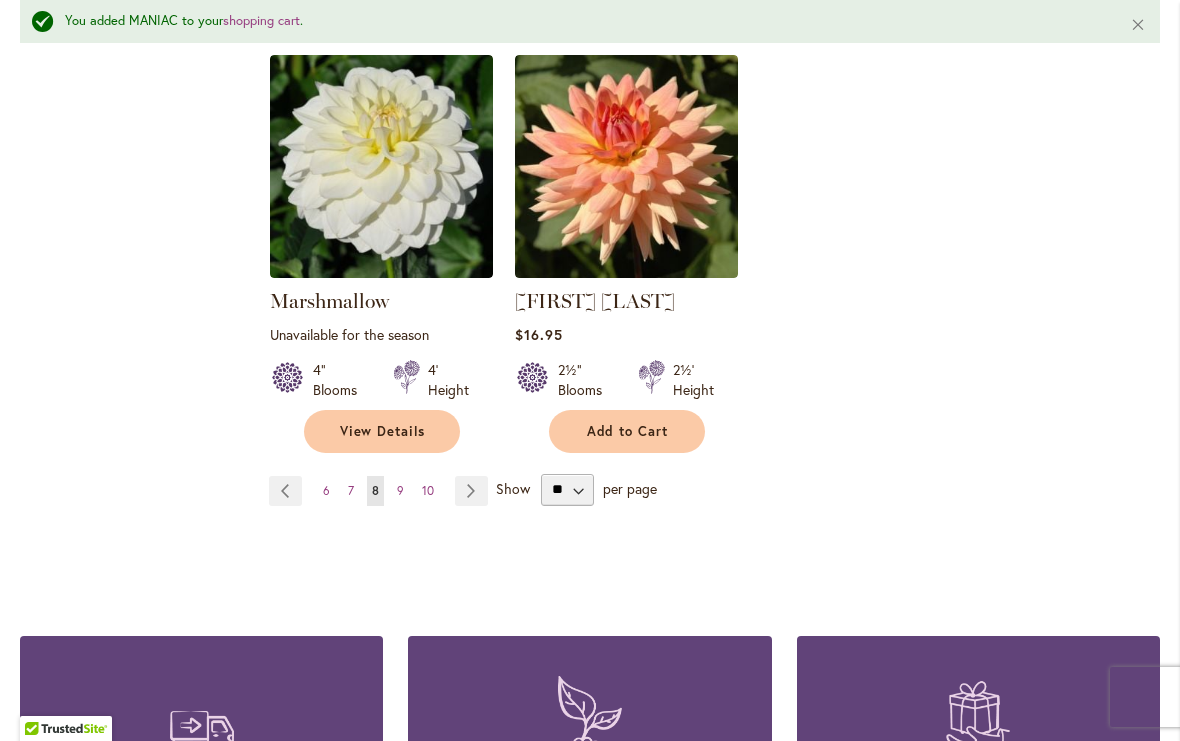 scroll, scrollTop: 4774, scrollLeft: 0, axis: vertical 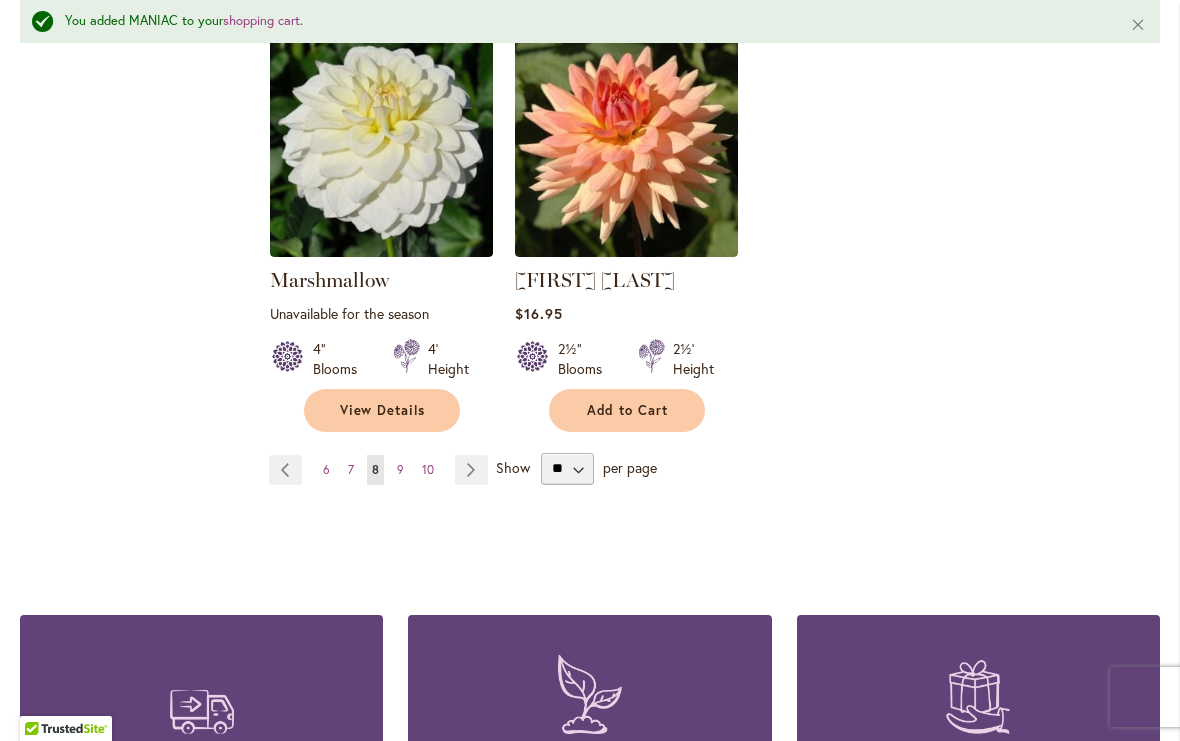 click on "Show" at bounding box center [513, 466] 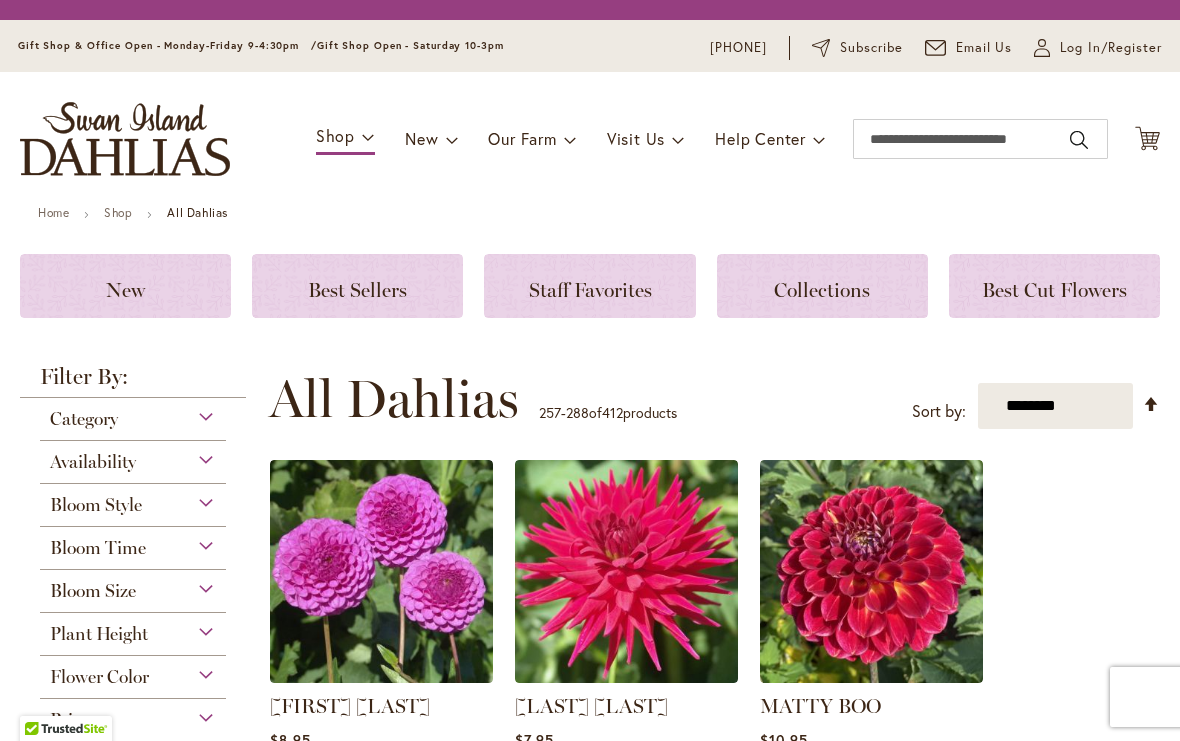 scroll, scrollTop: 0, scrollLeft: 0, axis: both 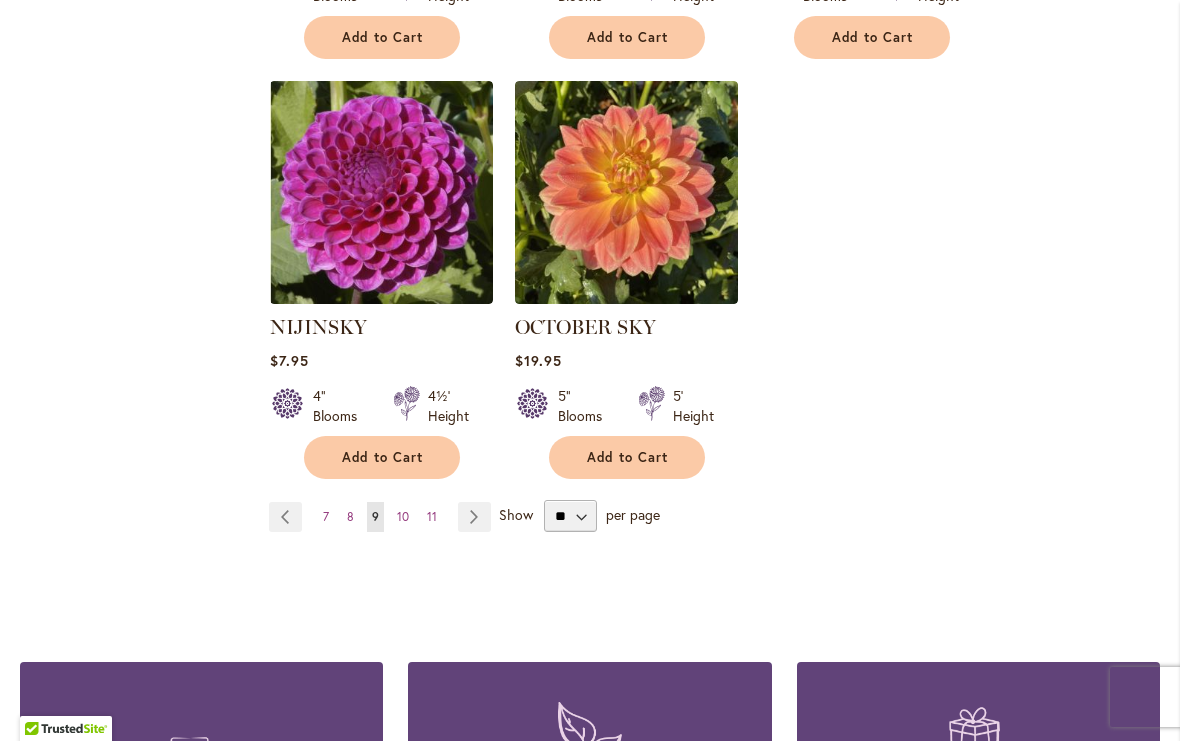 click on "Page
Next" at bounding box center [474, 517] 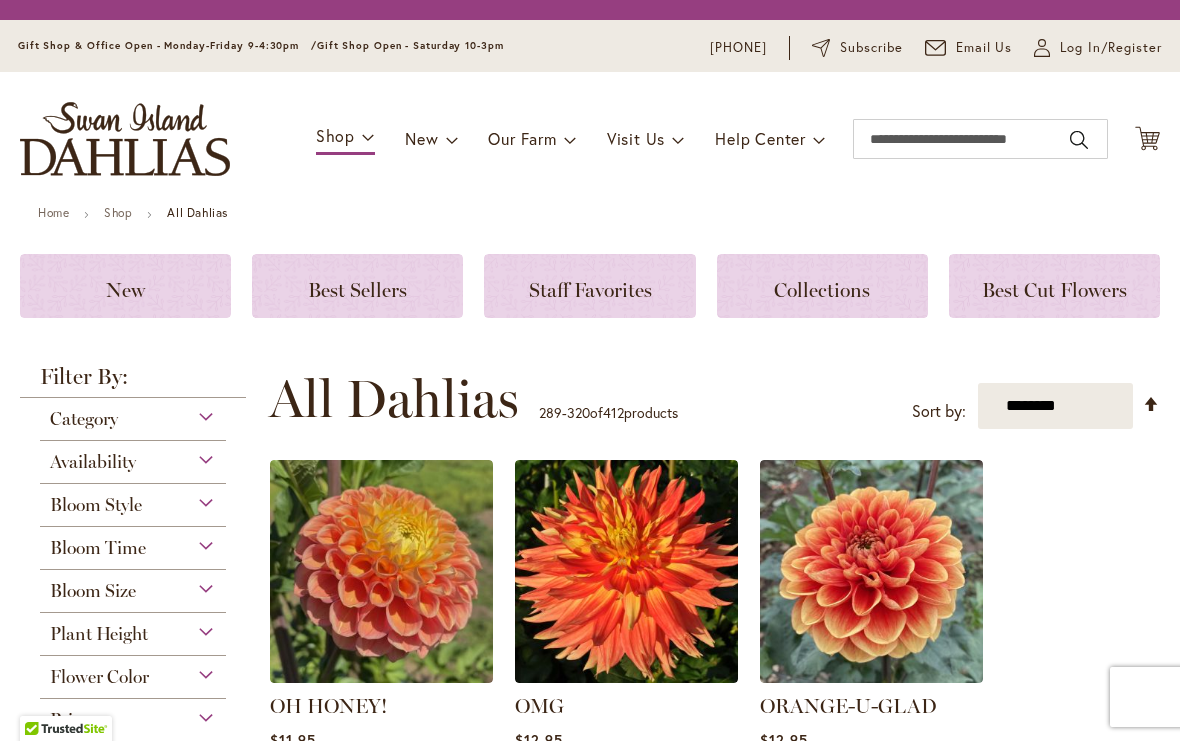 scroll, scrollTop: 0, scrollLeft: 0, axis: both 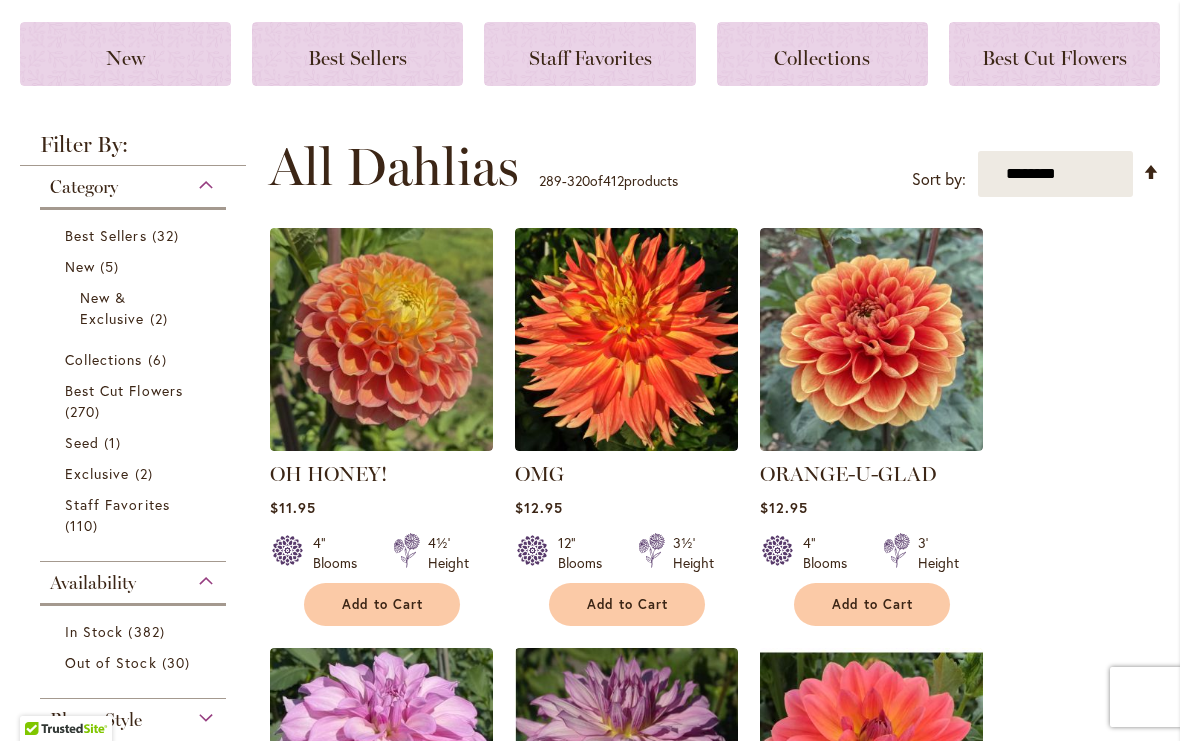 click on "Home
Shop
All Dahlias
New Best Sellers Staff Favorites Collections Best Cut Flowers
Filter by:
Filter By:
Category
Best Sellers
32 New 5 2" at bounding box center (590, 2685) 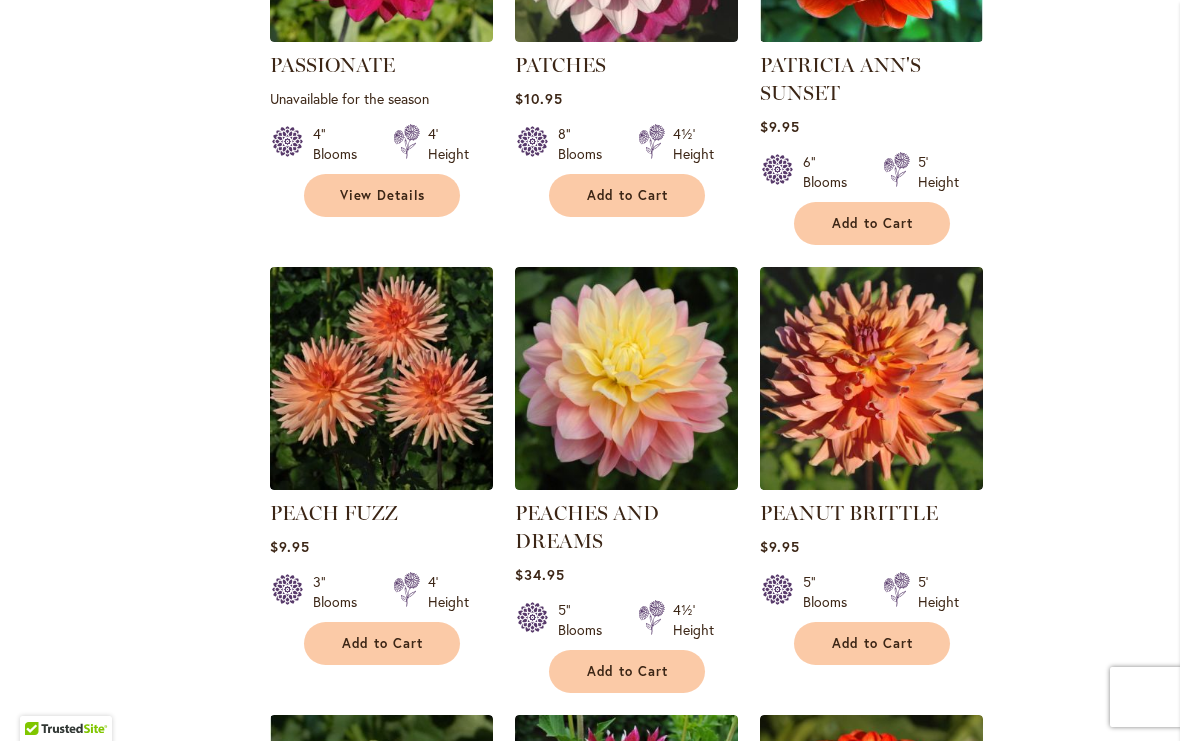 scroll, scrollTop: 2361, scrollLeft: 0, axis: vertical 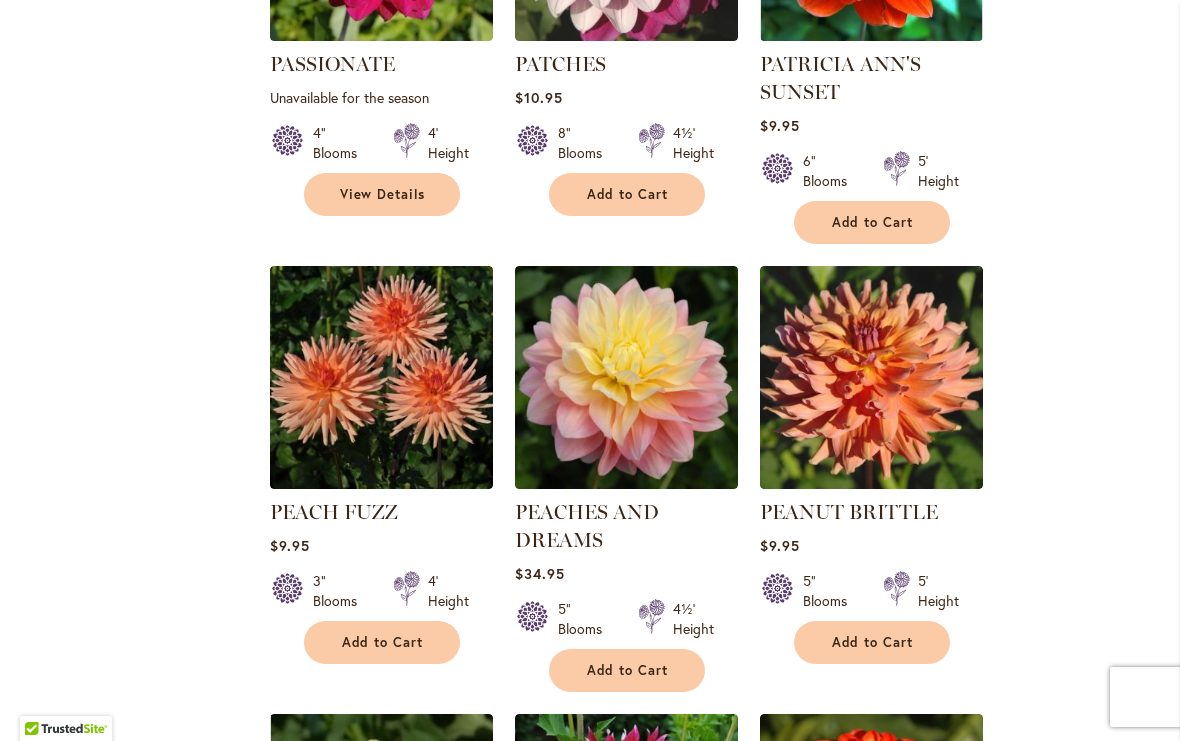 click on "Add to Cart" at bounding box center (383, 642) 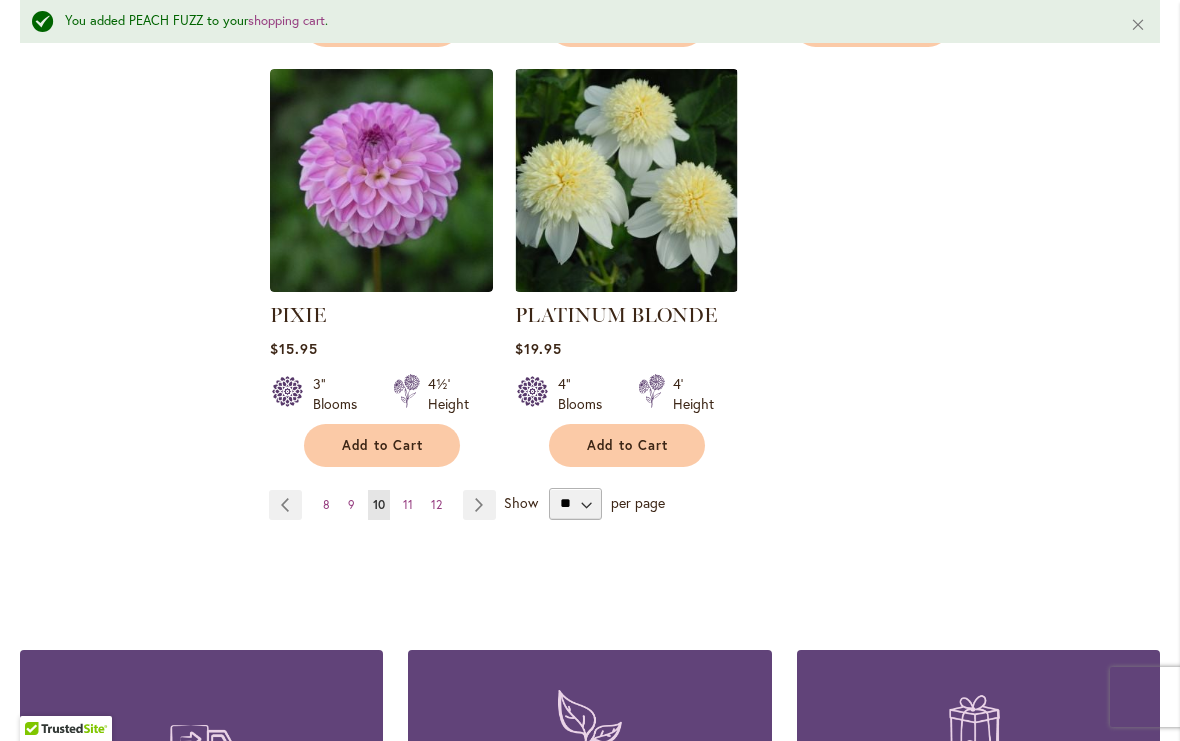 scroll, scrollTop: 4777, scrollLeft: 0, axis: vertical 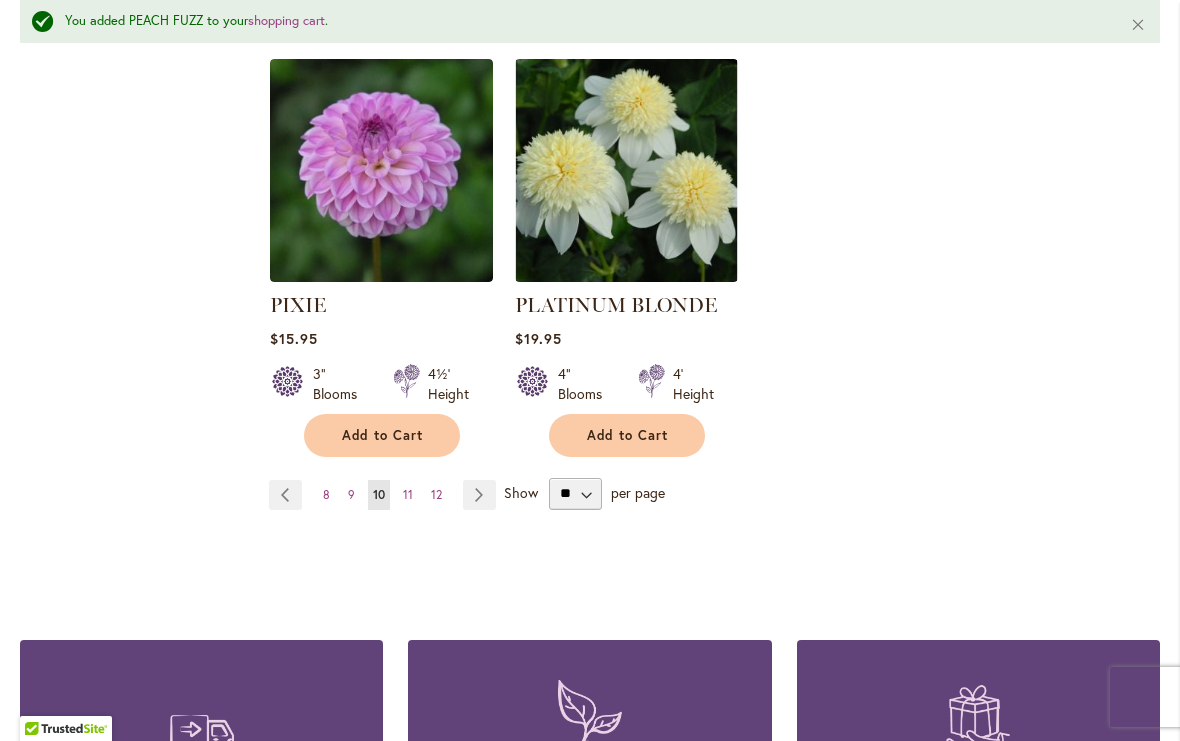 click on "Page
Next" at bounding box center [479, 495] 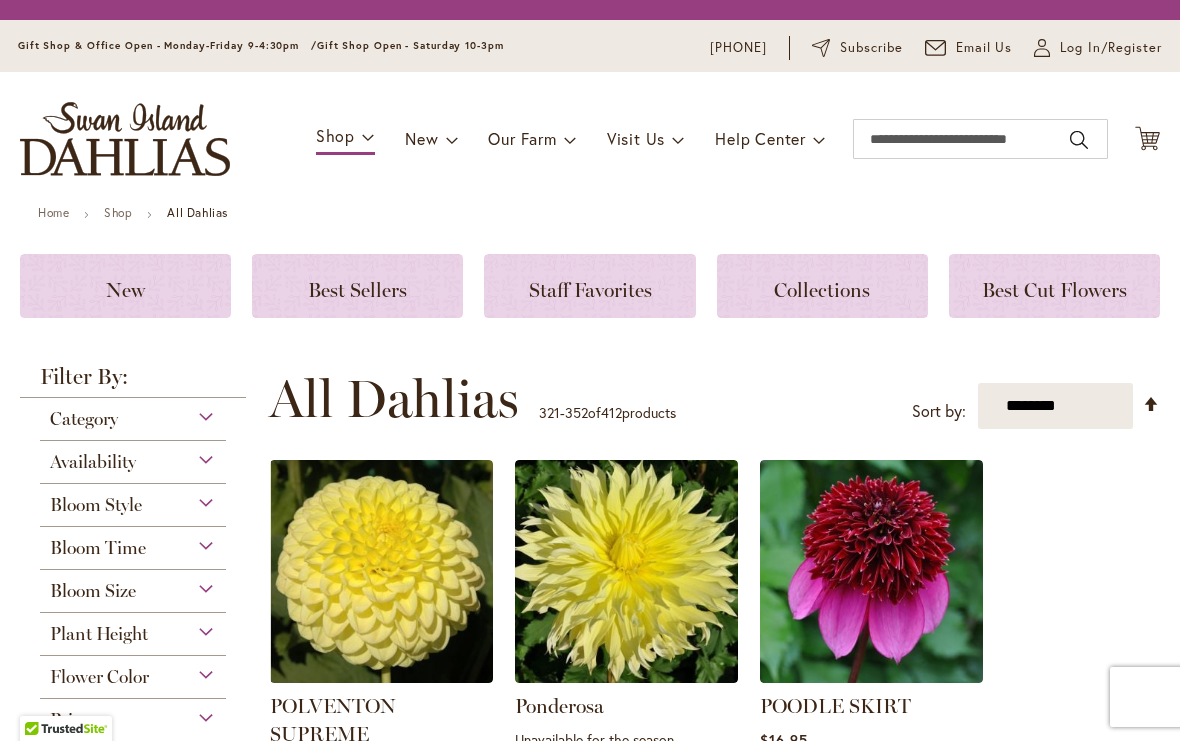 scroll, scrollTop: 0, scrollLeft: 0, axis: both 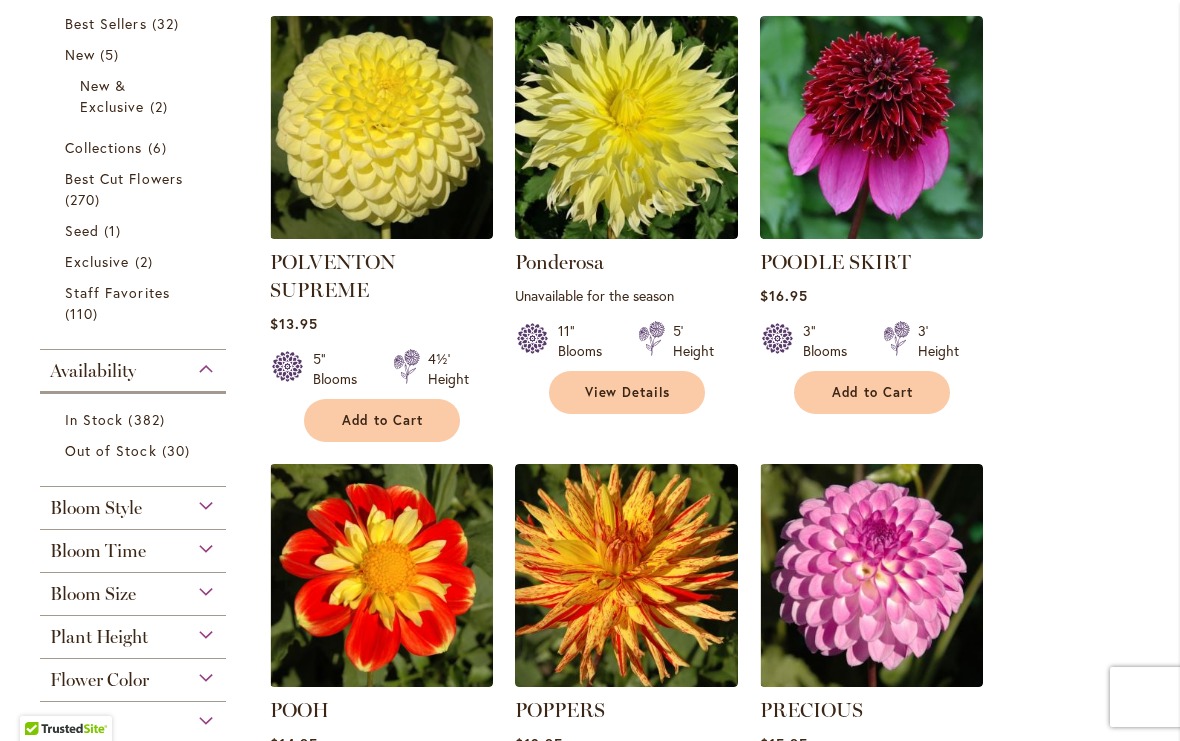 click on "**********" at bounding box center [709, 2343] 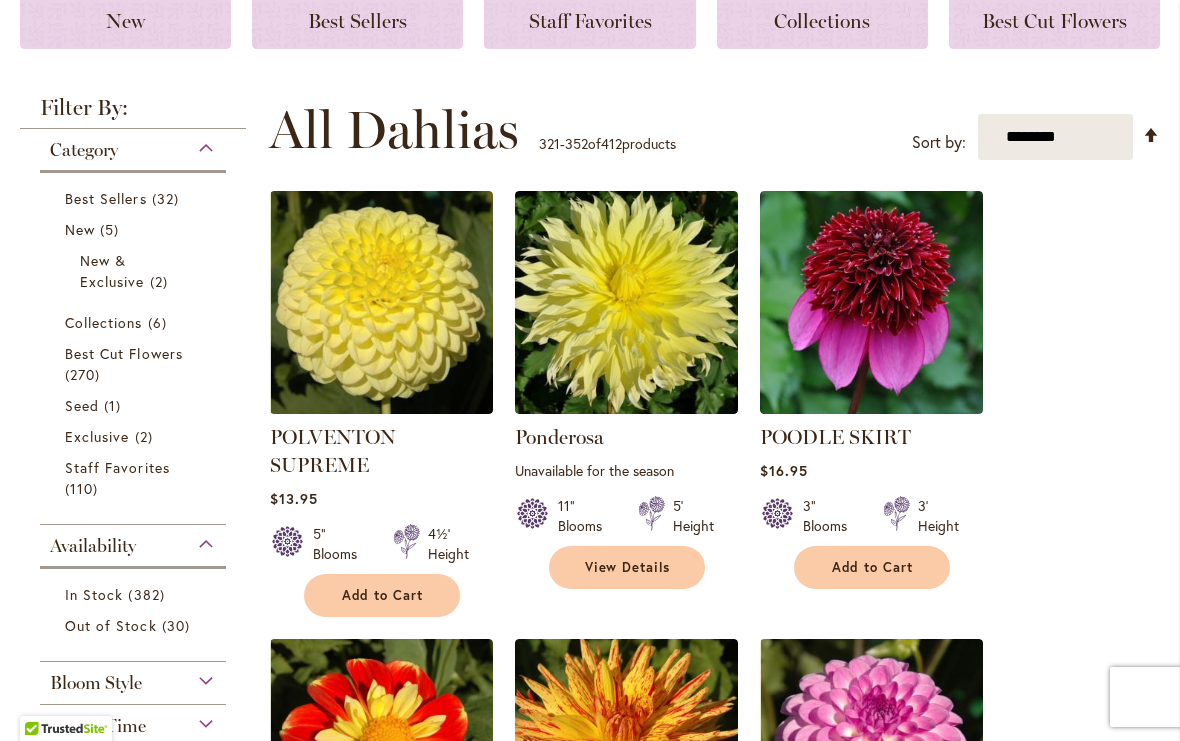 scroll, scrollTop: 322, scrollLeft: 0, axis: vertical 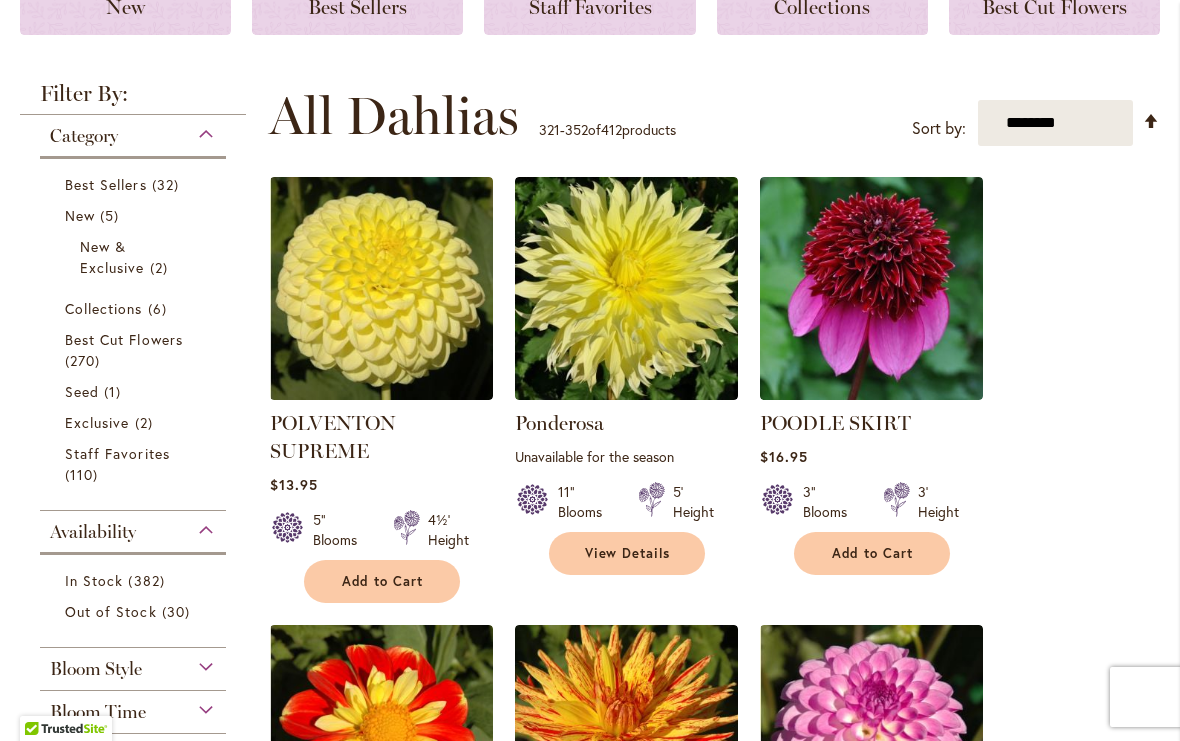 click on "Add to Cart" at bounding box center (382, 581) 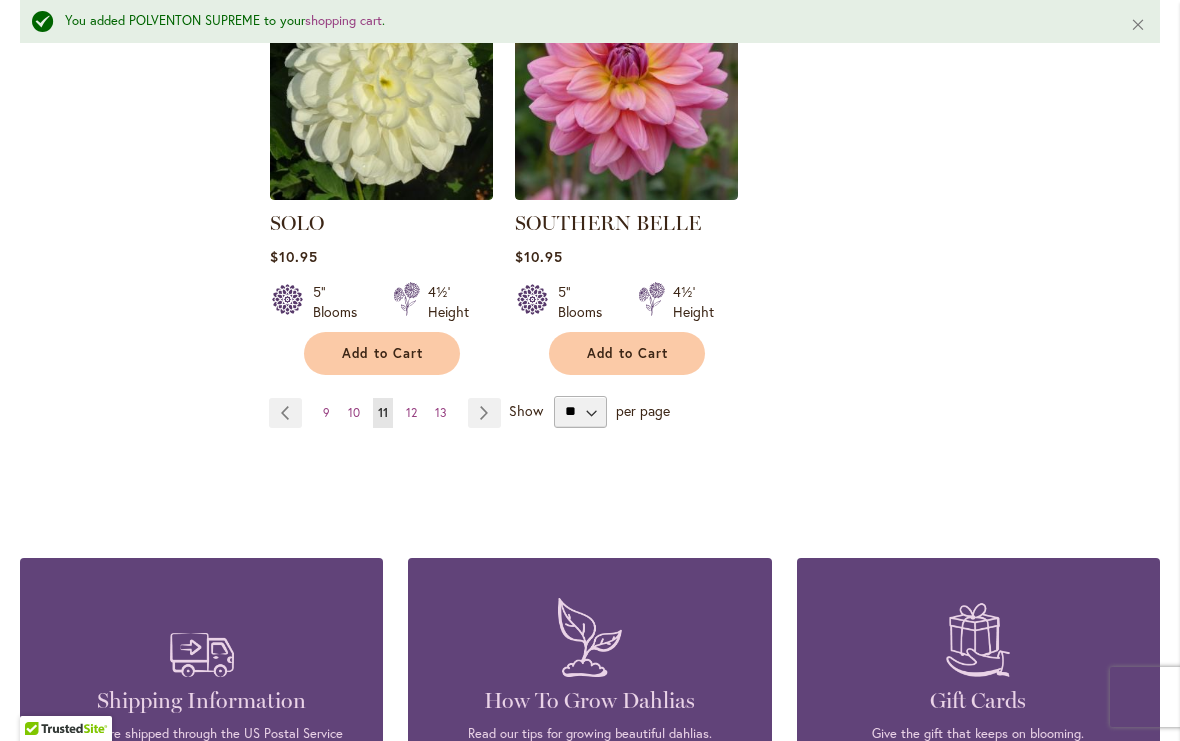 scroll, scrollTop: 4815, scrollLeft: 0, axis: vertical 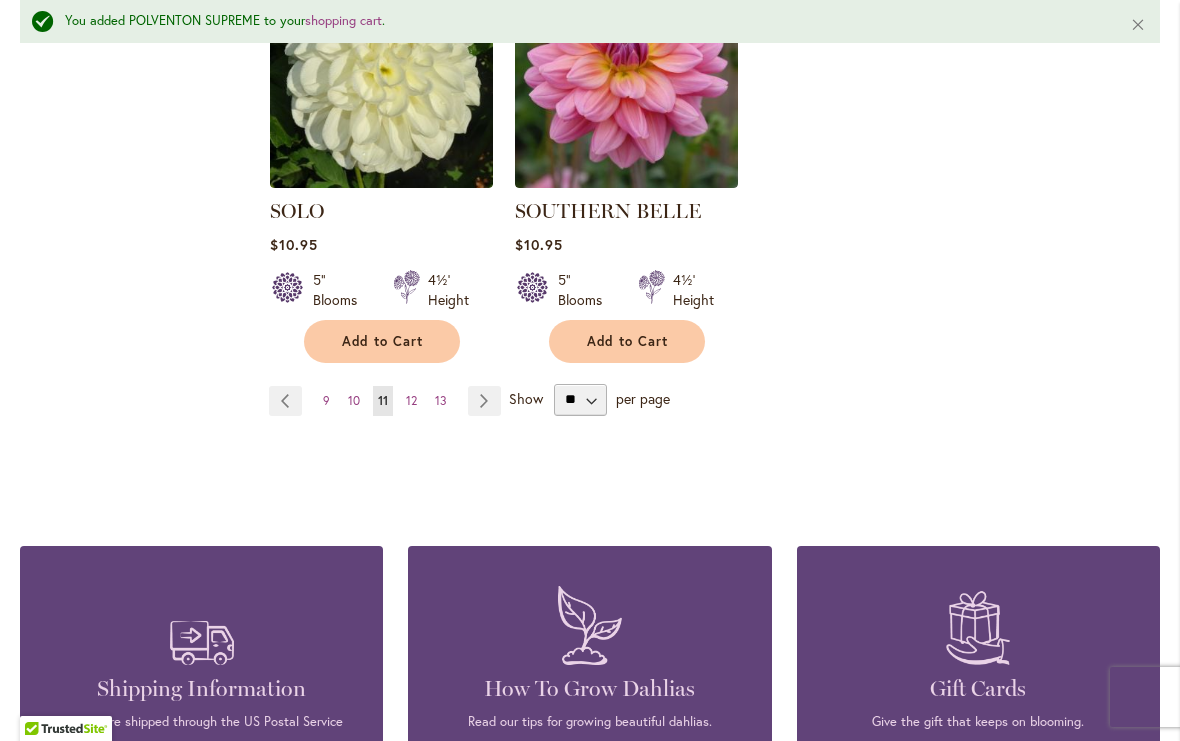 click on "Page
Next" at bounding box center (484, 401) 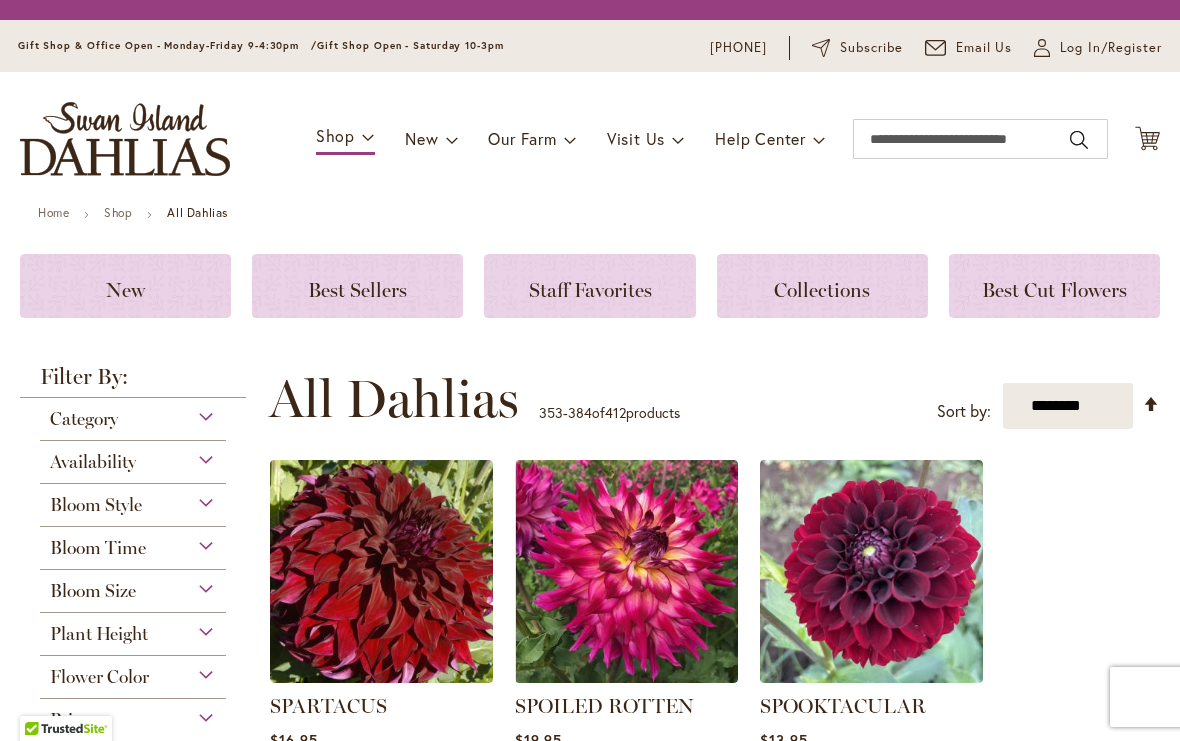 scroll, scrollTop: 0, scrollLeft: 0, axis: both 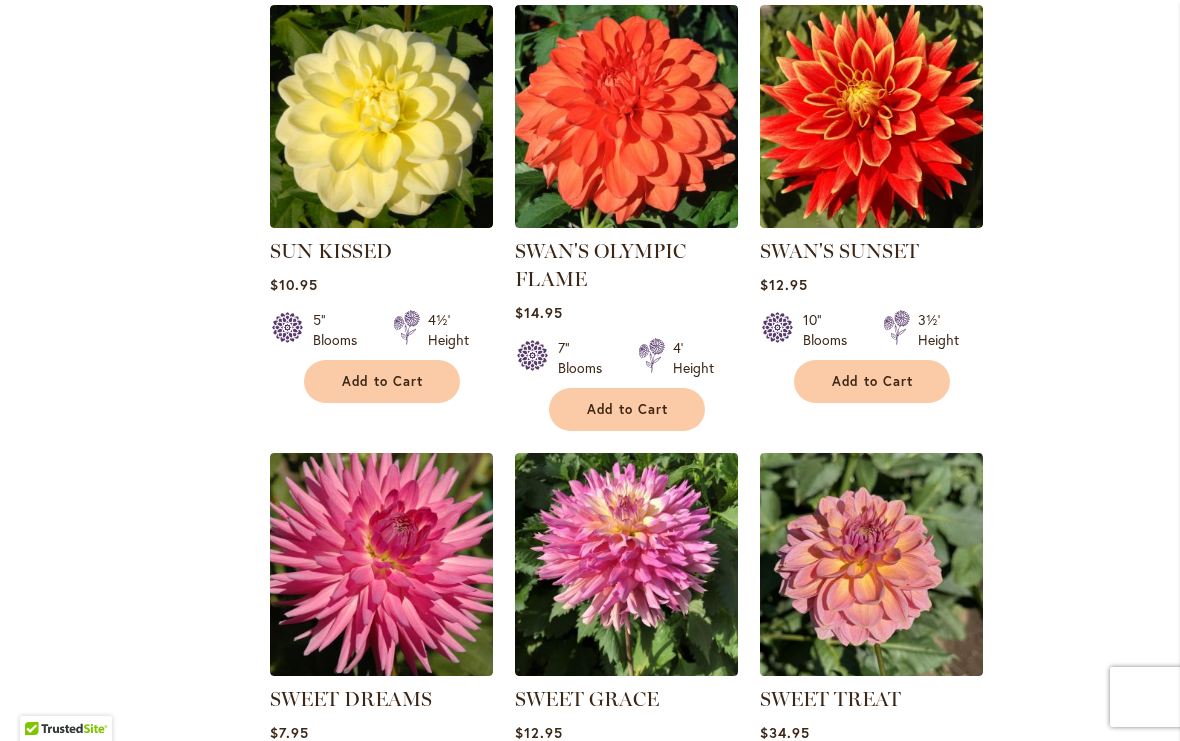 click on "Add to Cart" at bounding box center [873, 381] 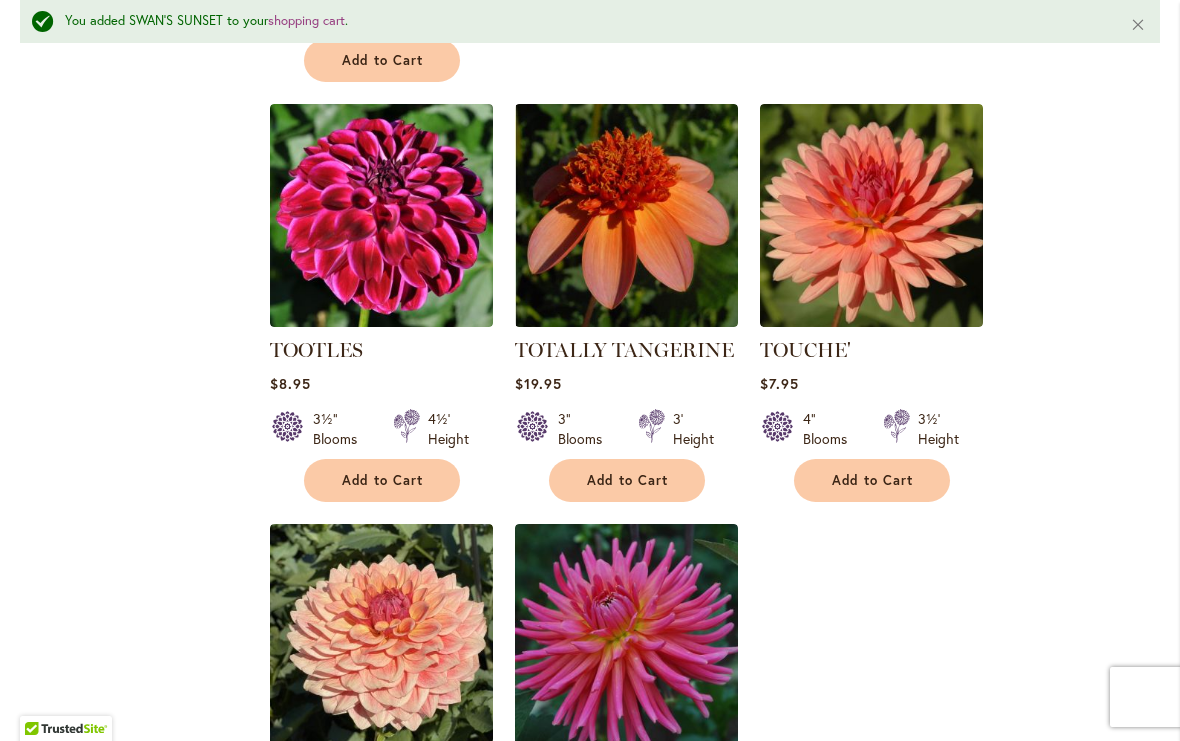 scroll, scrollTop: 4512, scrollLeft: 0, axis: vertical 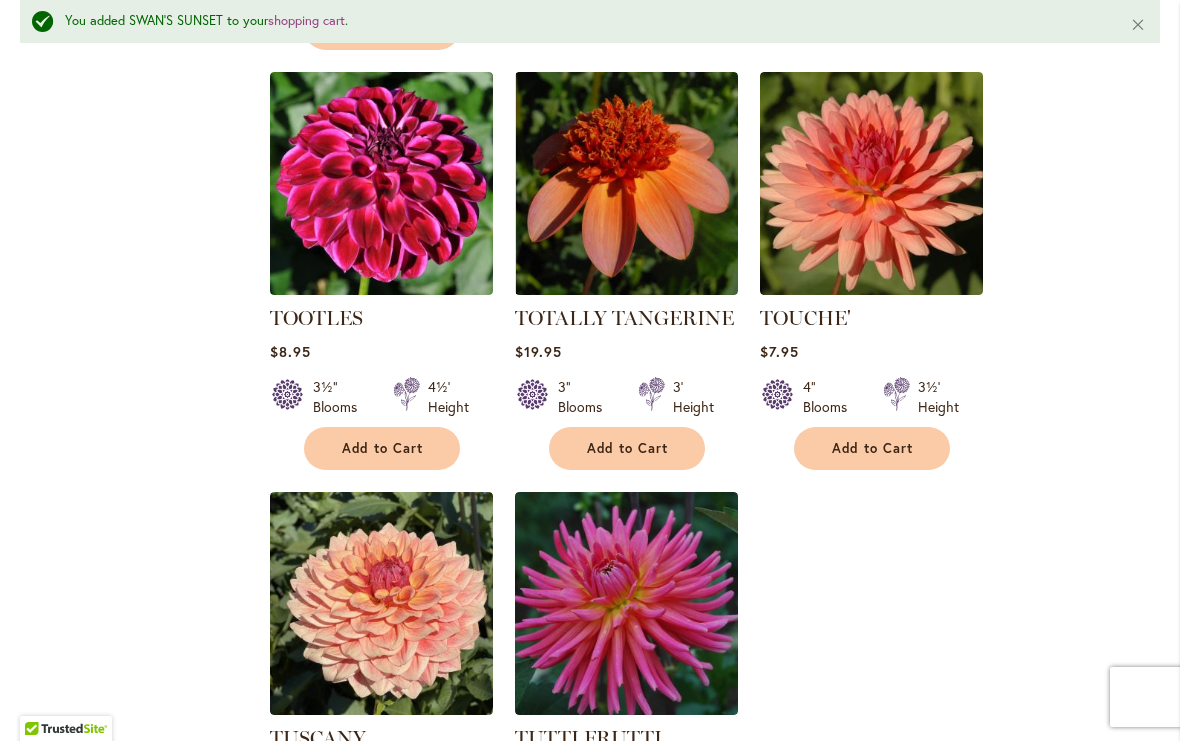 click on "Home
Shop
All Dahlias
You added SWAN'S SUNSET to your  shopping cart .
Close
New Best Sellers Staff Favorites Collections Best Cut Flowers
Filter by:
Filter By:
Category
Best Sellers 32
5" at bounding box center [590, -1446] 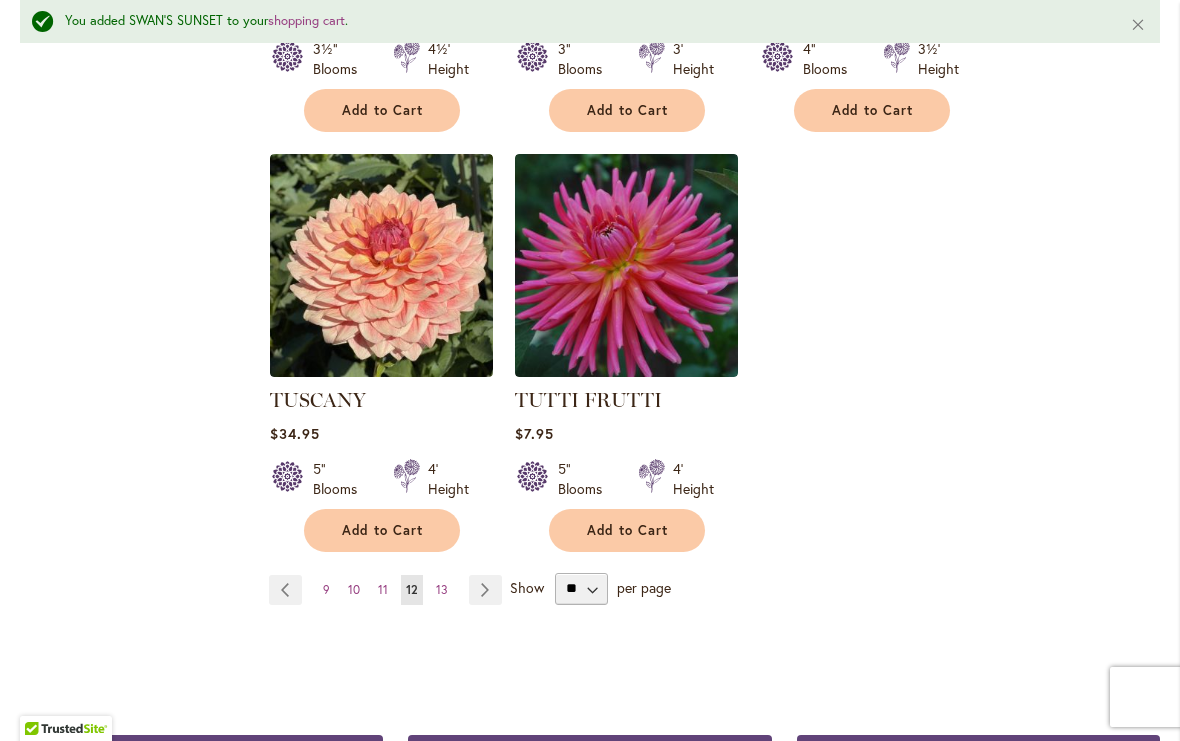 scroll, scrollTop: 4867, scrollLeft: 0, axis: vertical 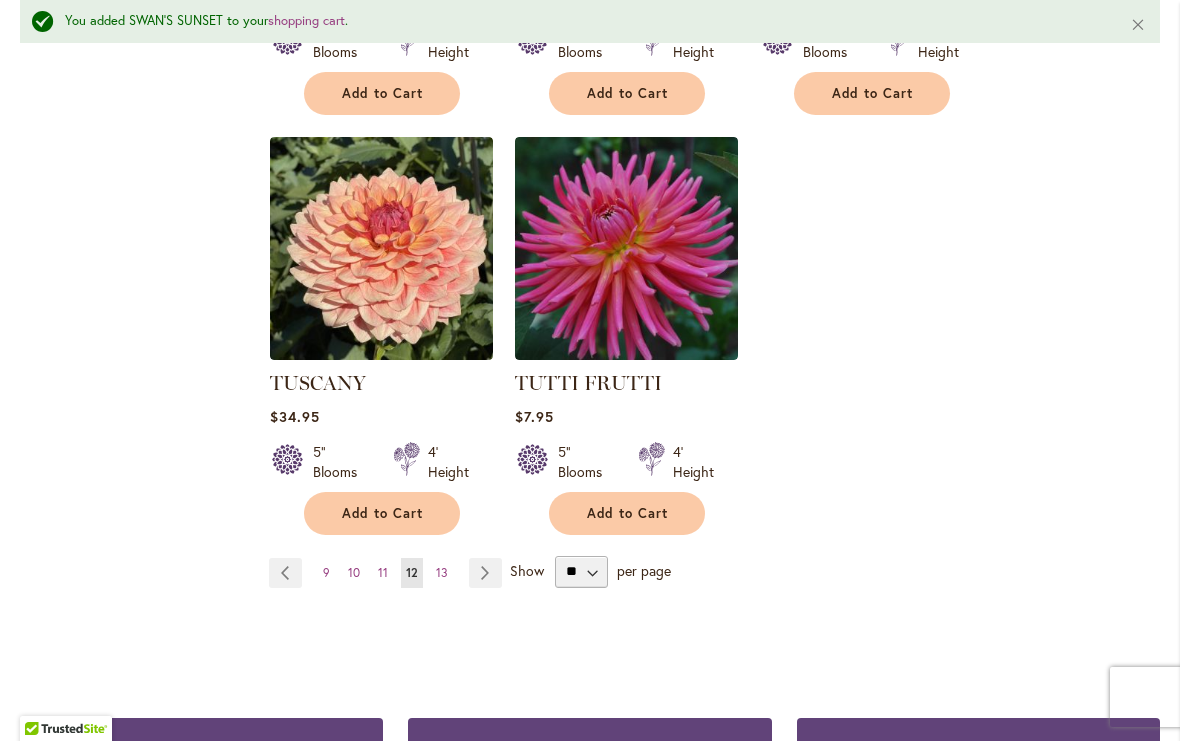 click on "Page
Next" at bounding box center (485, 573) 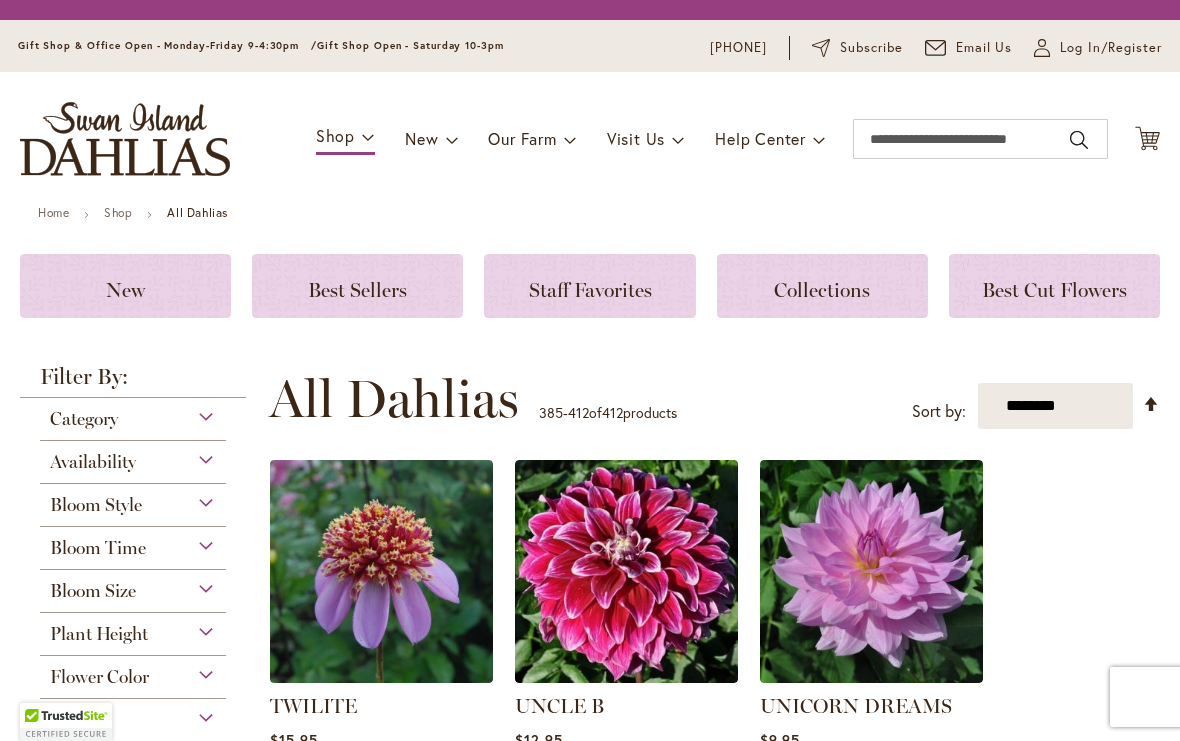 scroll, scrollTop: 0, scrollLeft: 0, axis: both 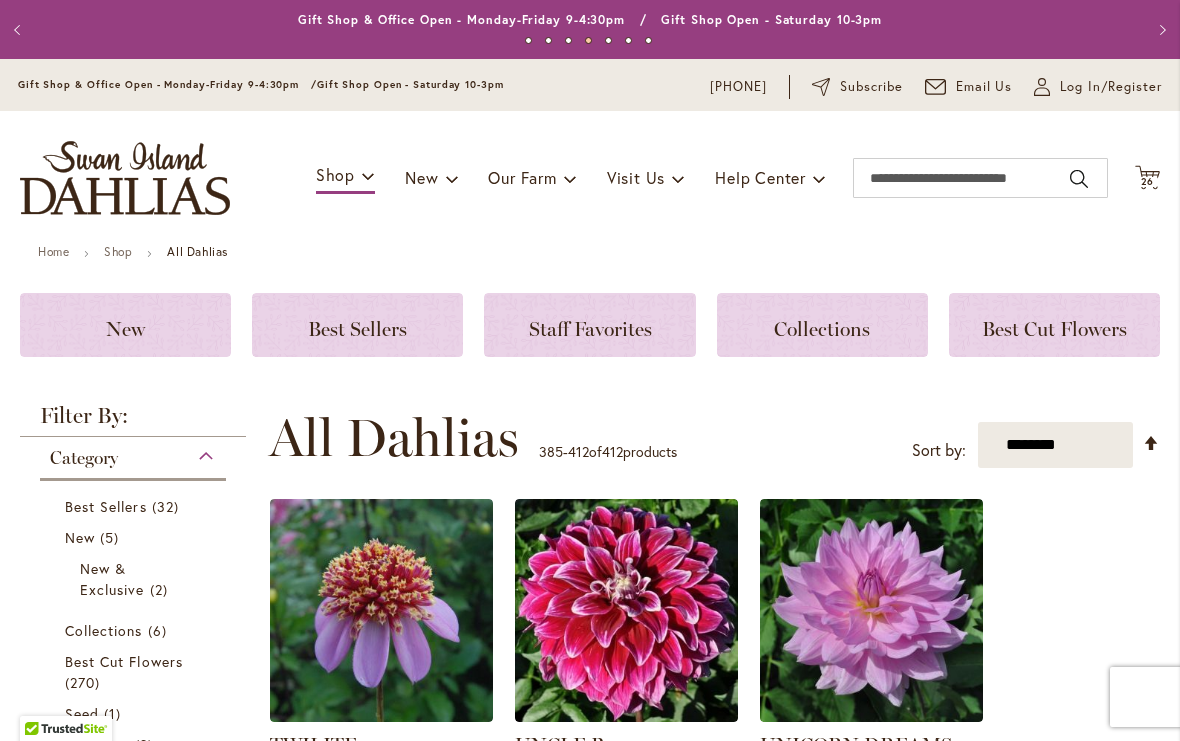 click 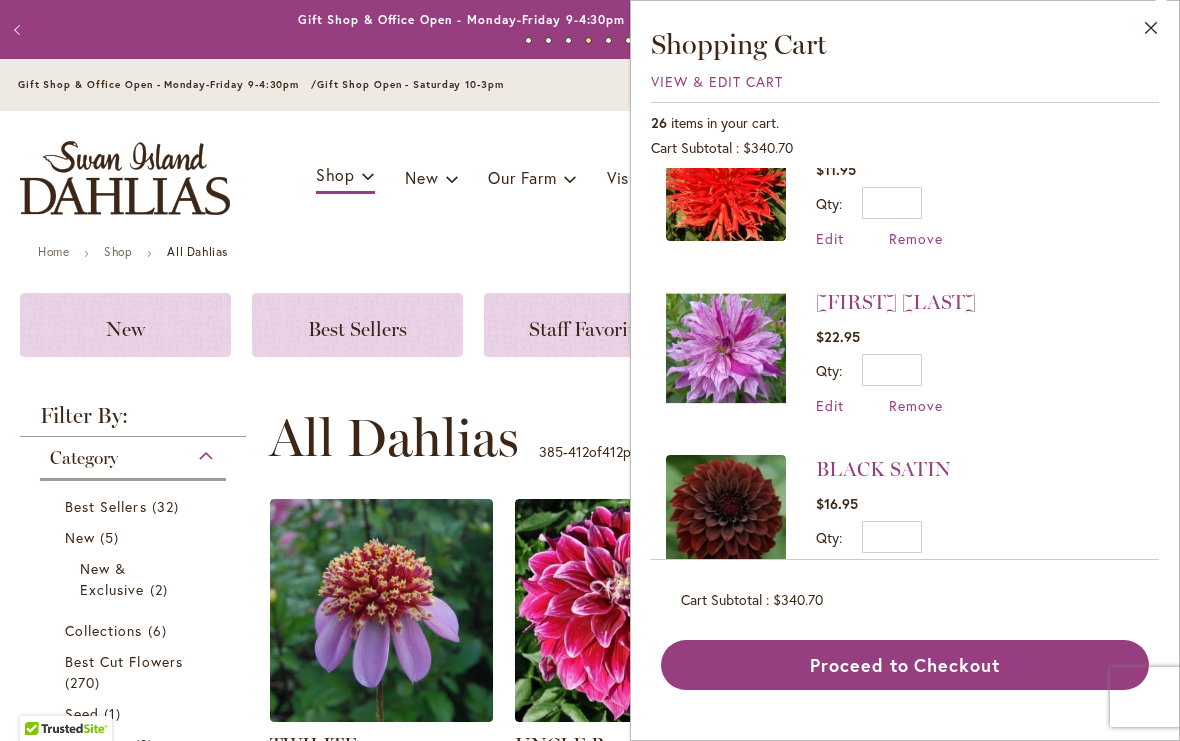 scroll, scrollTop: 3401, scrollLeft: 0, axis: vertical 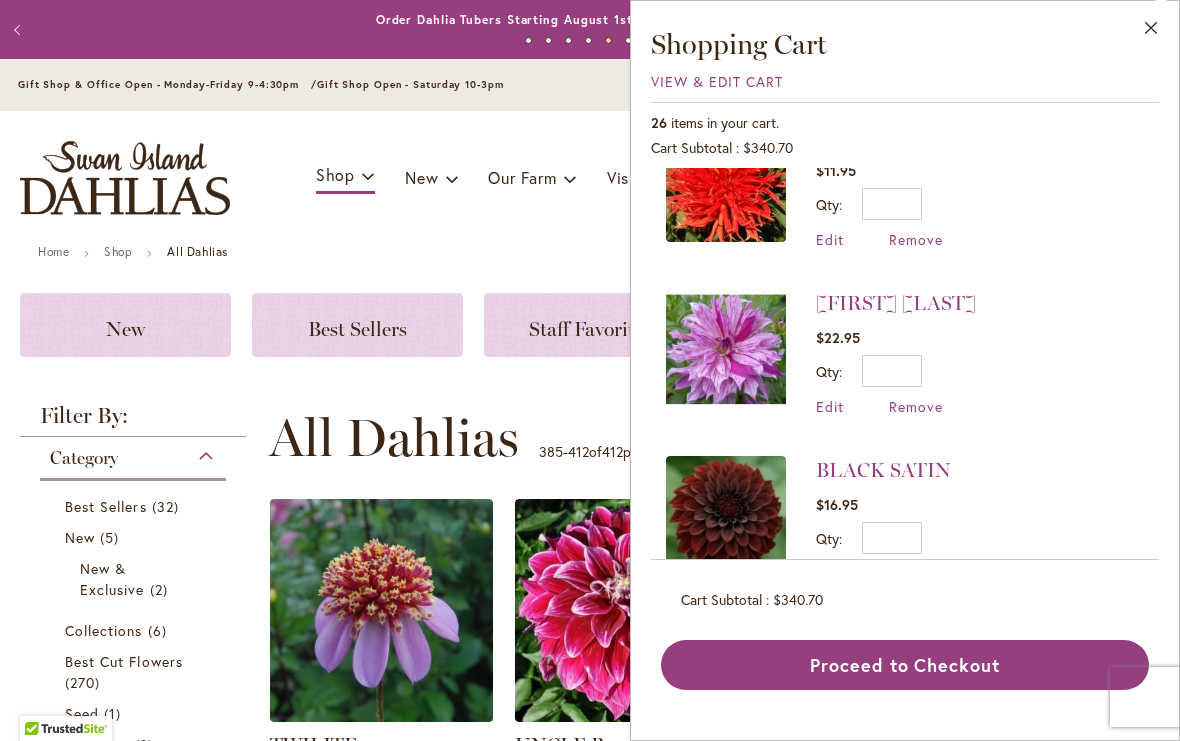 click on "Remove" at bounding box center [916, 406] 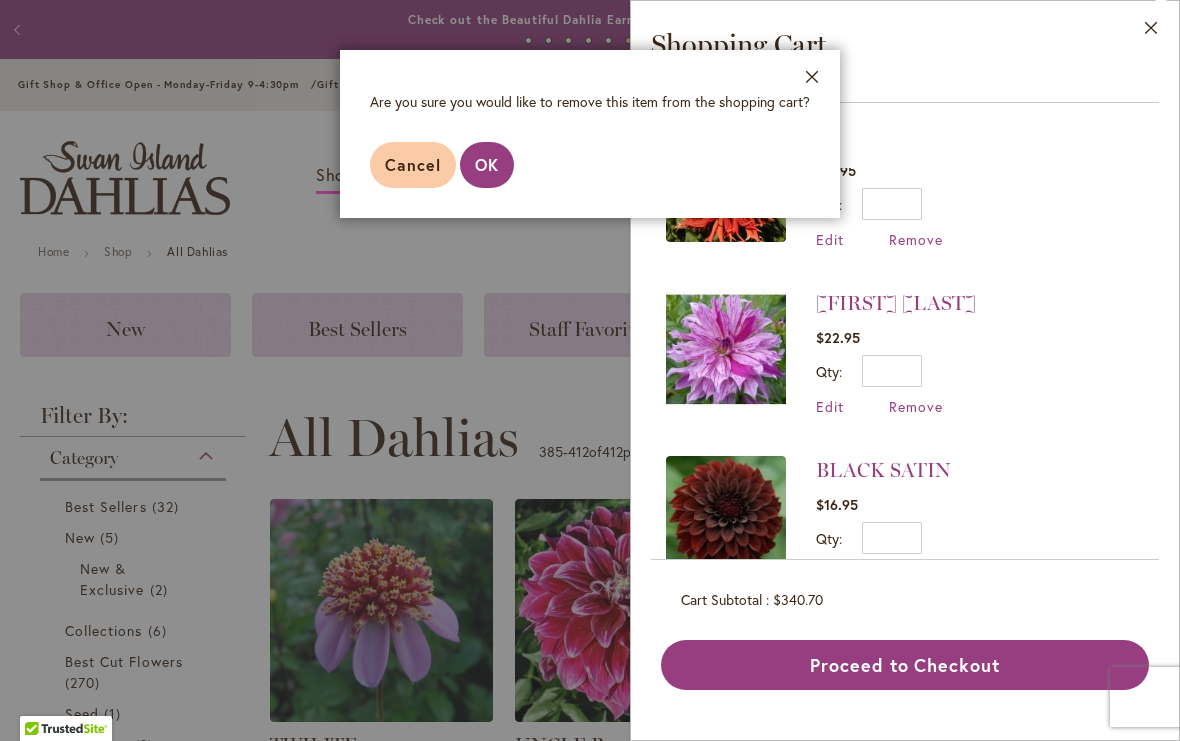 click on "OK" at bounding box center (487, 164) 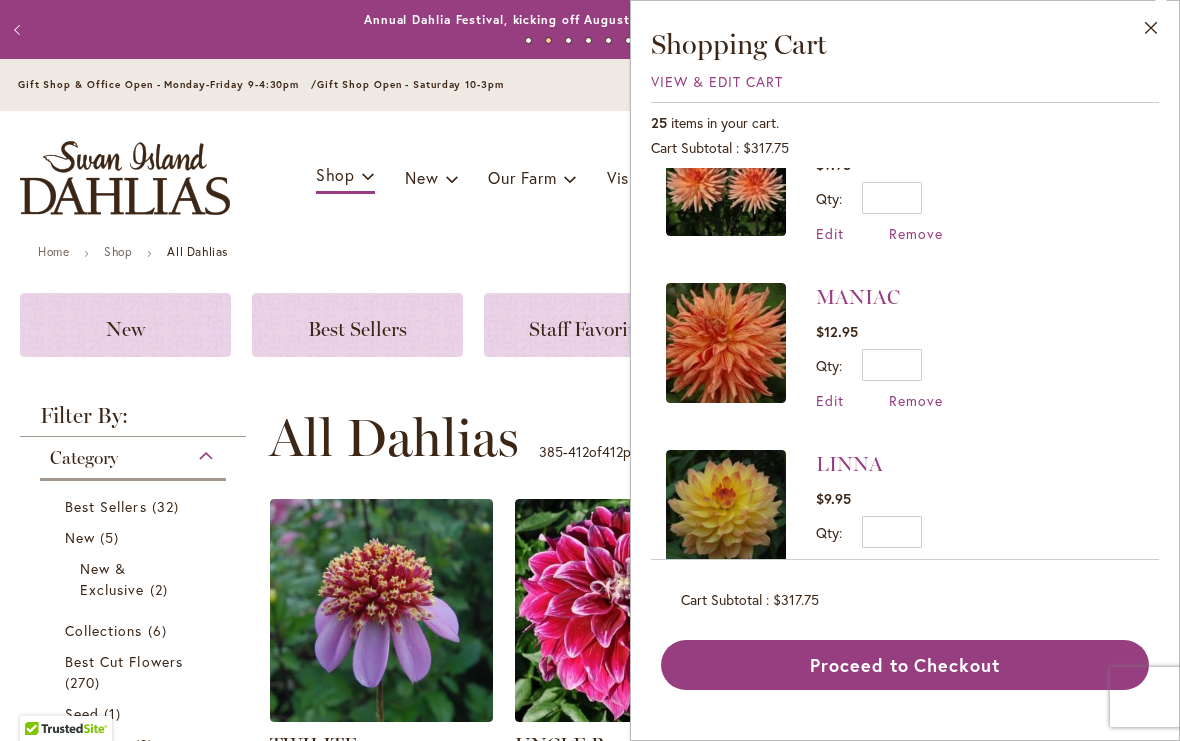 scroll, scrollTop: 418, scrollLeft: 0, axis: vertical 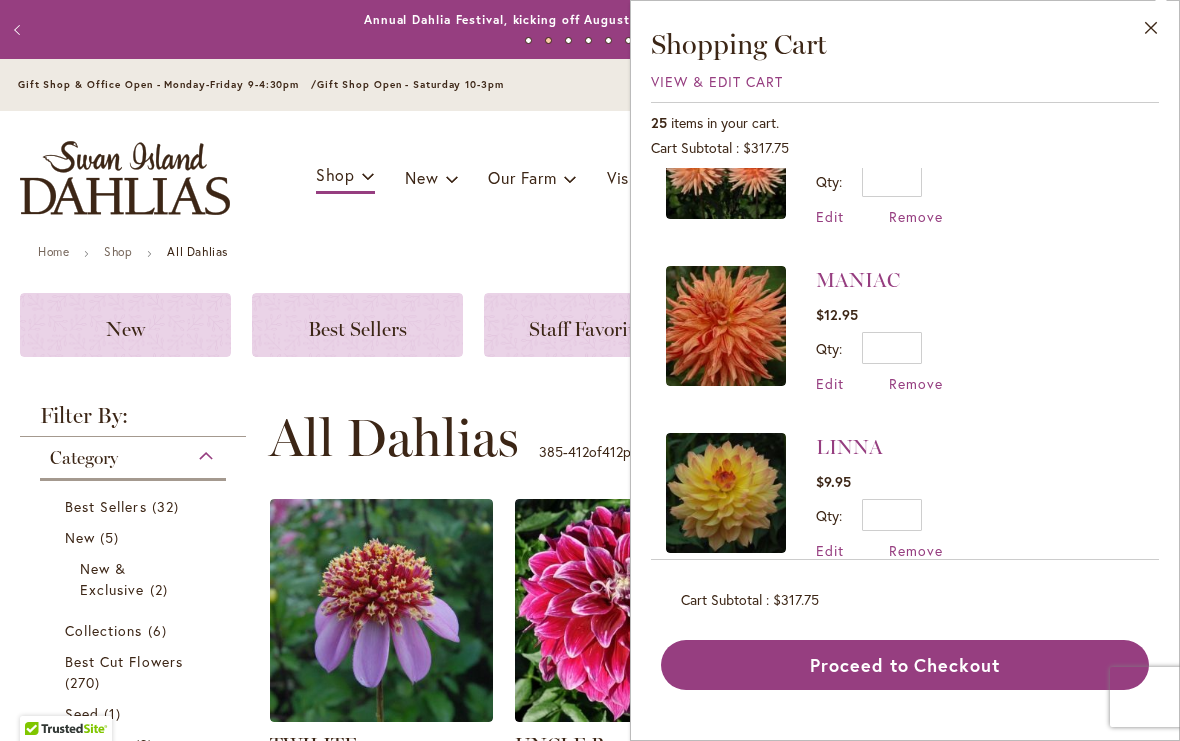 click at bounding box center [726, 326] 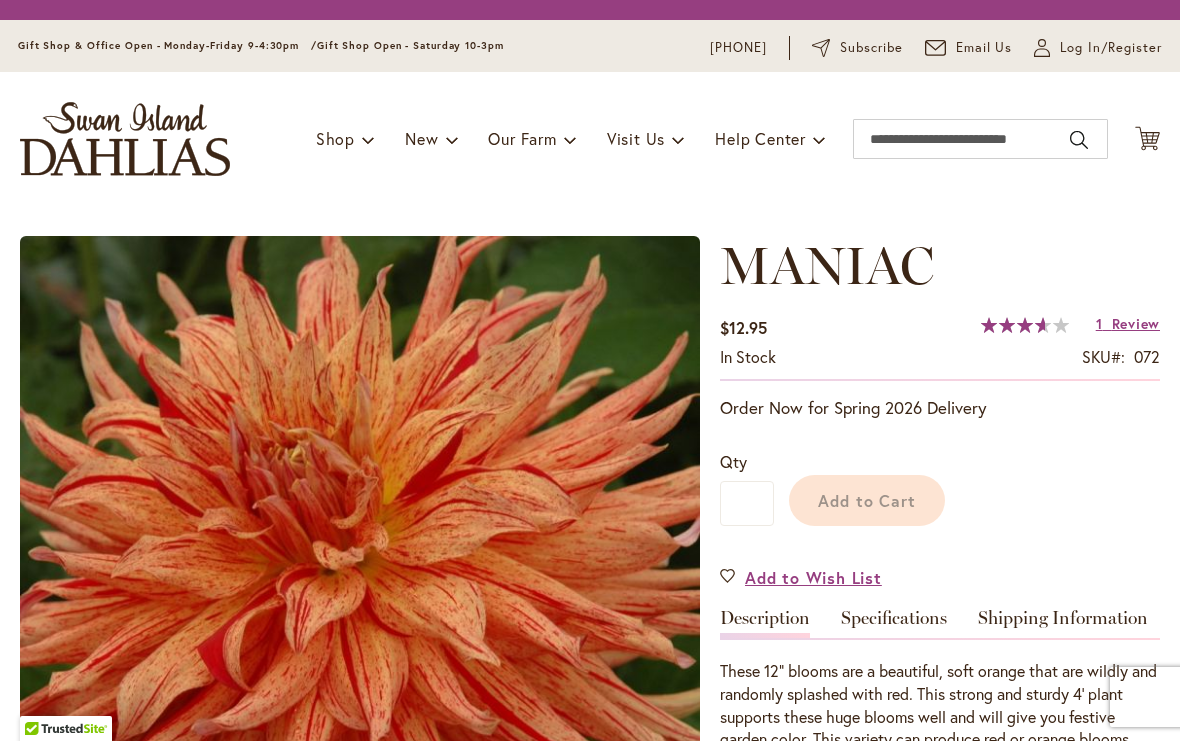 scroll, scrollTop: 0, scrollLeft: 0, axis: both 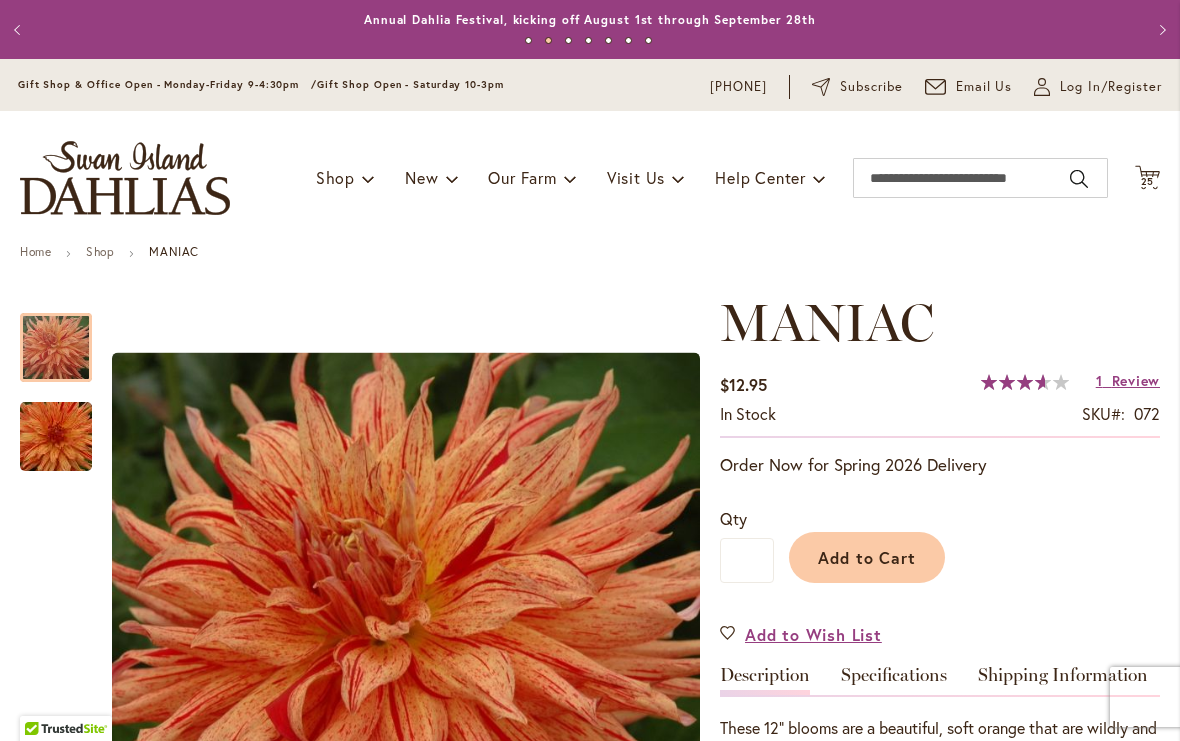 click on "My Account
Log In/Register" at bounding box center [1098, 87] 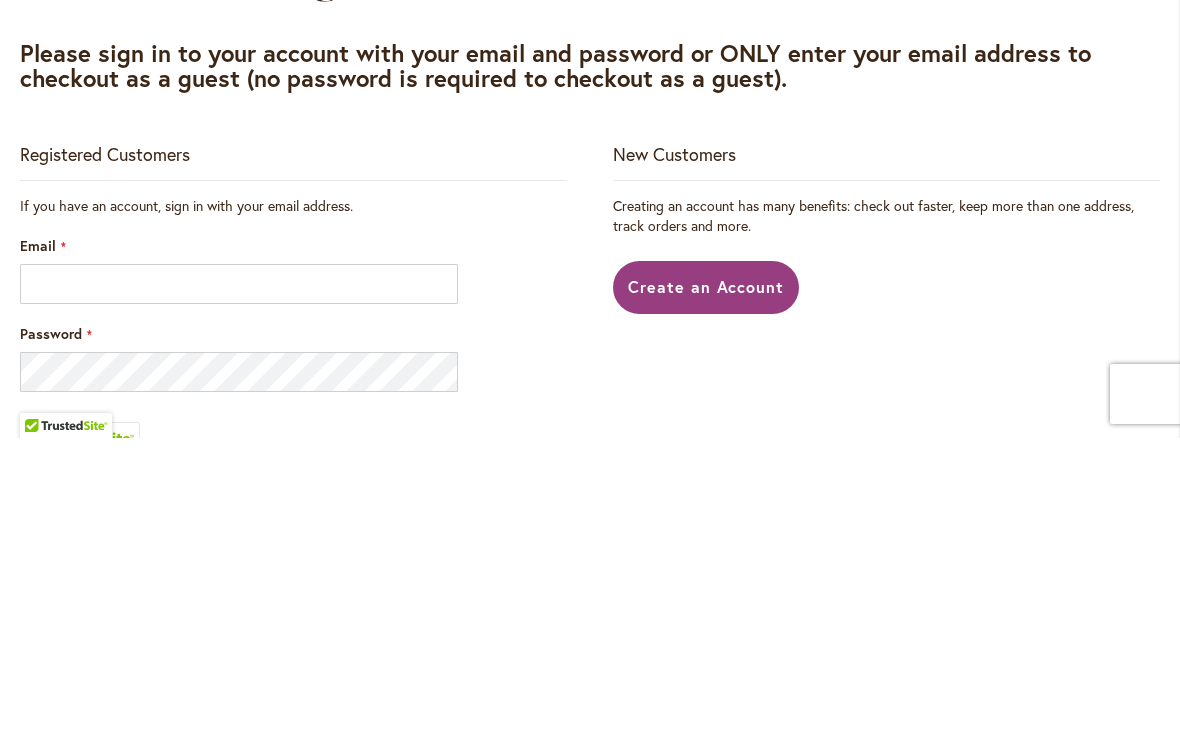 scroll, scrollTop: 304, scrollLeft: 0, axis: vertical 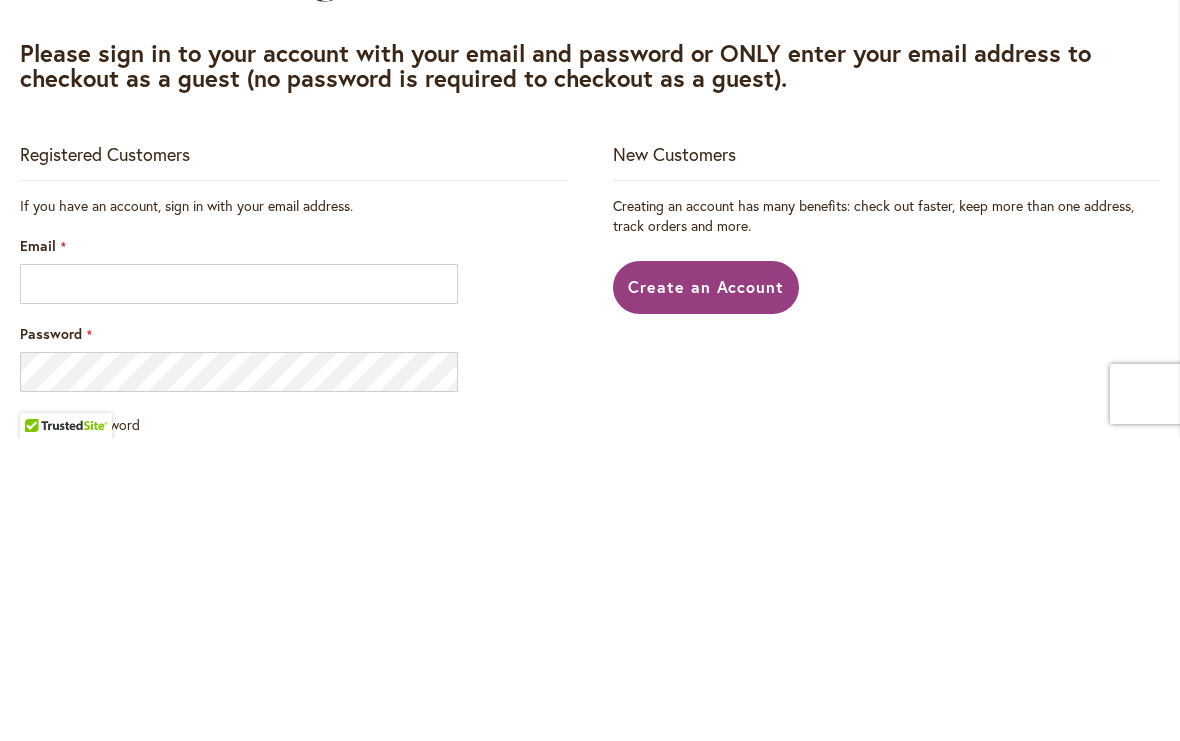 click on "Email" at bounding box center (239, 587) 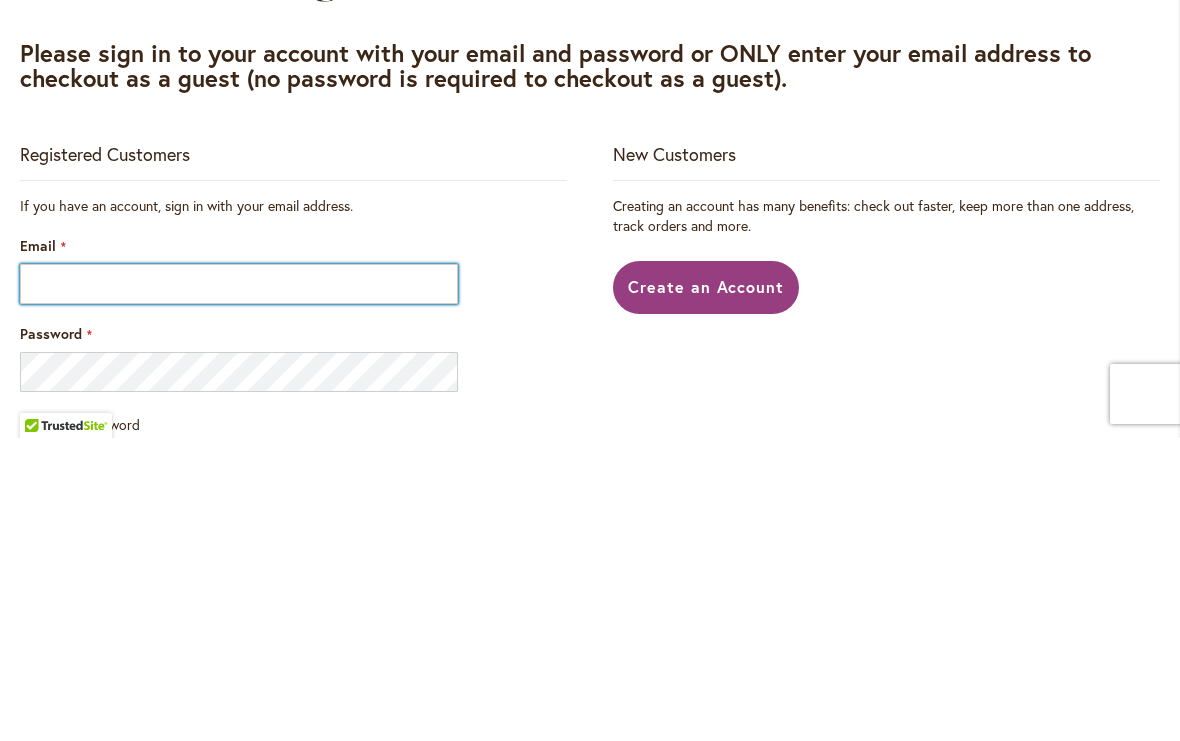 type on "**********" 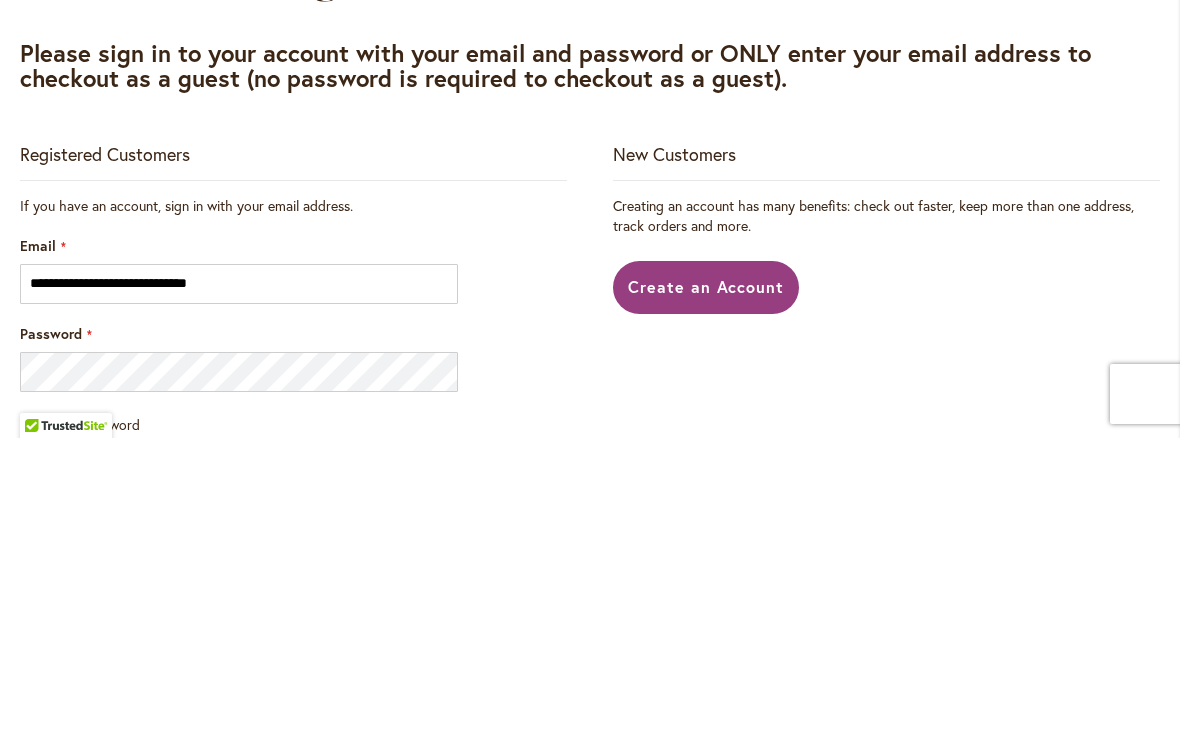 scroll, scrollTop: 0, scrollLeft: 0, axis: both 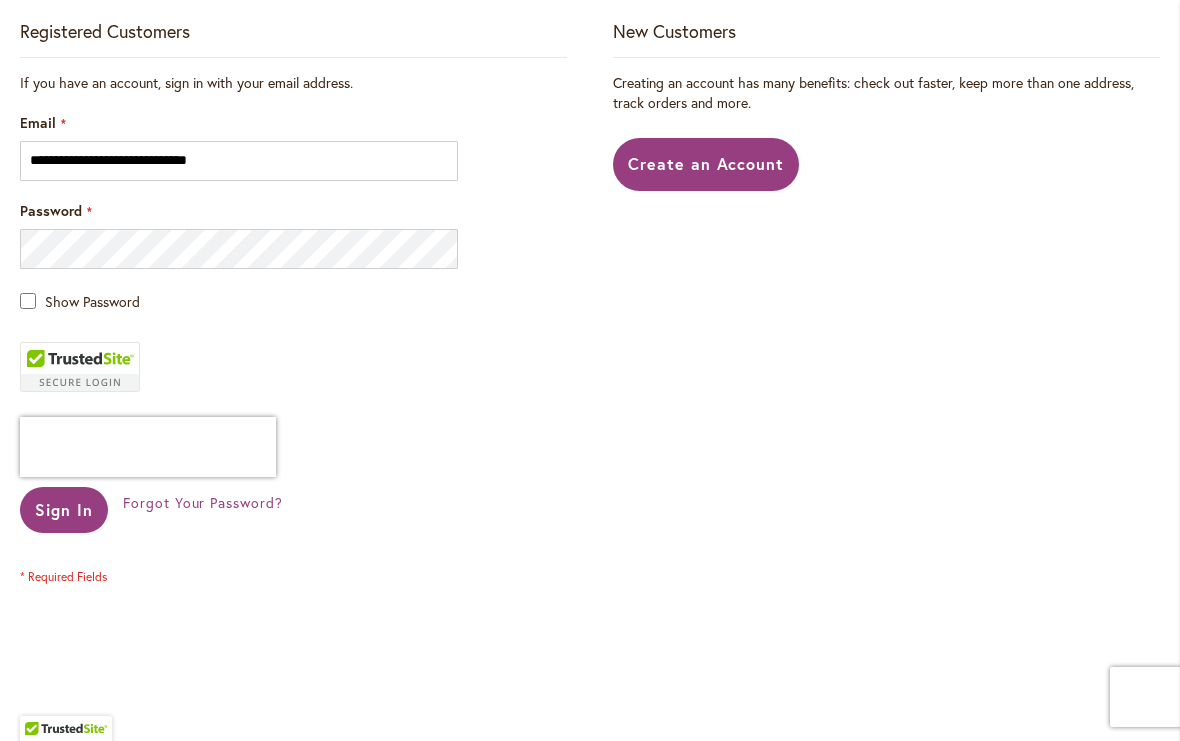 click on "Sign In" at bounding box center [64, 509] 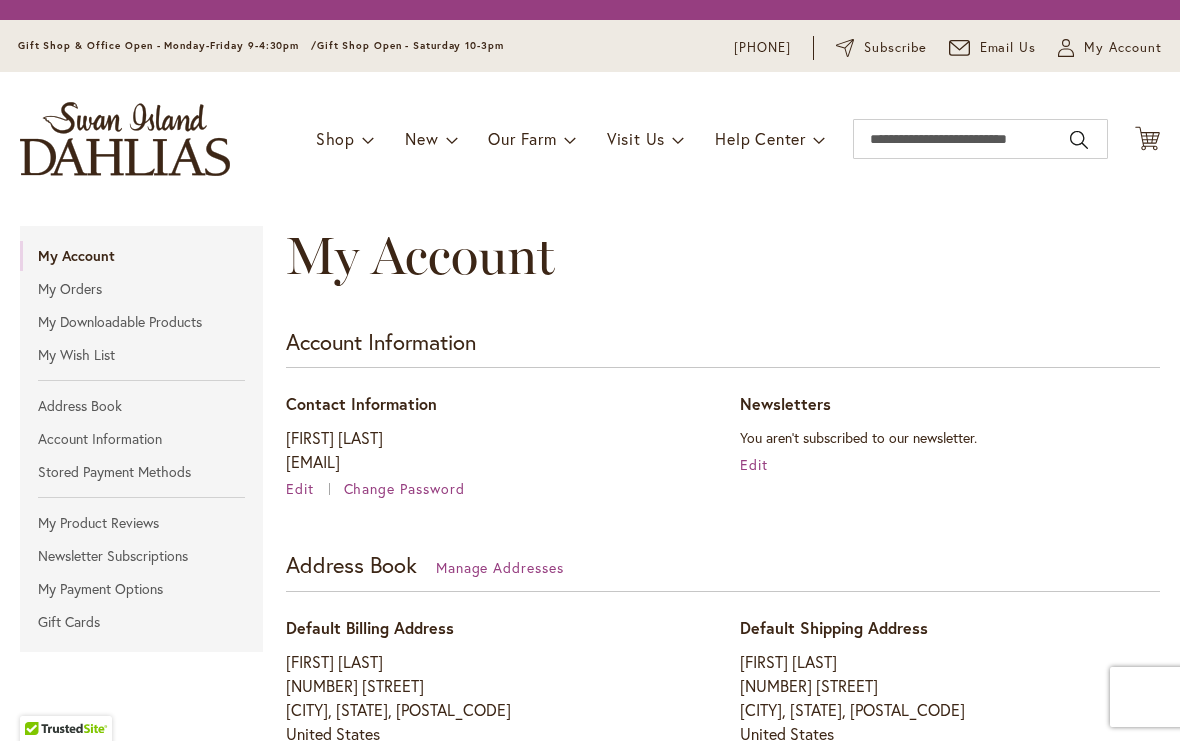 scroll, scrollTop: 0, scrollLeft: 0, axis: both 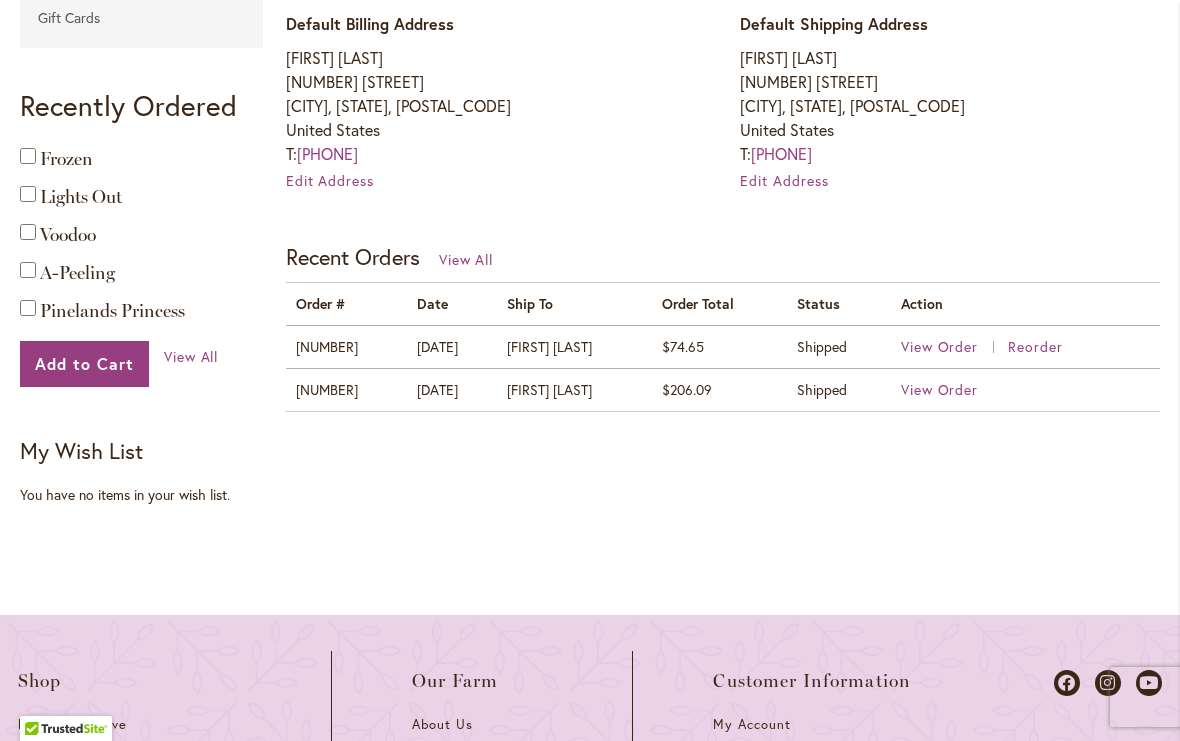 click on "View Order" at bounding box center [940, 389] 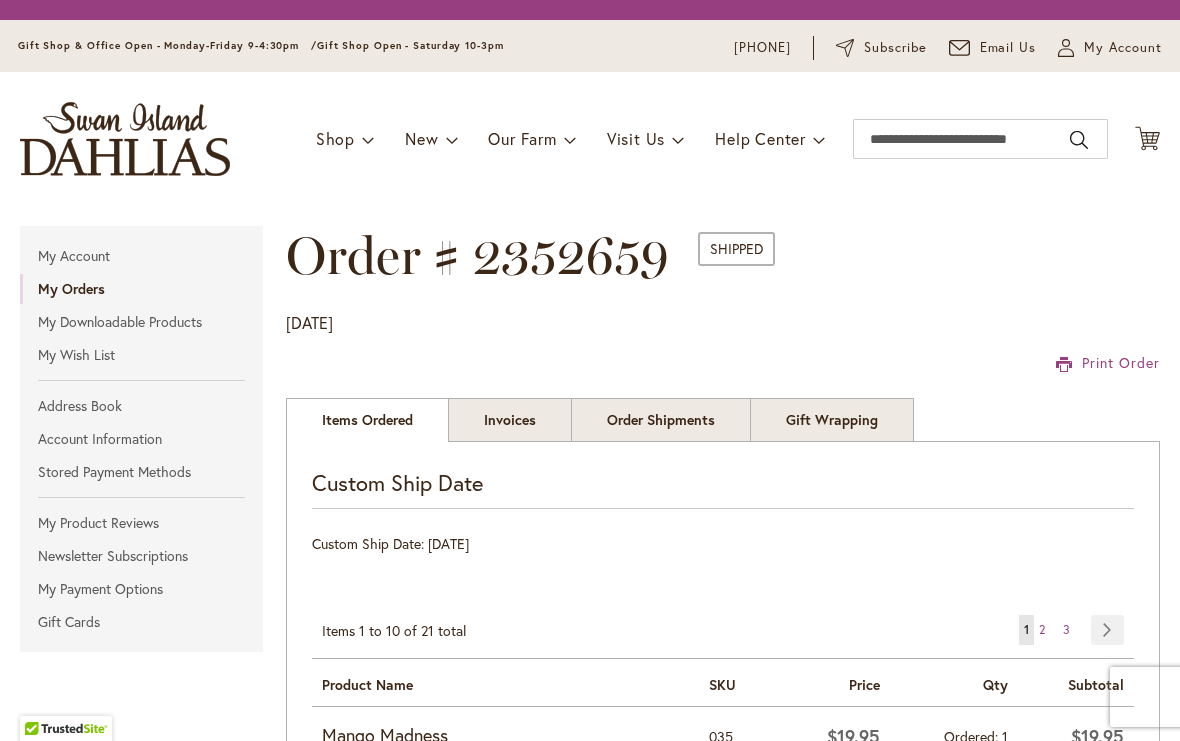 scroll, scrollTop: 0, scrollLeft: 0, axis: both 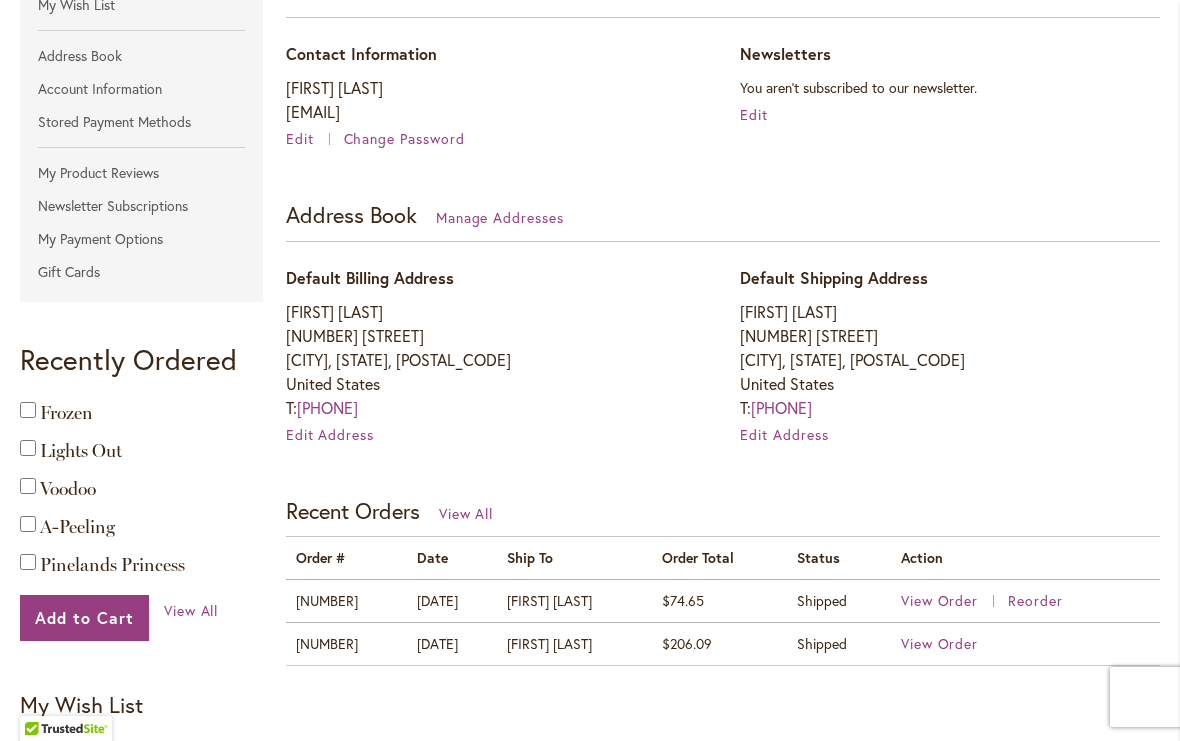 click on "Recent Orders
View All" at bounding box center (723, 516) 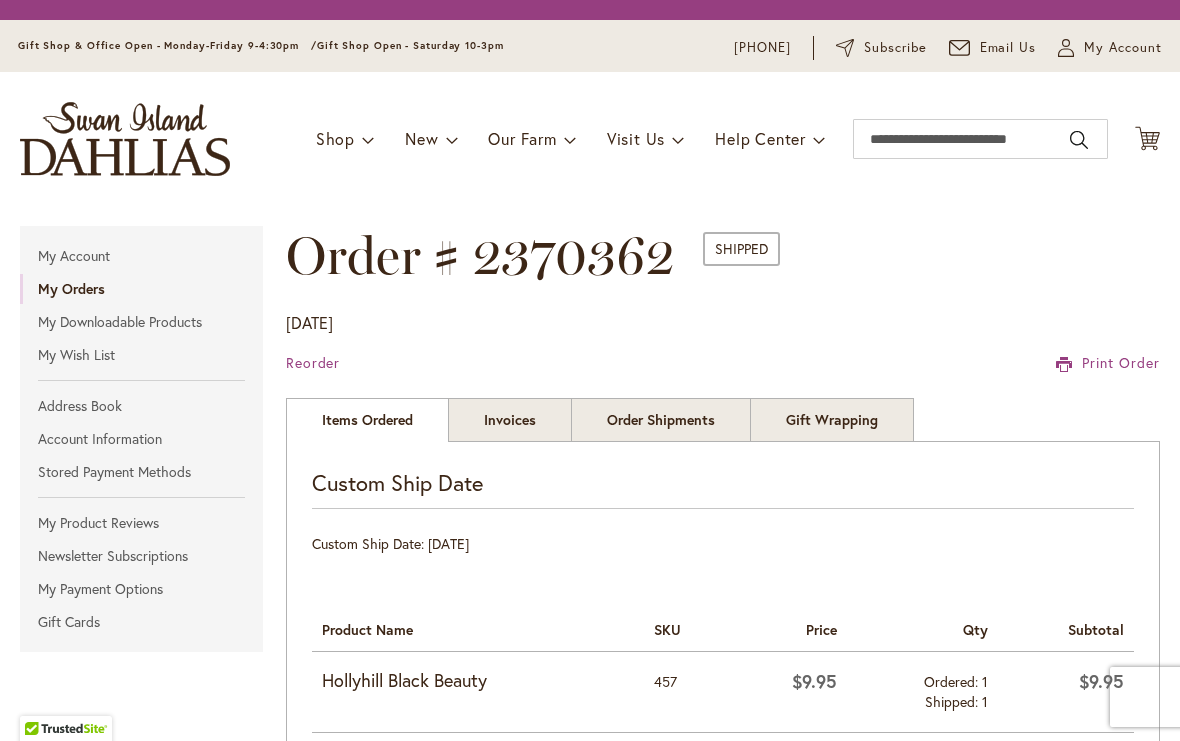 scroll, scrollTop: 0, scrollLeft: 0, axis: both 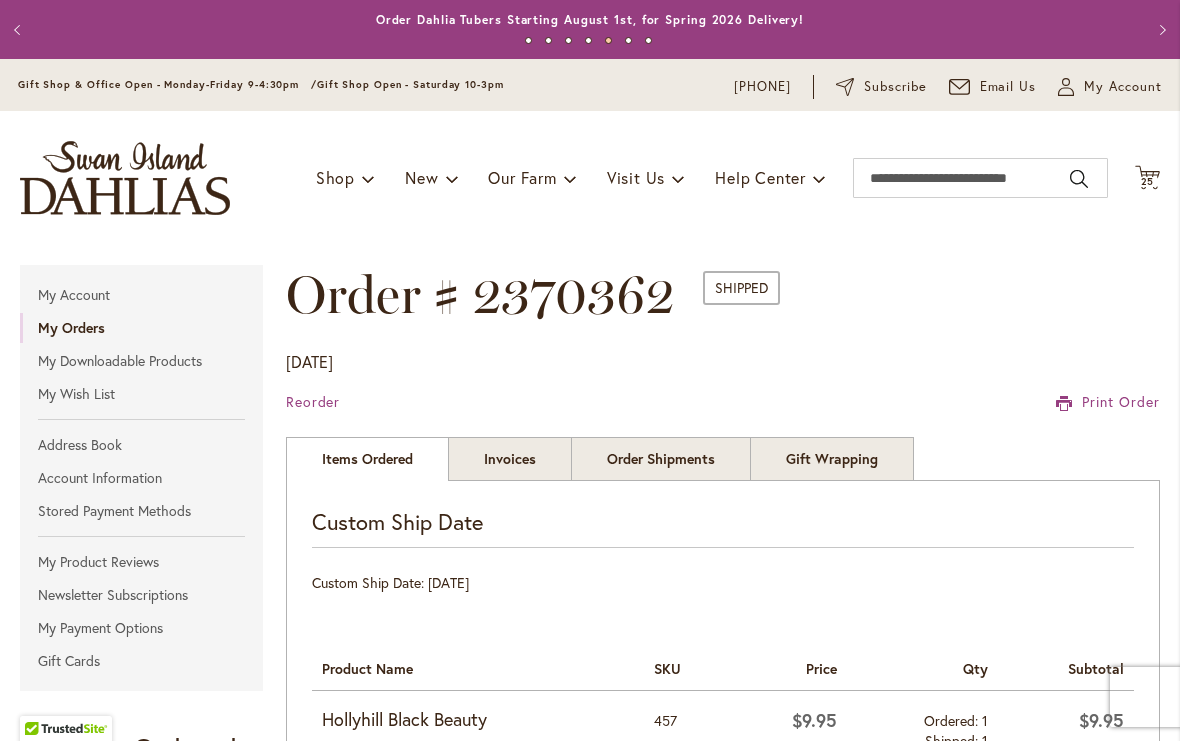 click on "25" at bounding box center (1148, 181) 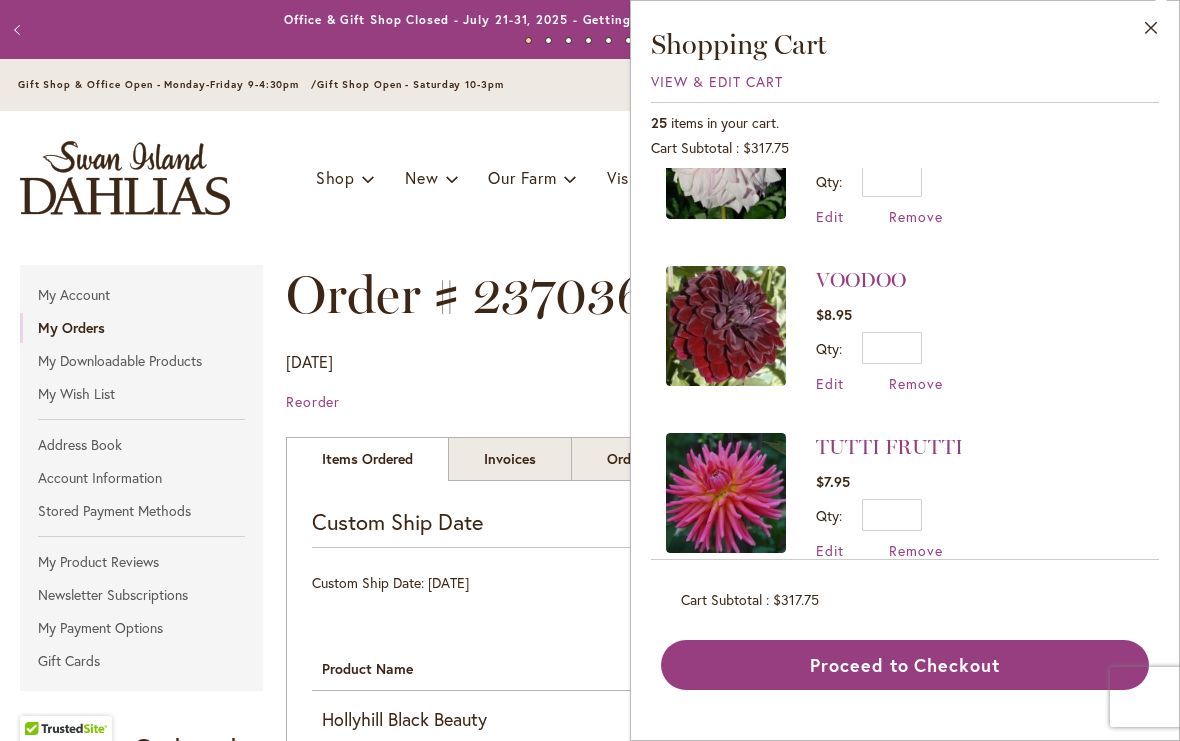 scroll, scrollTop: 1421, scrollLeft: 0, axis: vertical 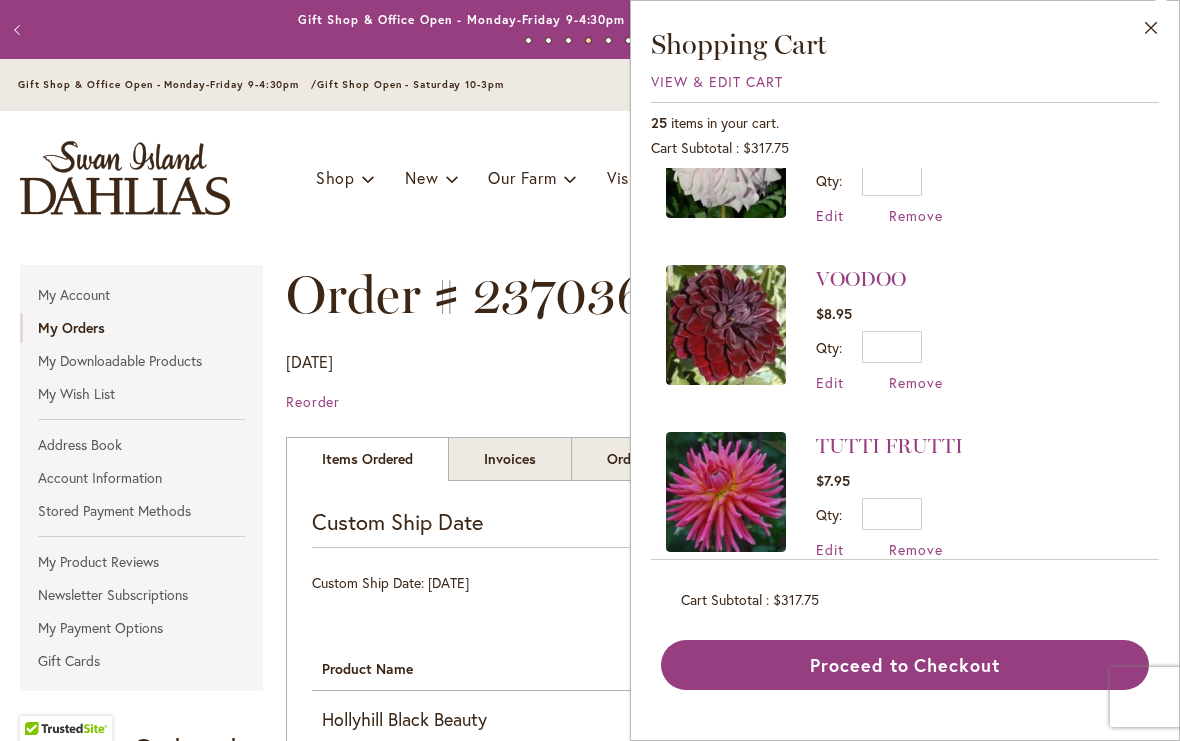 click on "Remove" at bounding box center [916, 382] 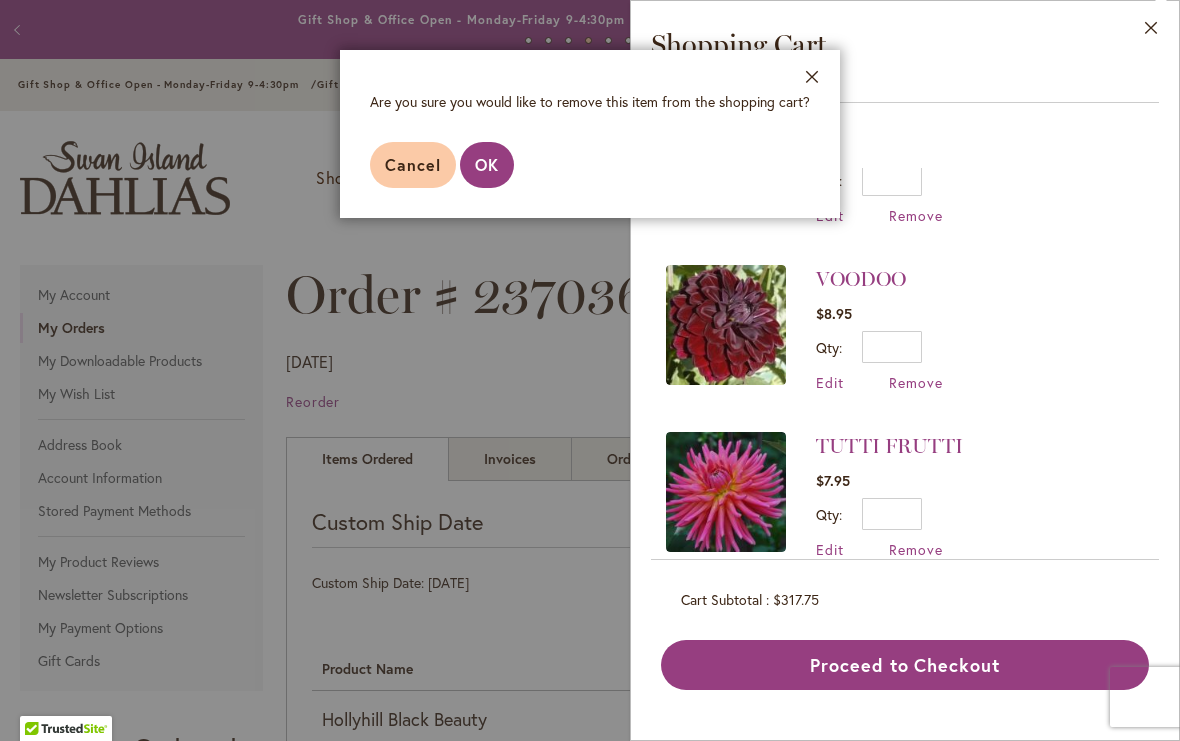 click on "OK" at bounding box center [487, 164] 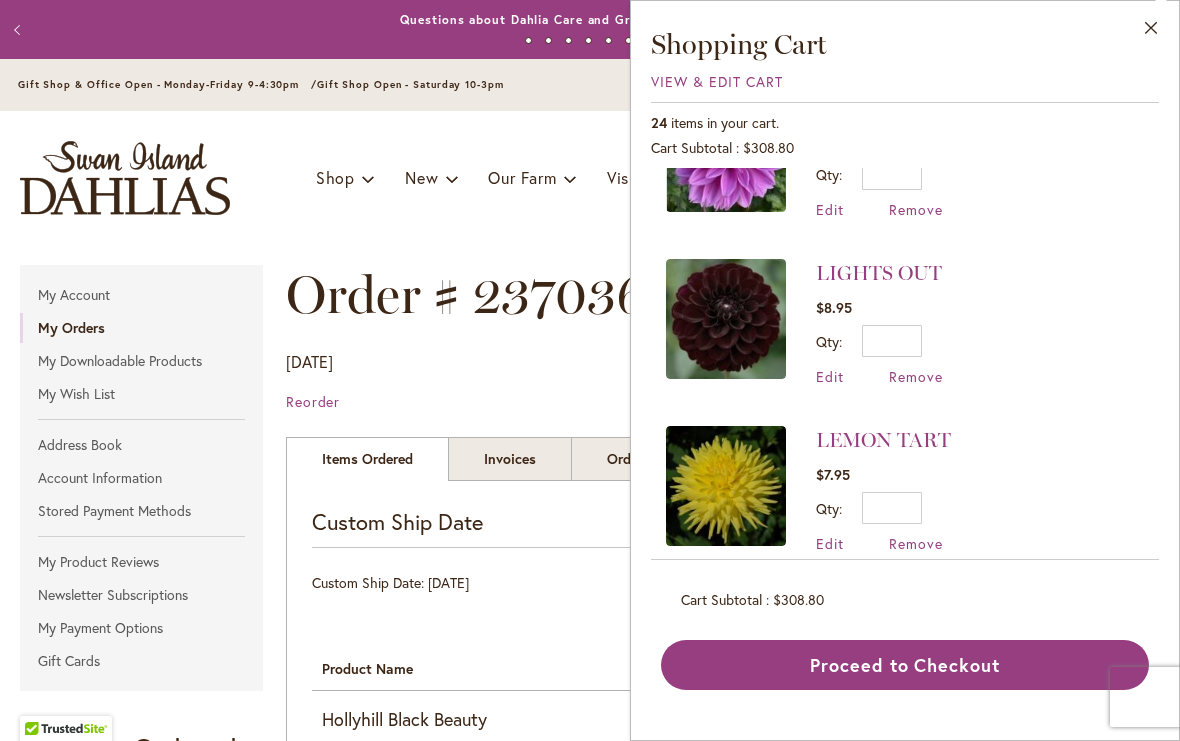 scroll, scrollTop: 2096, scrollLeft: 0, axis: vertical 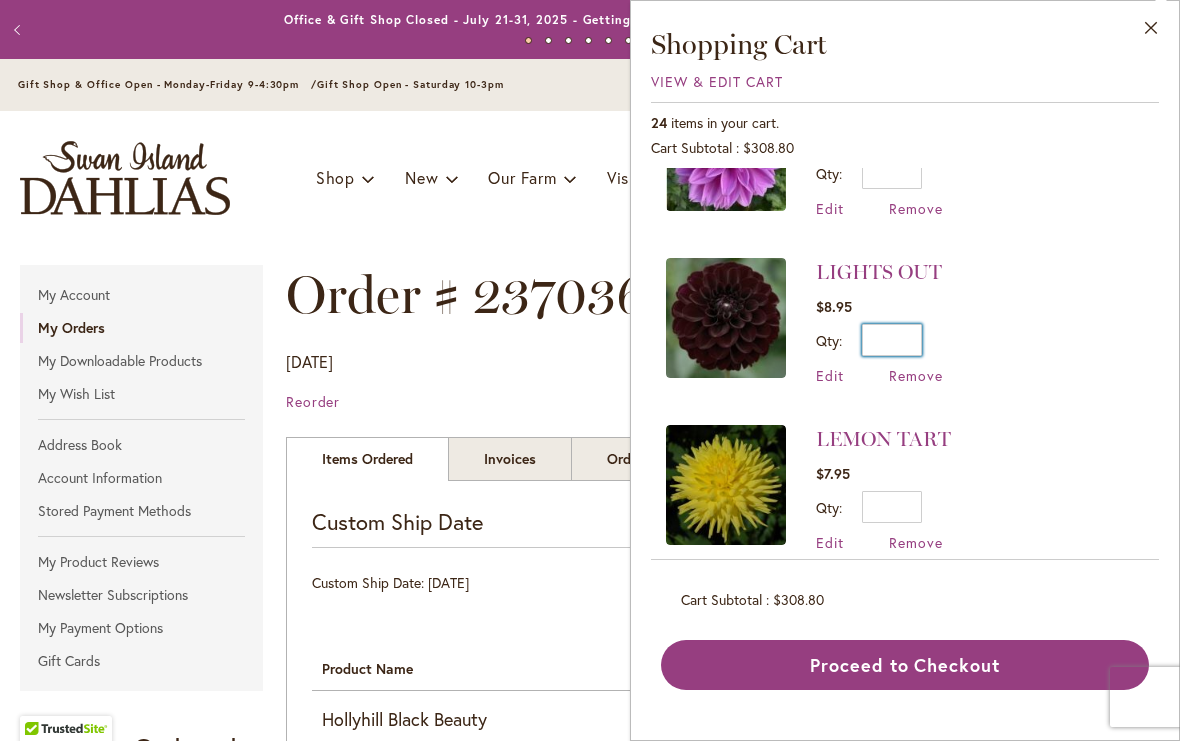 click on "*" at bounding box center (892, 340) 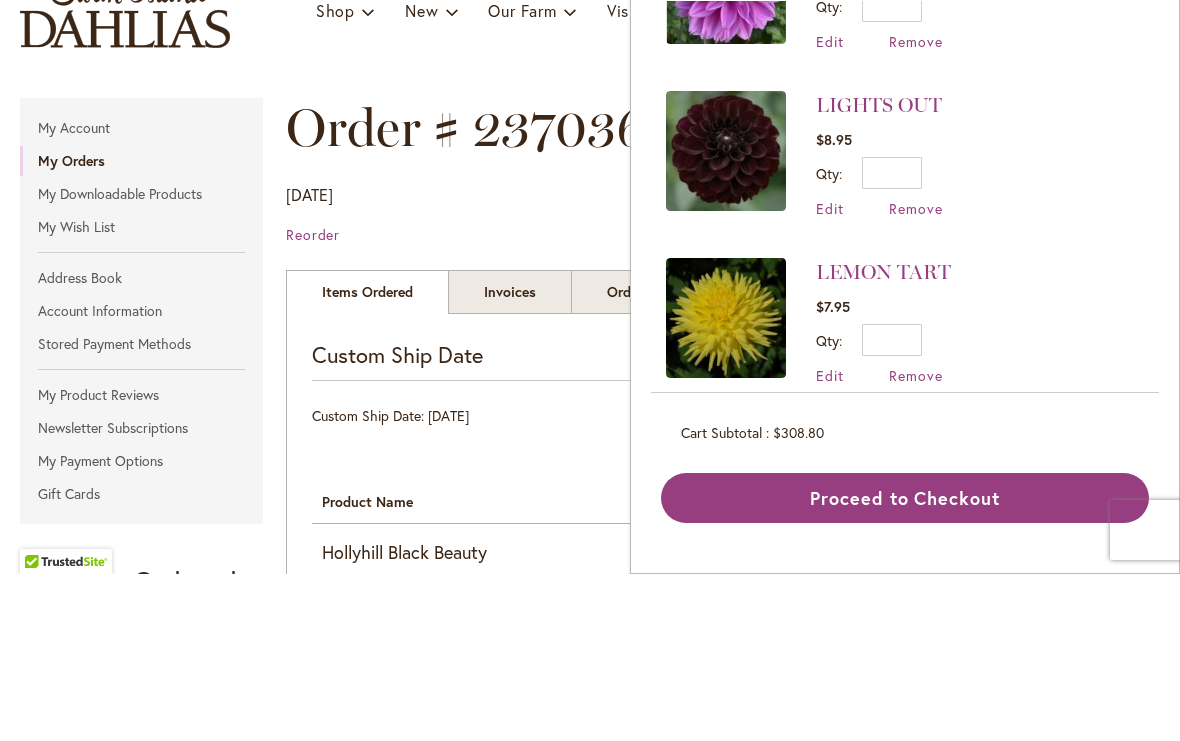 click on "LIGHTS OUT
$8.95
Qty
*
Update
Edit
Remove" at bounding box center (804, 321) 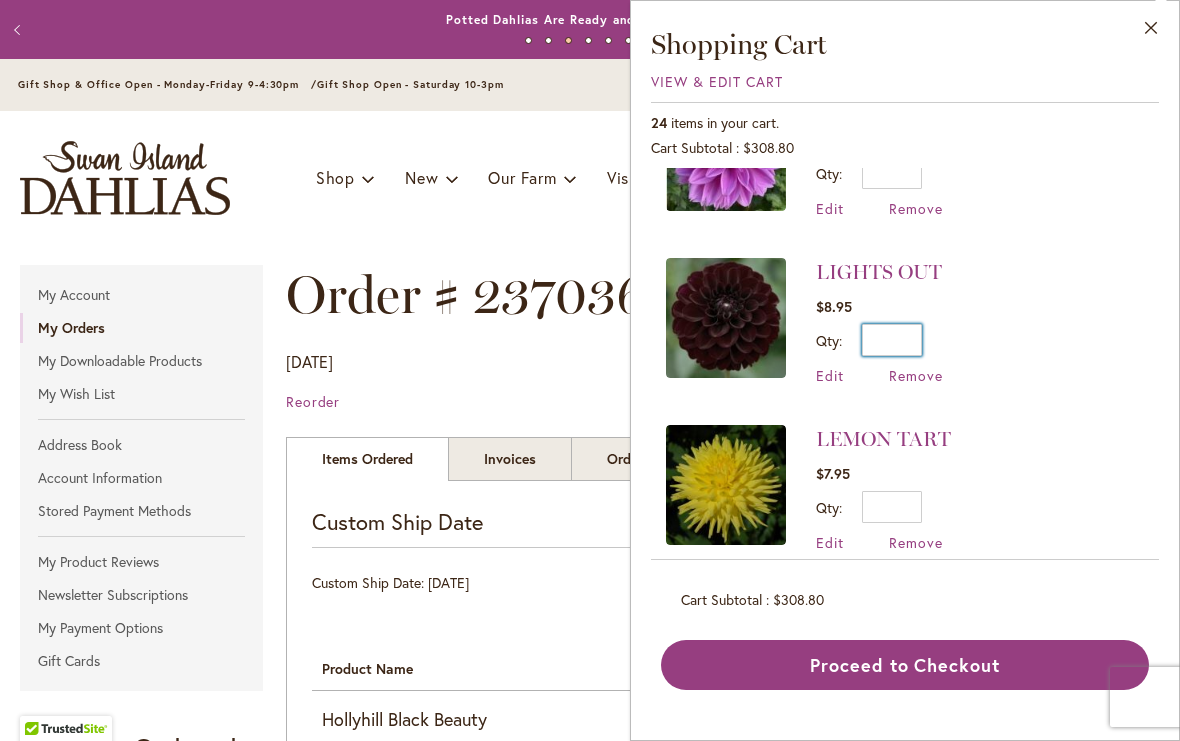 click on "*" at bounding box center [892, 340] 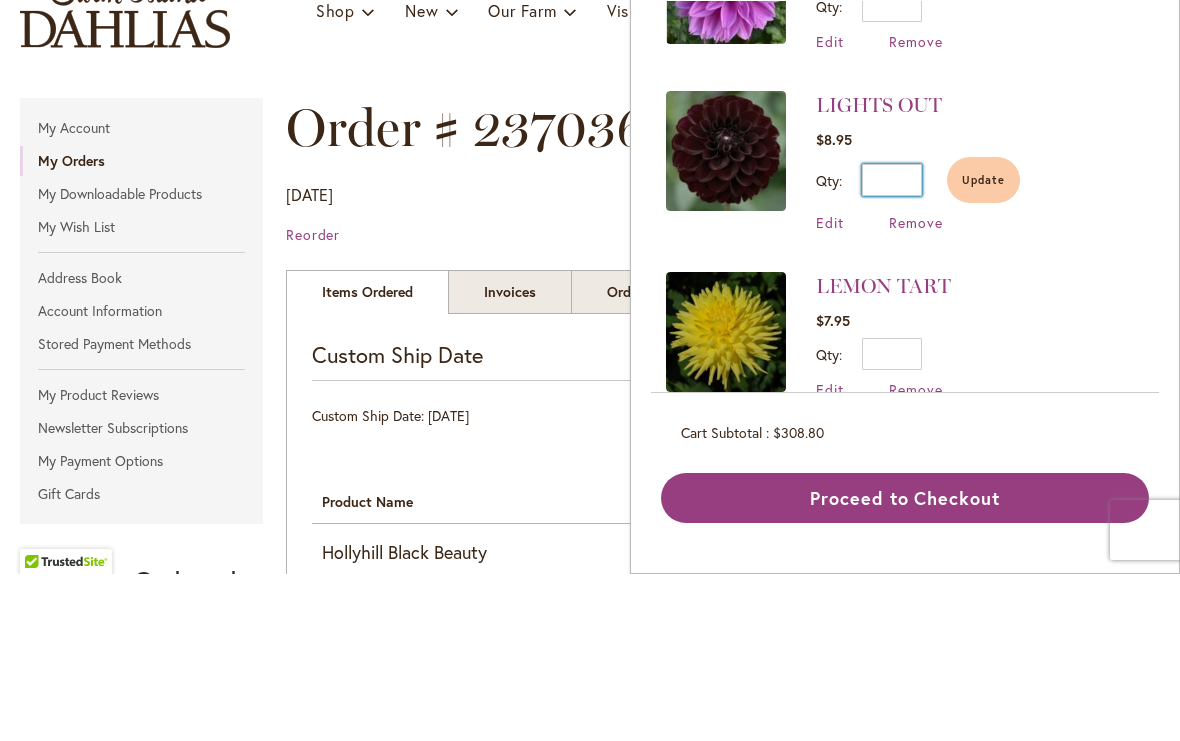 type on "*" 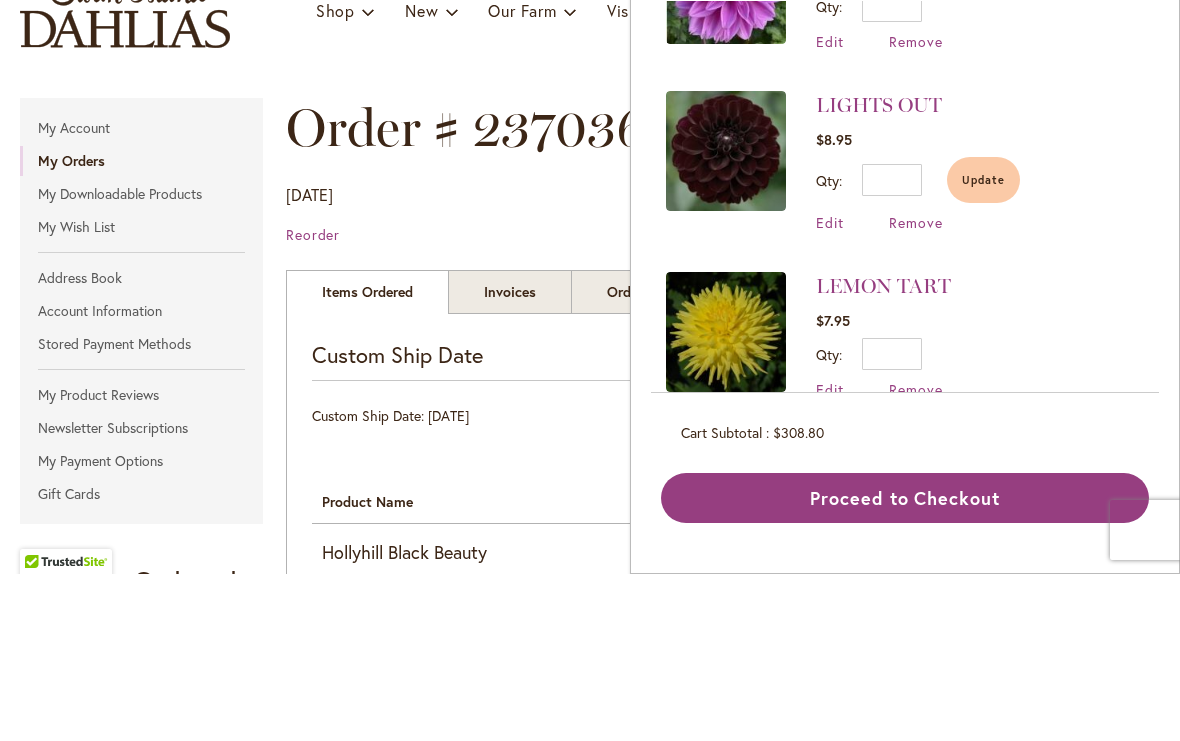 click on "Update" at bounding box center (983, 347) 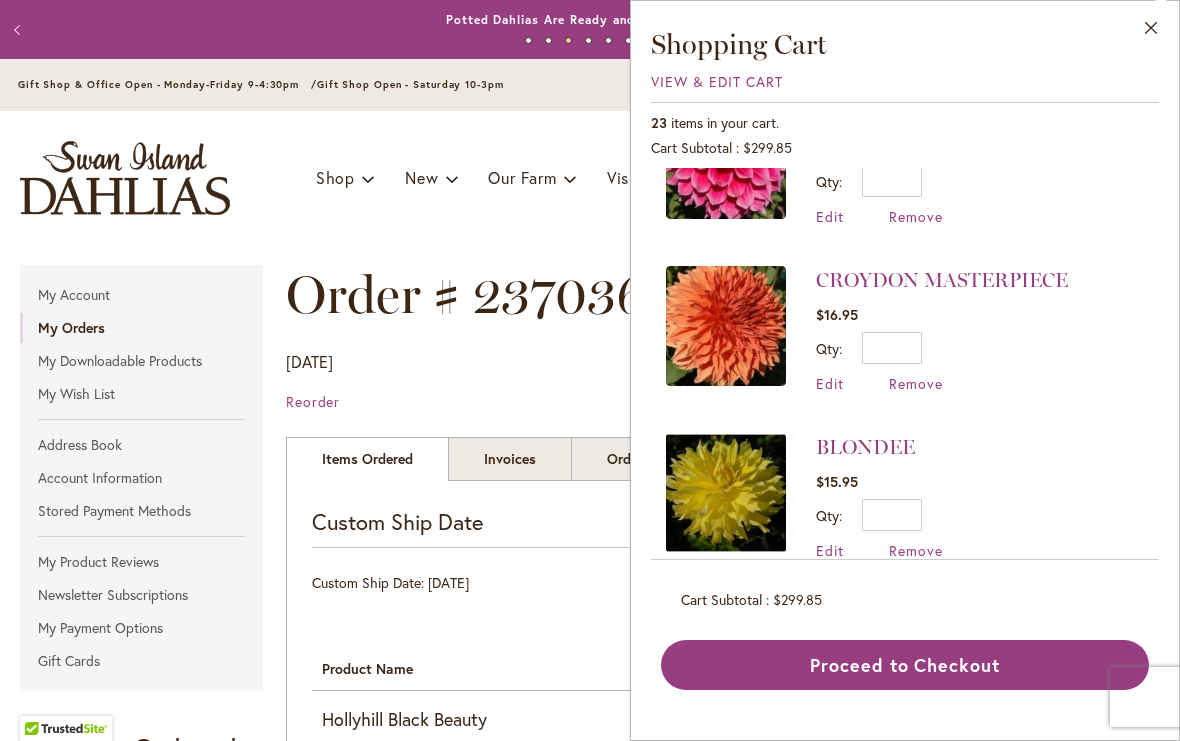 scroll, scrollTop: 932, scrollLeft: 0, axis: vertical 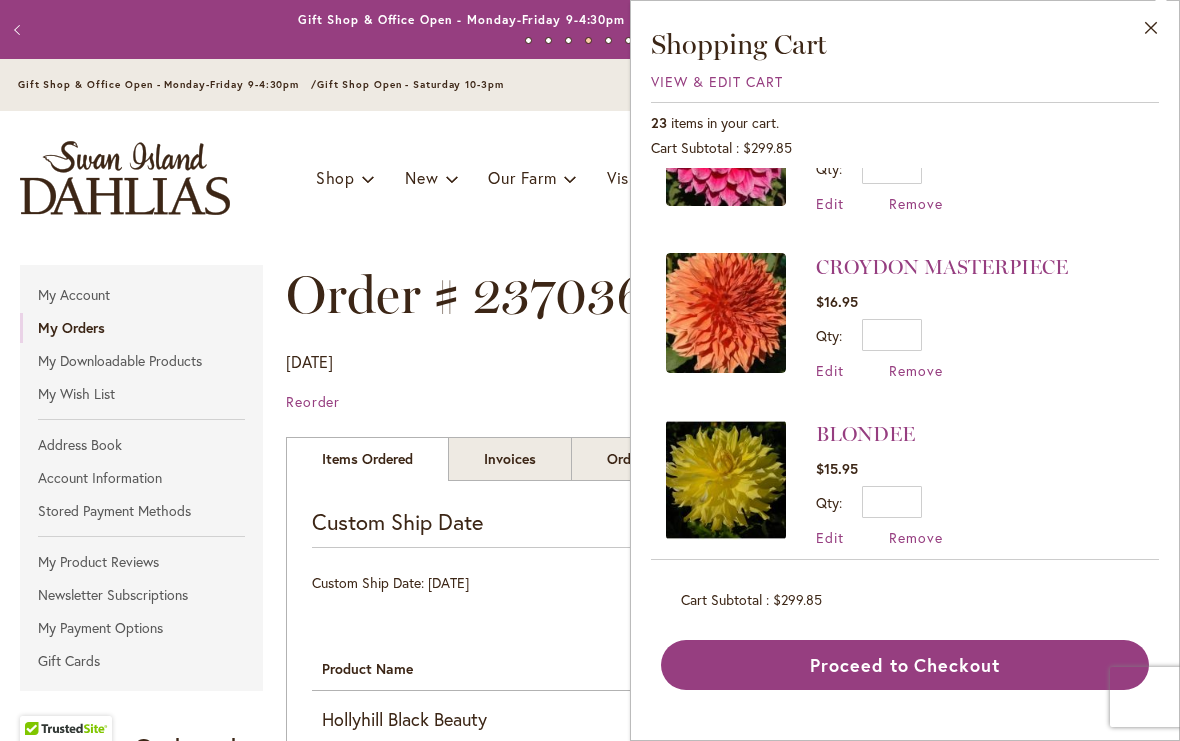 click on "Remove" at bounding box center (916, 370) 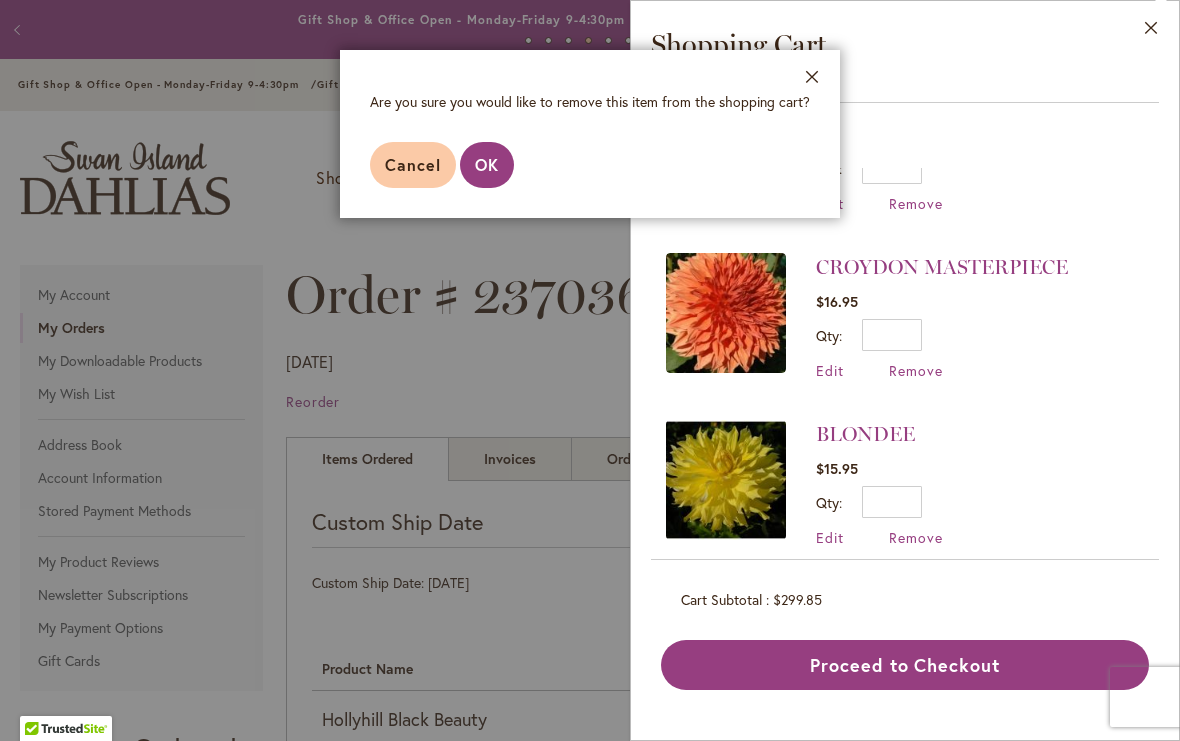 click on "OK" at bounding box center [487, 164] 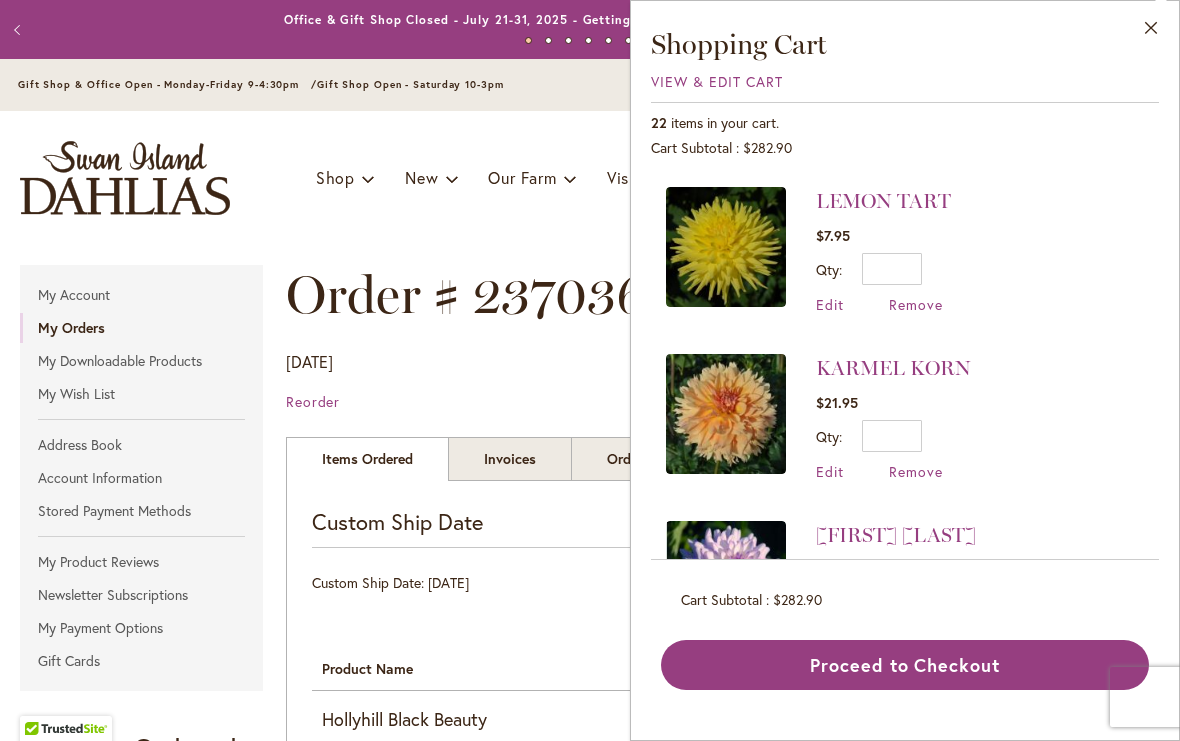 scroll, scrollTop: 2168, scrollLeft: 0, axis: vertical 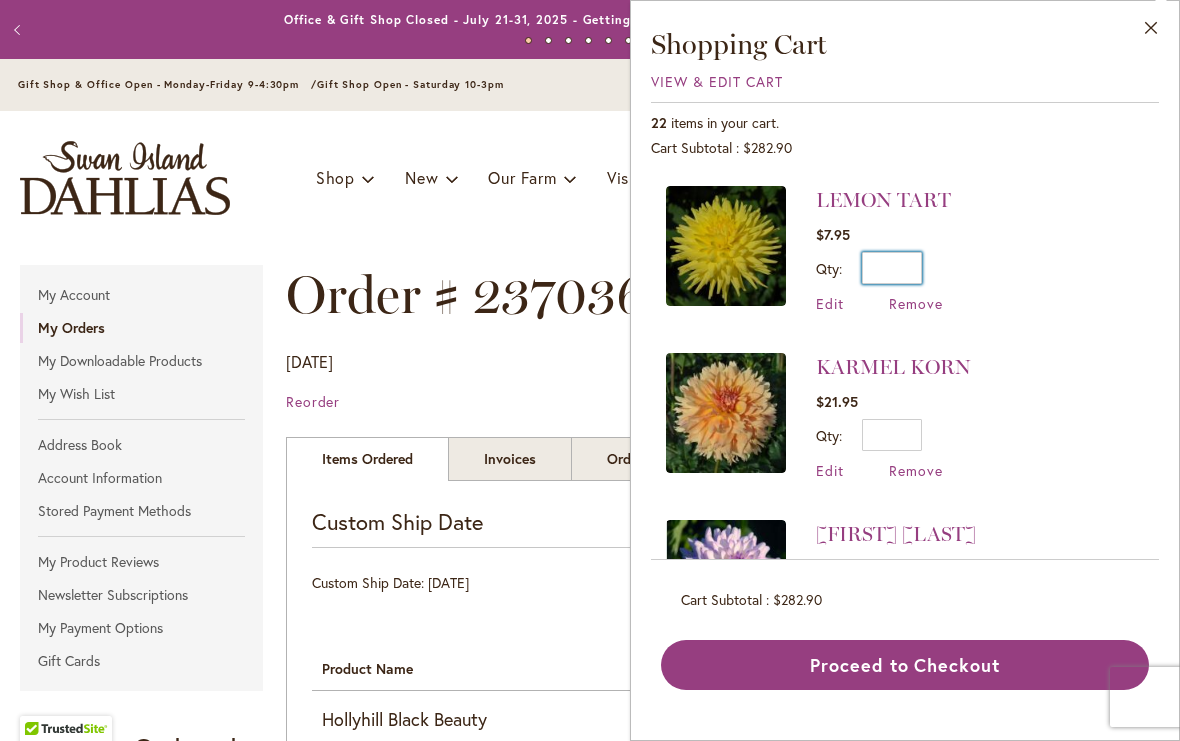 click on "*" at bounding box center [892, 268] 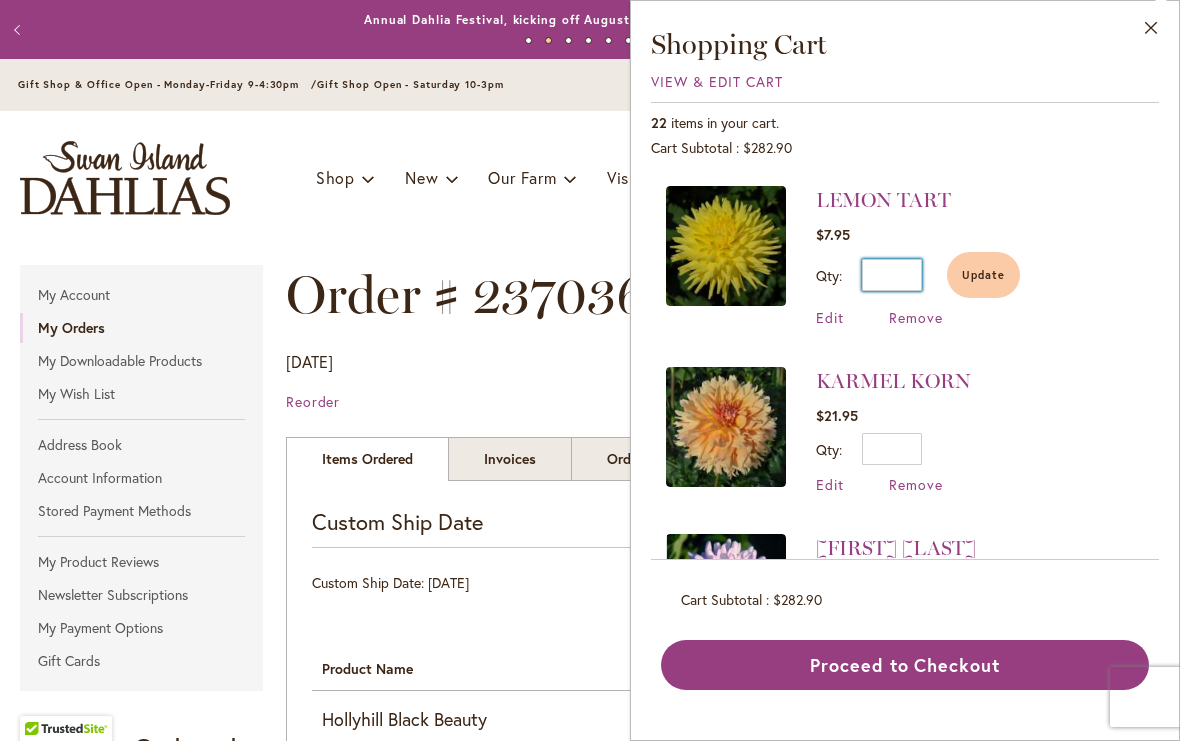 type on "*" 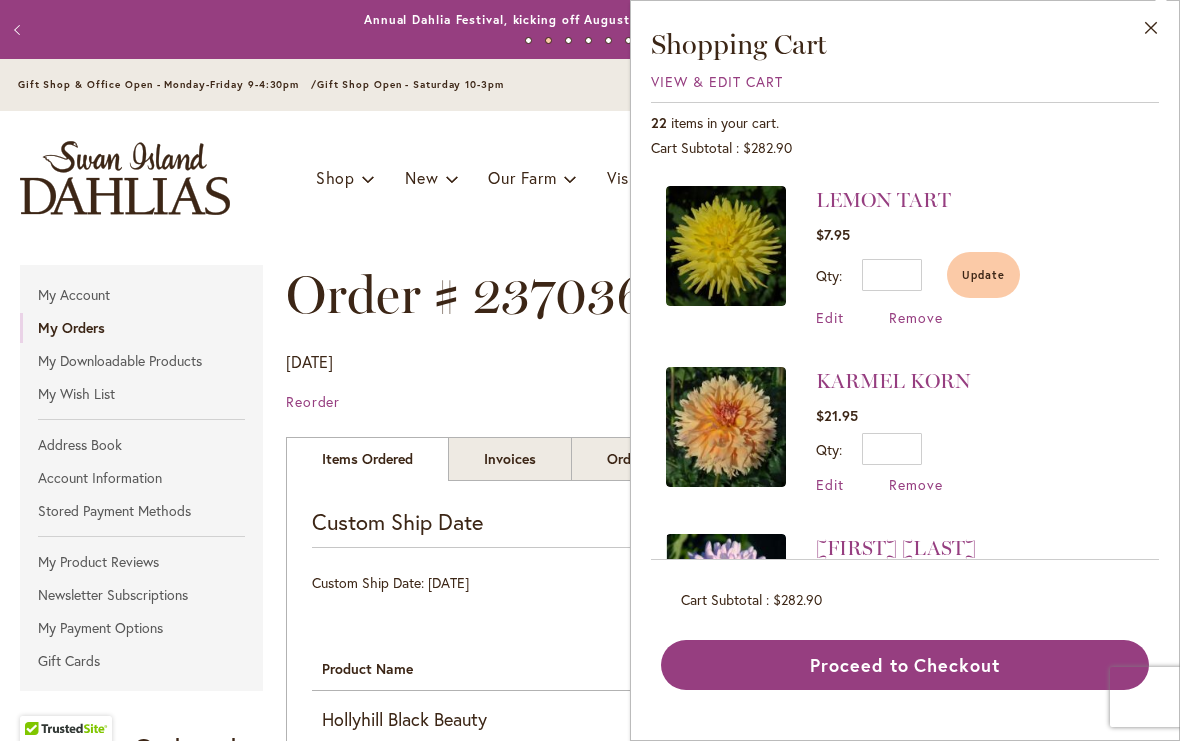 click on "Update" at bounding box center (983, 275) 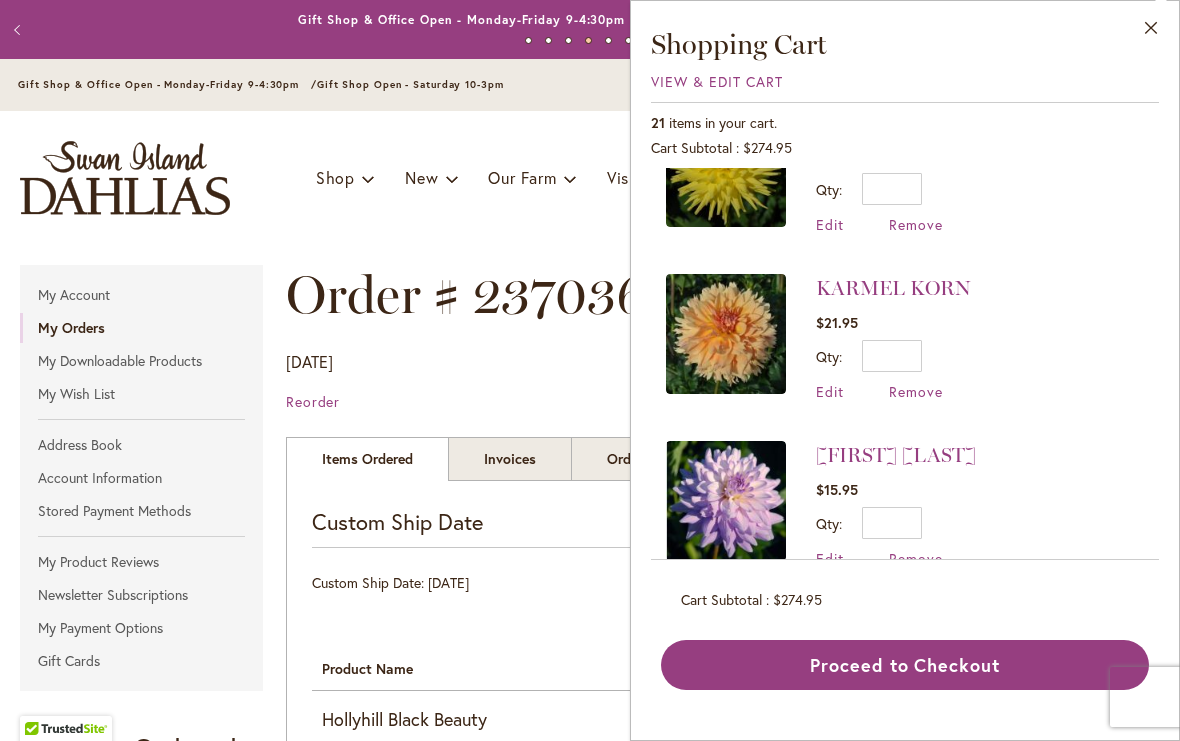 scroll, scrollTop: 2249, scrollLeft: 0, axis: vertical 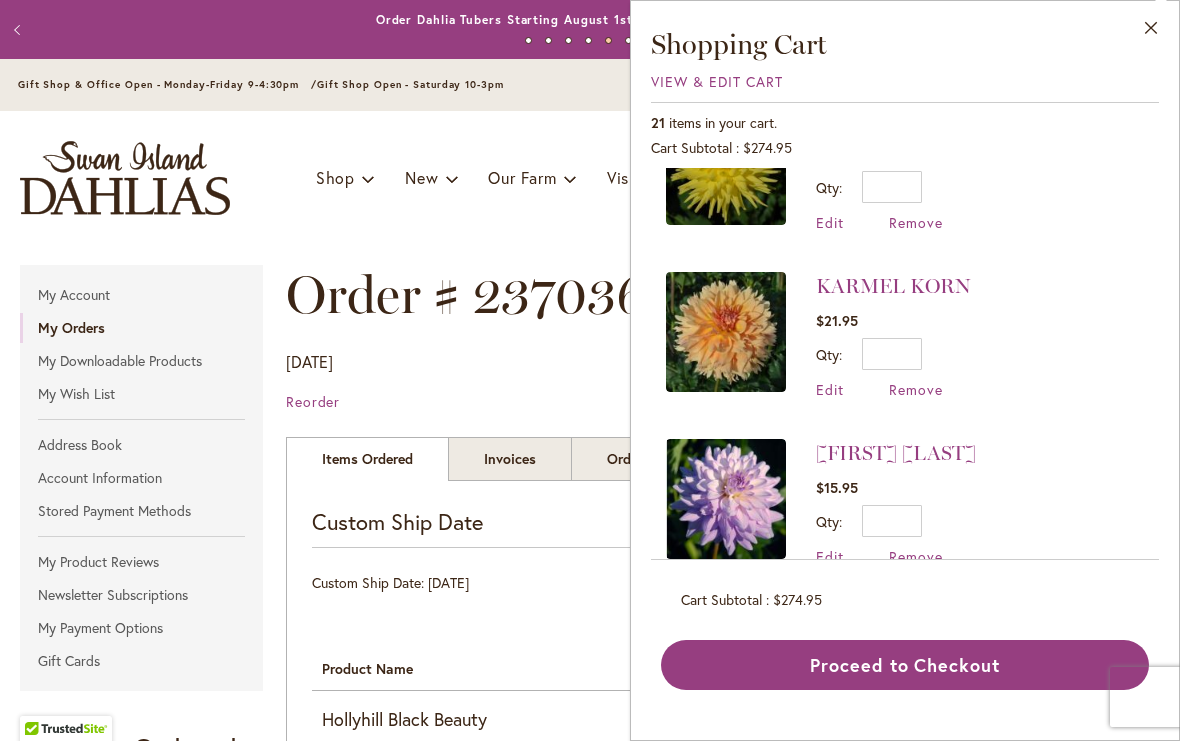 click on "Remove" at bounding box center [916, 389] 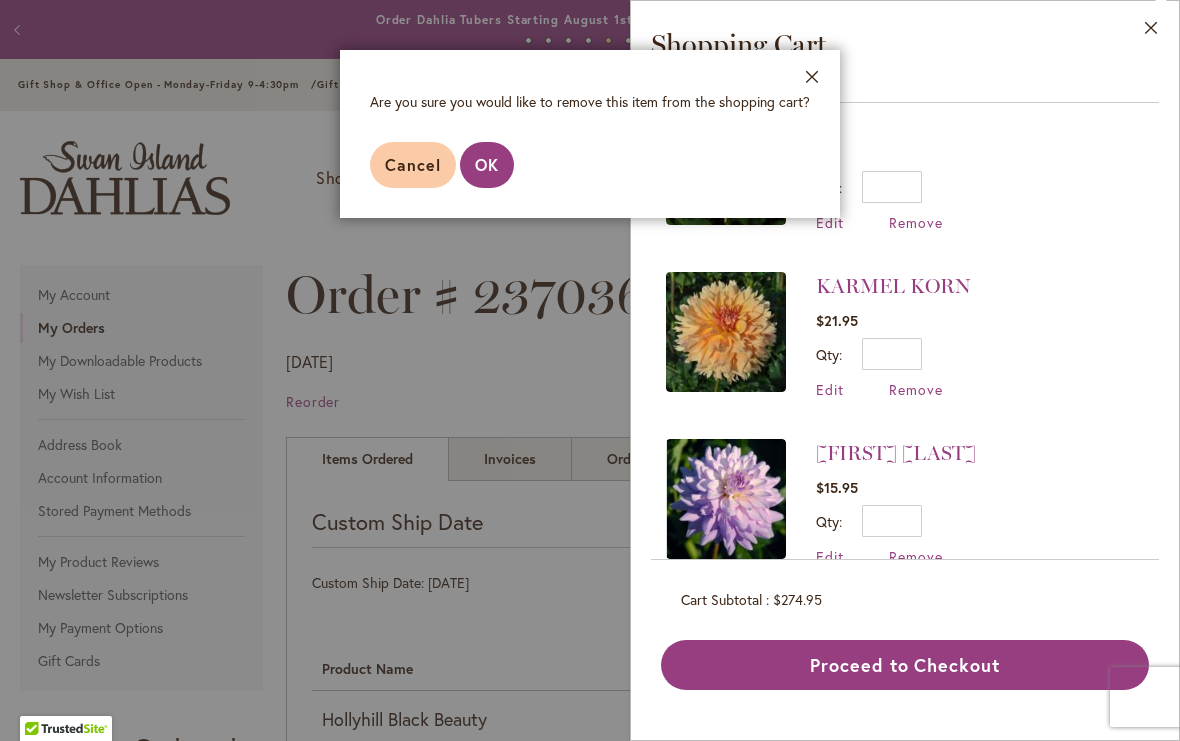 click on "OK" at bounding box center (487, 164) 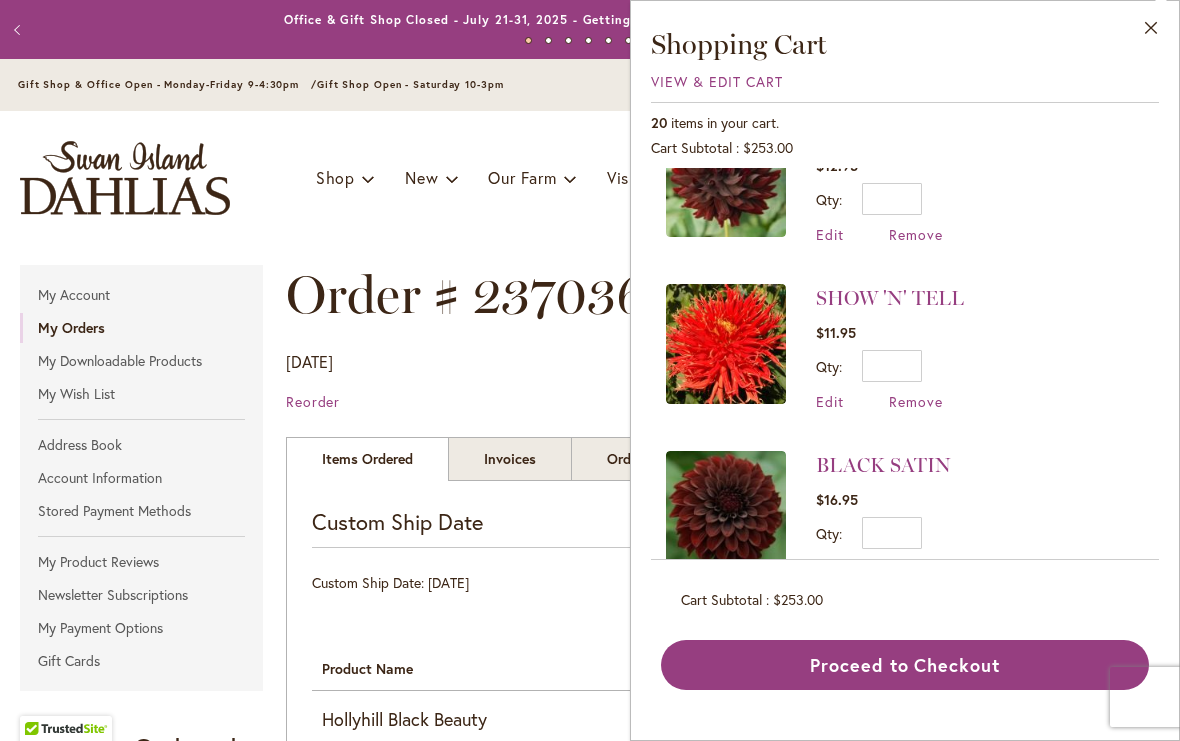 scroll, scrollTop: 2737, scrollLeft: 0, axis: vertical 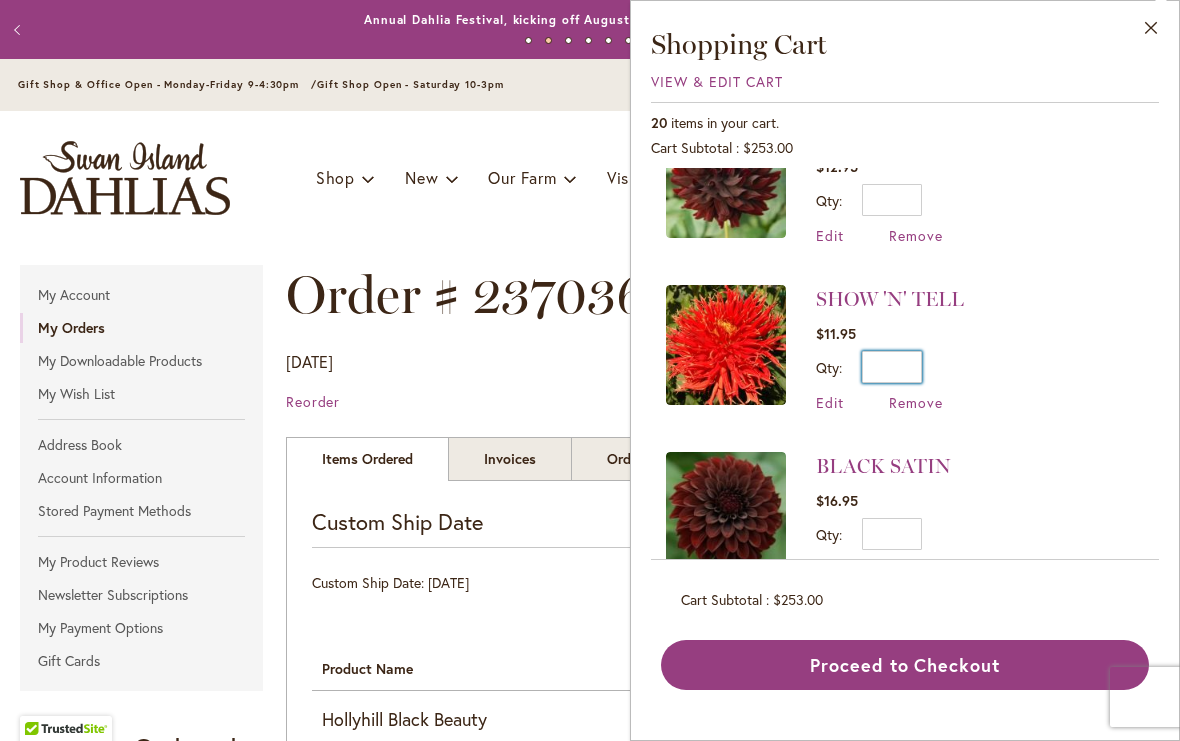 click on "*" at bounding box center [892, 367] 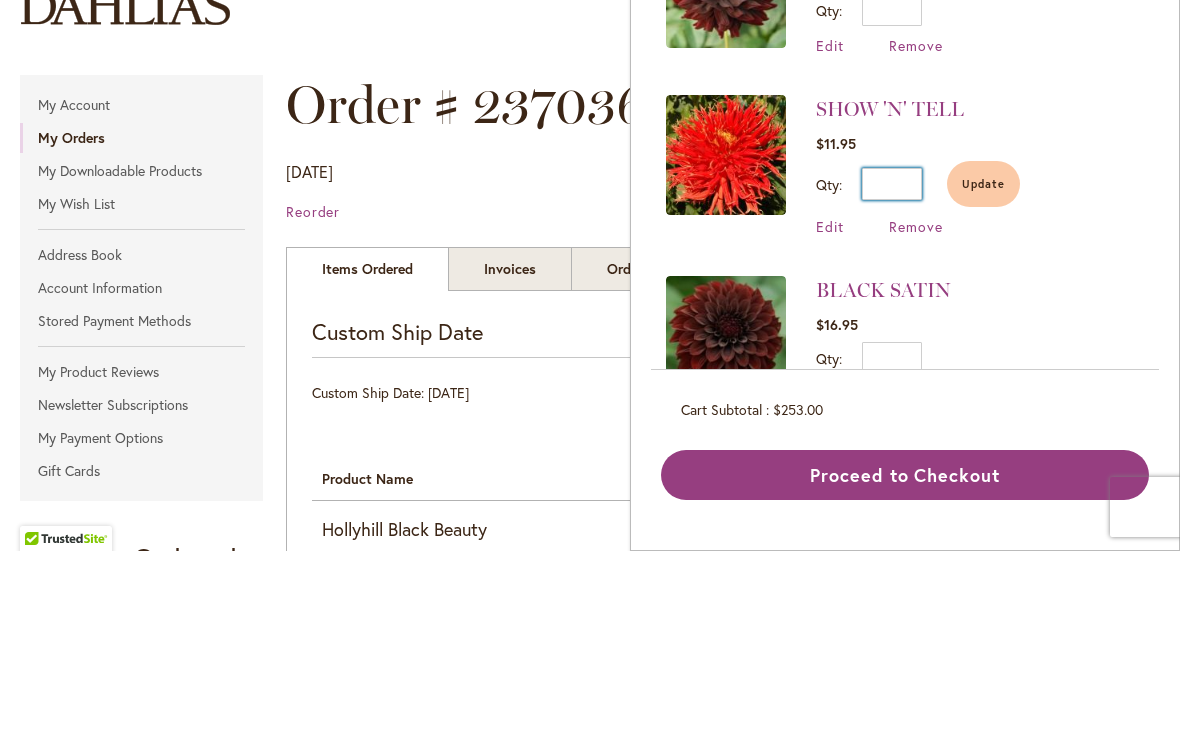 type on "*" 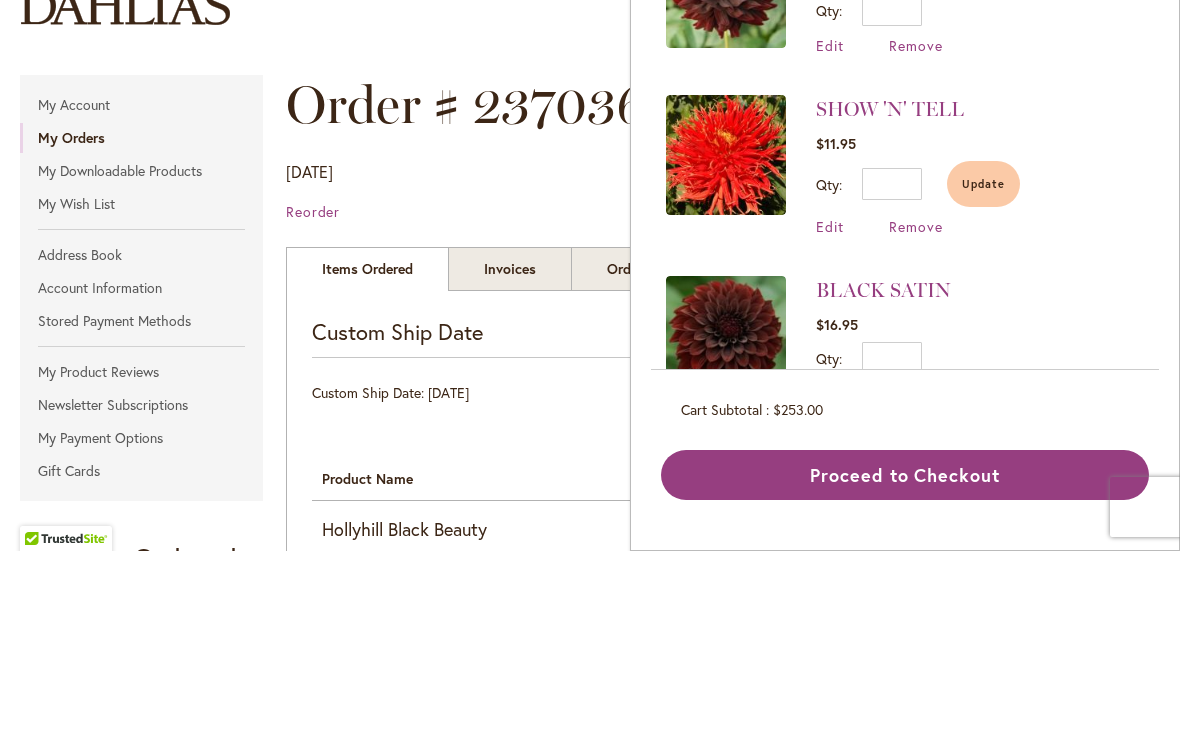 click on "Update" at bounding box center (983, 374) 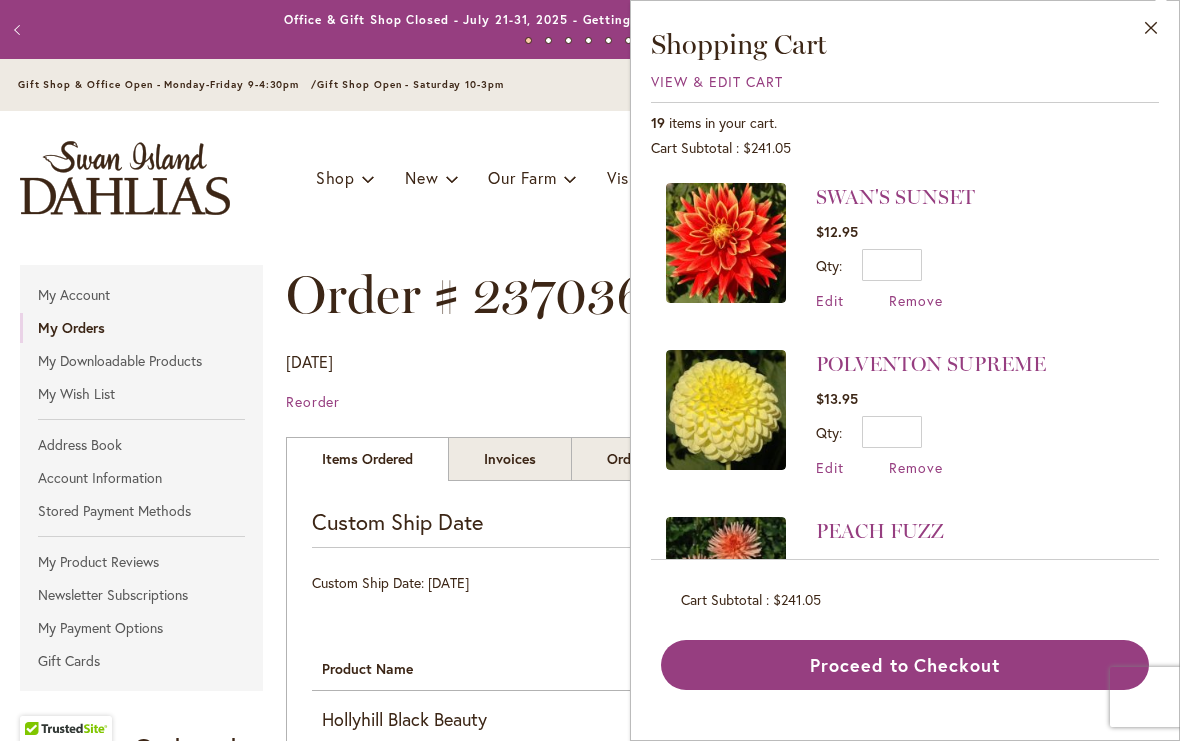 scroll, scrollTop: 0, scrollLeft: 0, axis: both 